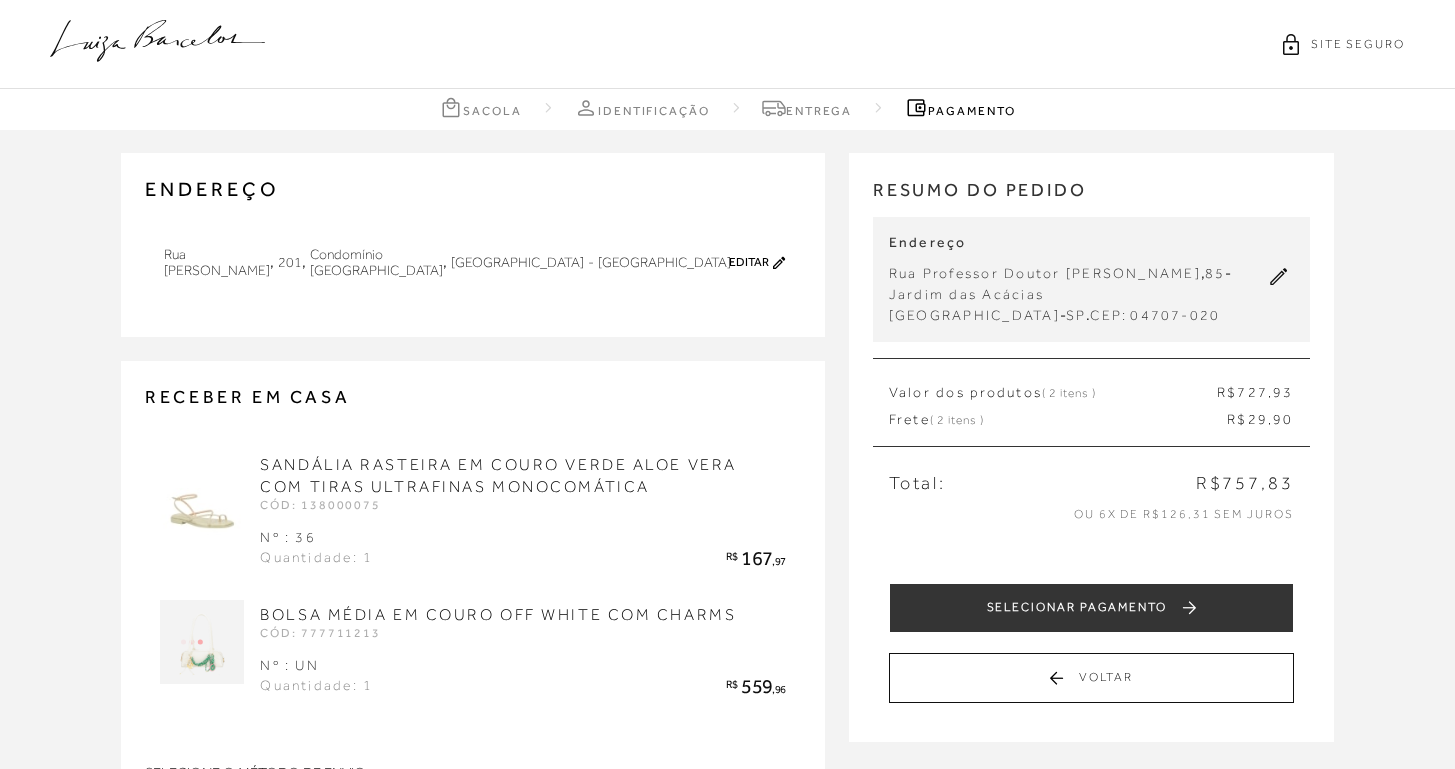 scroll, scrollTop: 310, scrollLeft: 0, axis: vertical 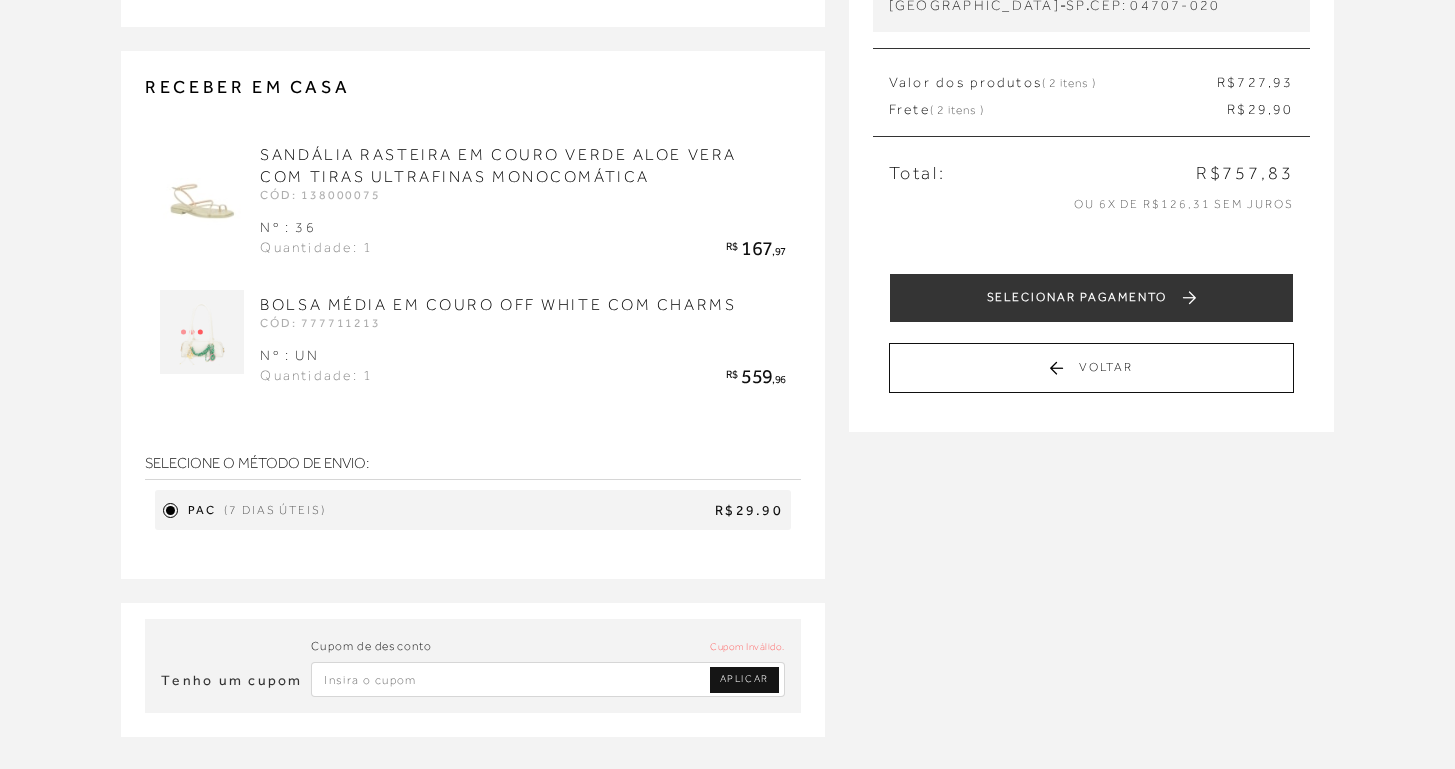 click on "SANDÁLIA RASTEIRA EM COURO VERDE ALOE VERA COM TIRAS ULTRAFINAS MONOCOMÁTICA" at bounding box center (522, 166) 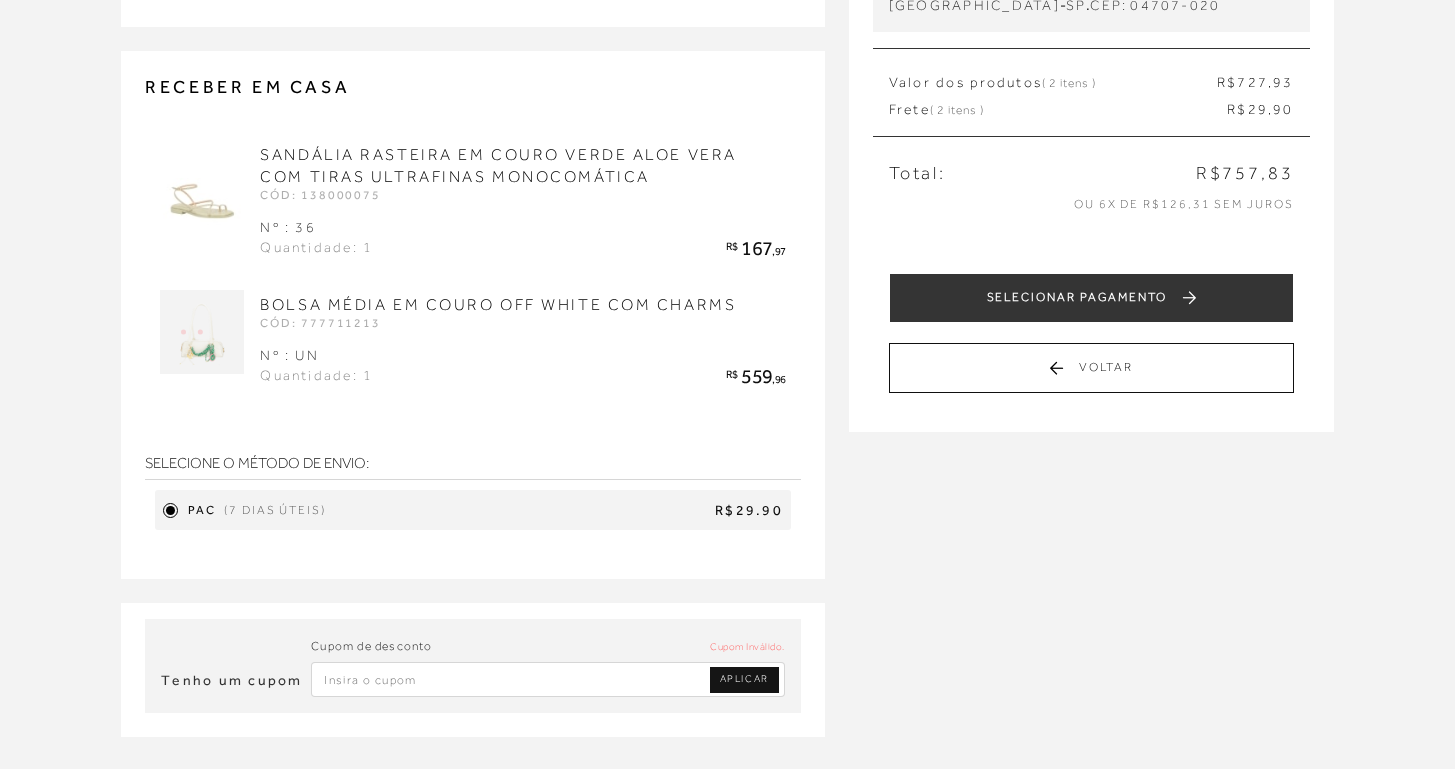 click on "SANDÁLIA RASTEIRA EM COURO VERDE ALOE VERA COM TIRAS ULTRAFINAS MONOCOMÁTICA" at bounding box center (522, 166) 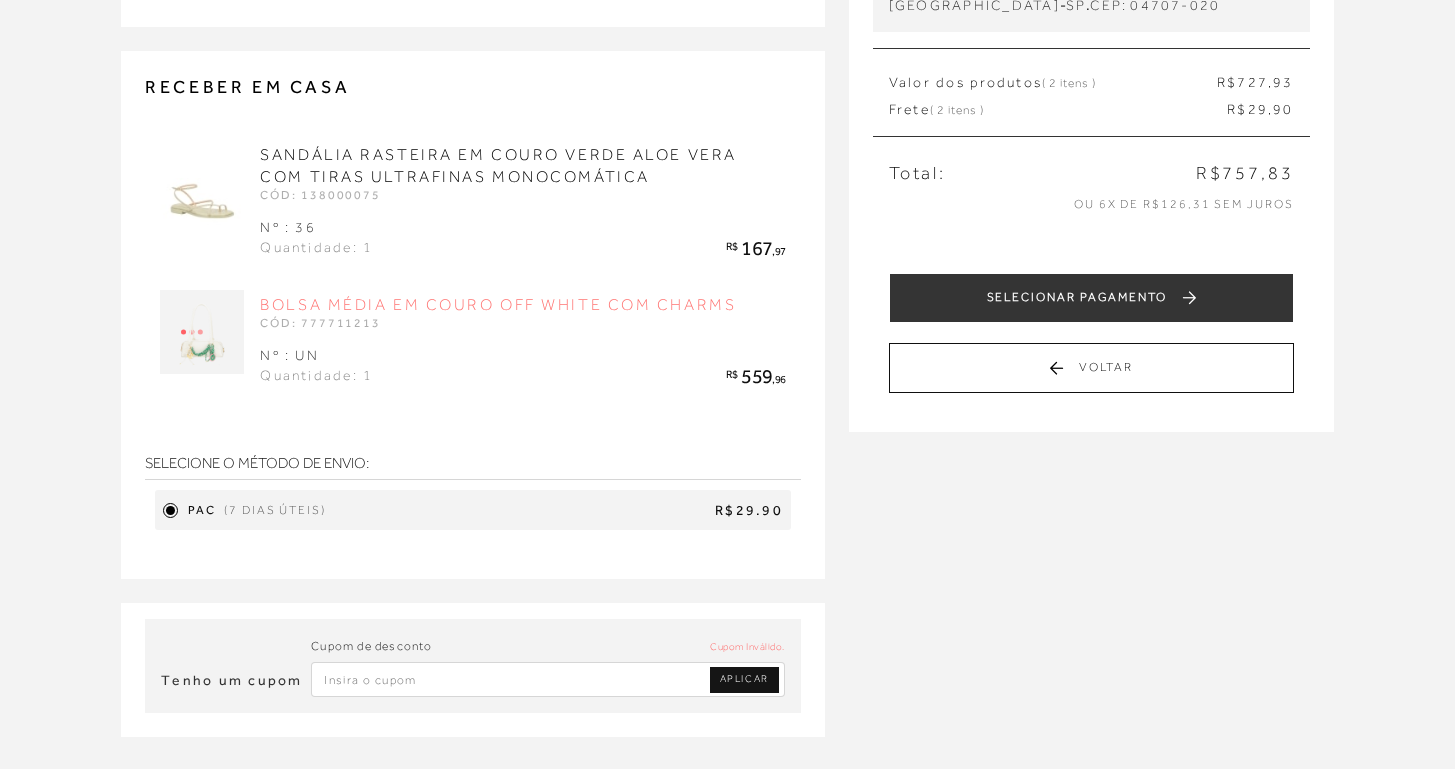 click on "BOLSA MÉDIA EM COURO OFF WHITE COM CHARMS" at bounding box center (498, 305) 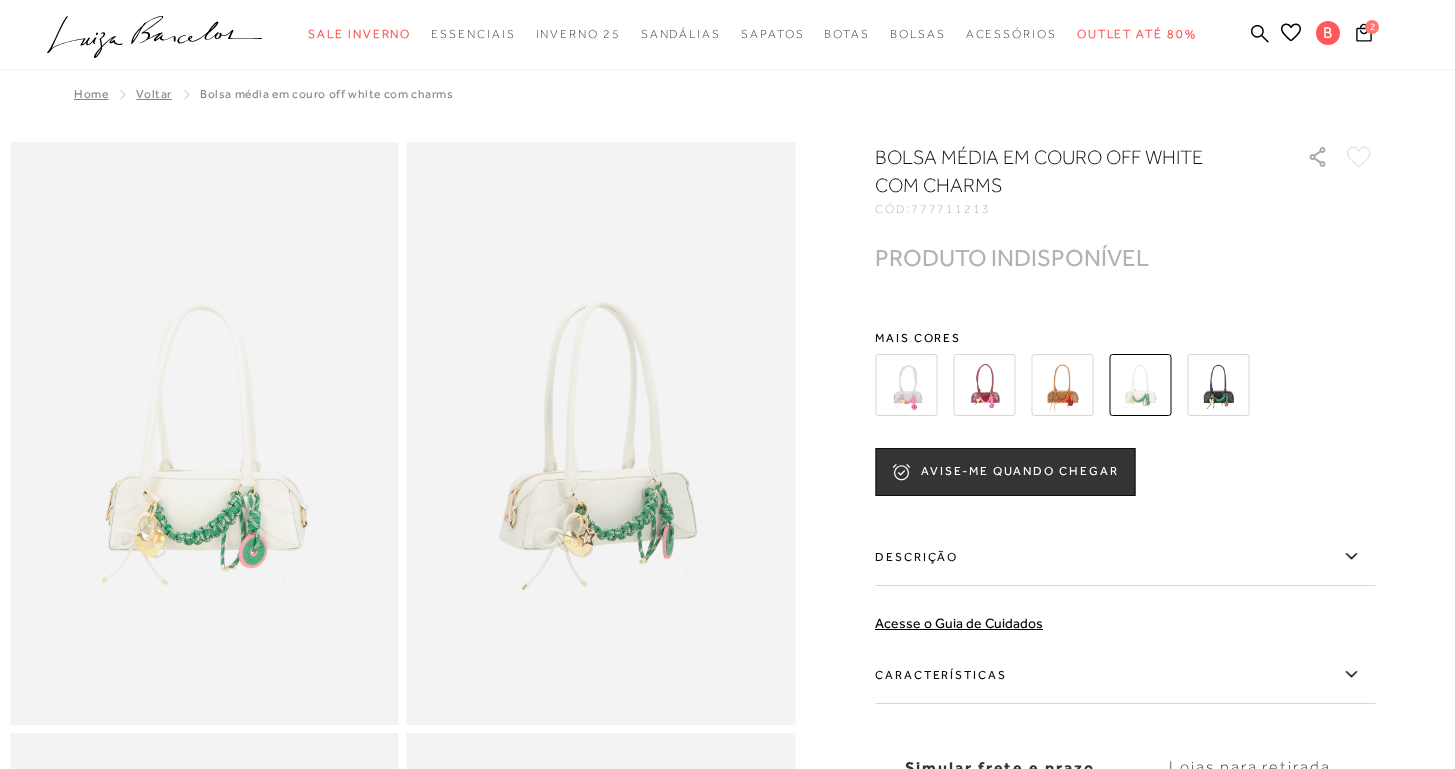 scroll, scrollTop: 109, scrollLeft: 0, axis: vertical 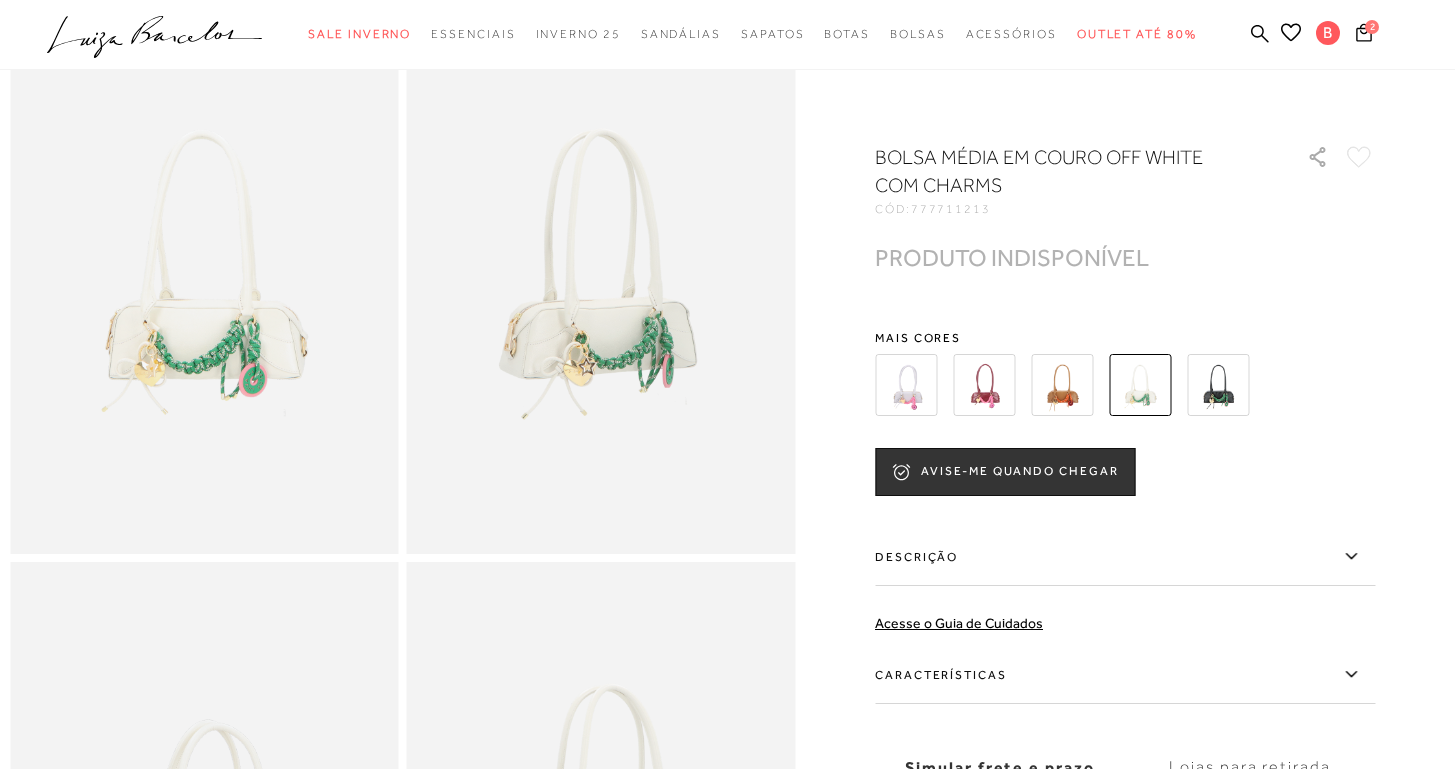 click at bounding box center (1140, 385) 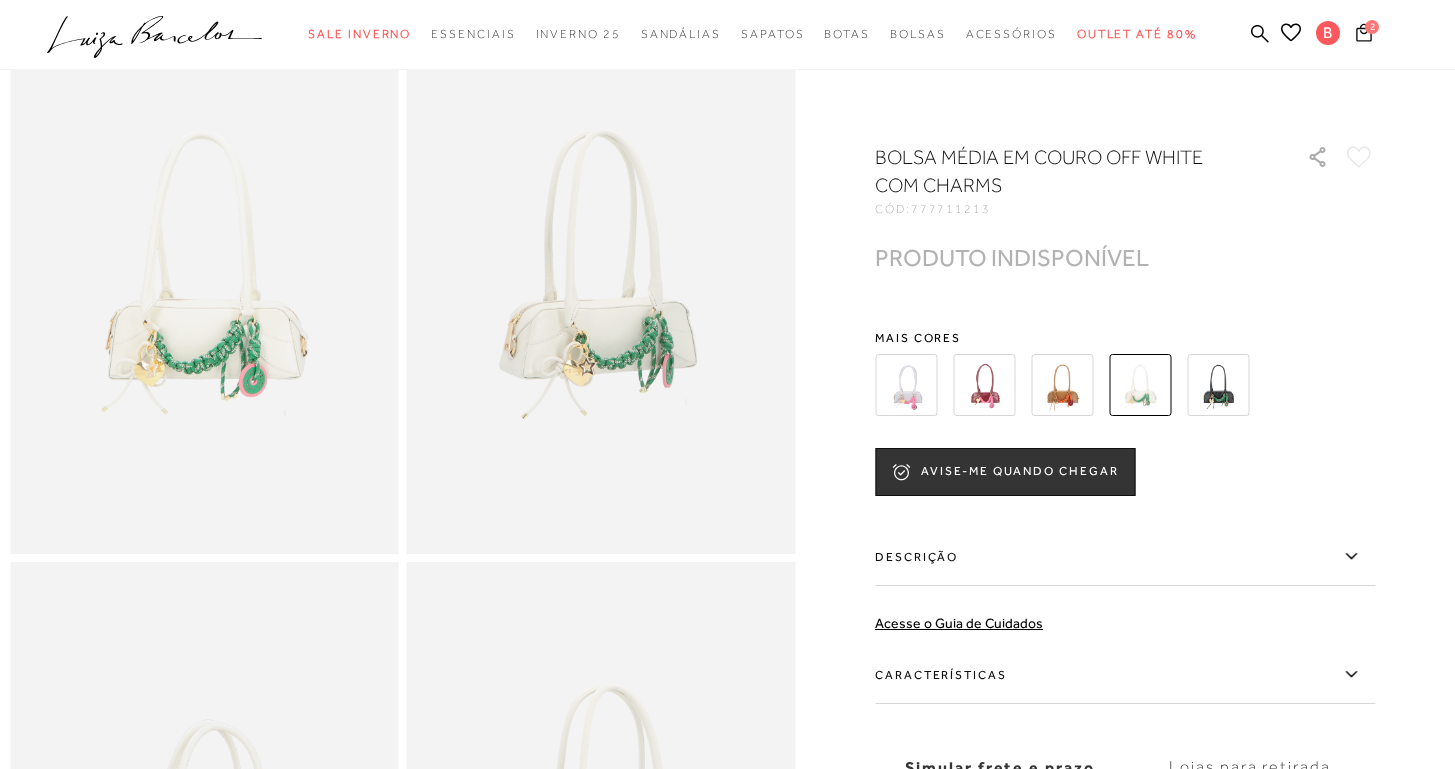 click on "2" at bounding box center (1372, 27) 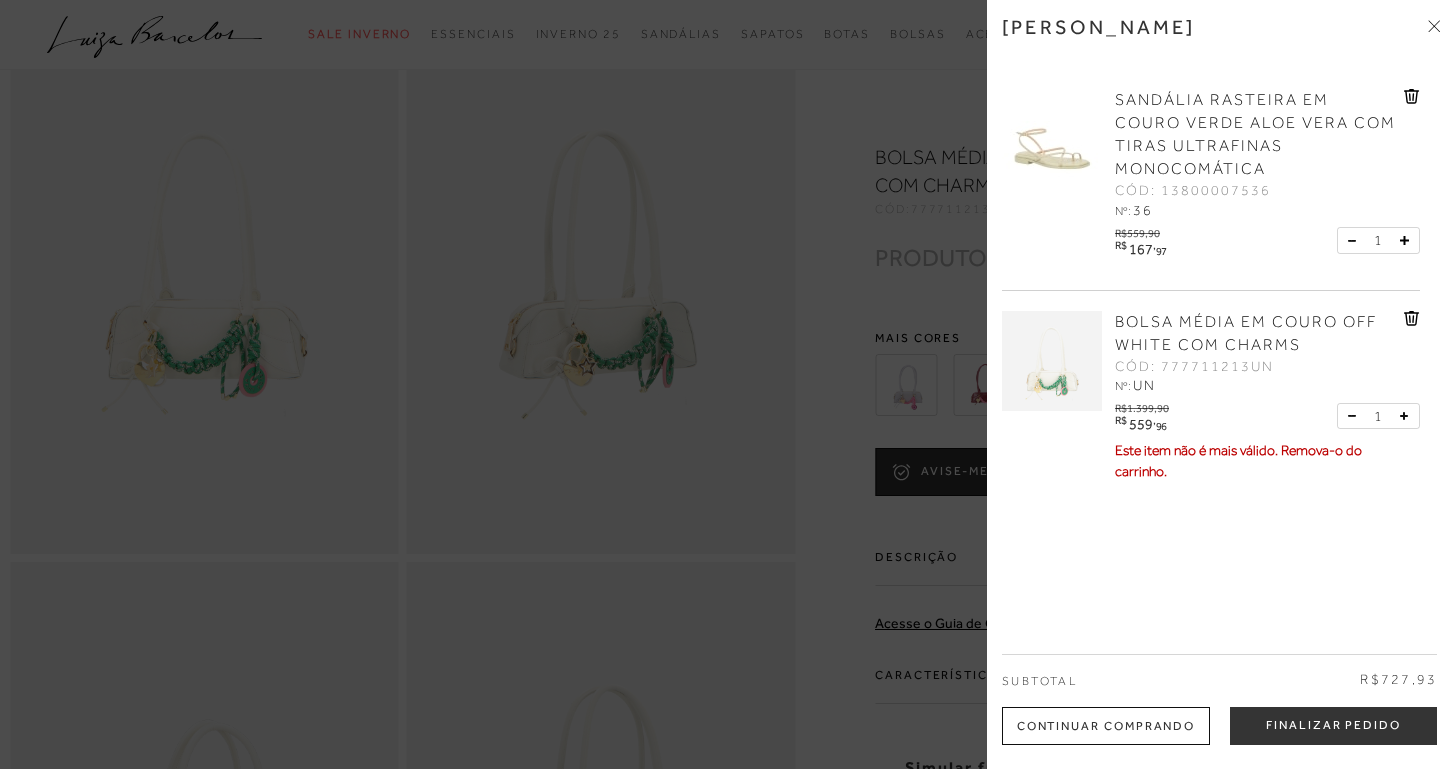 click 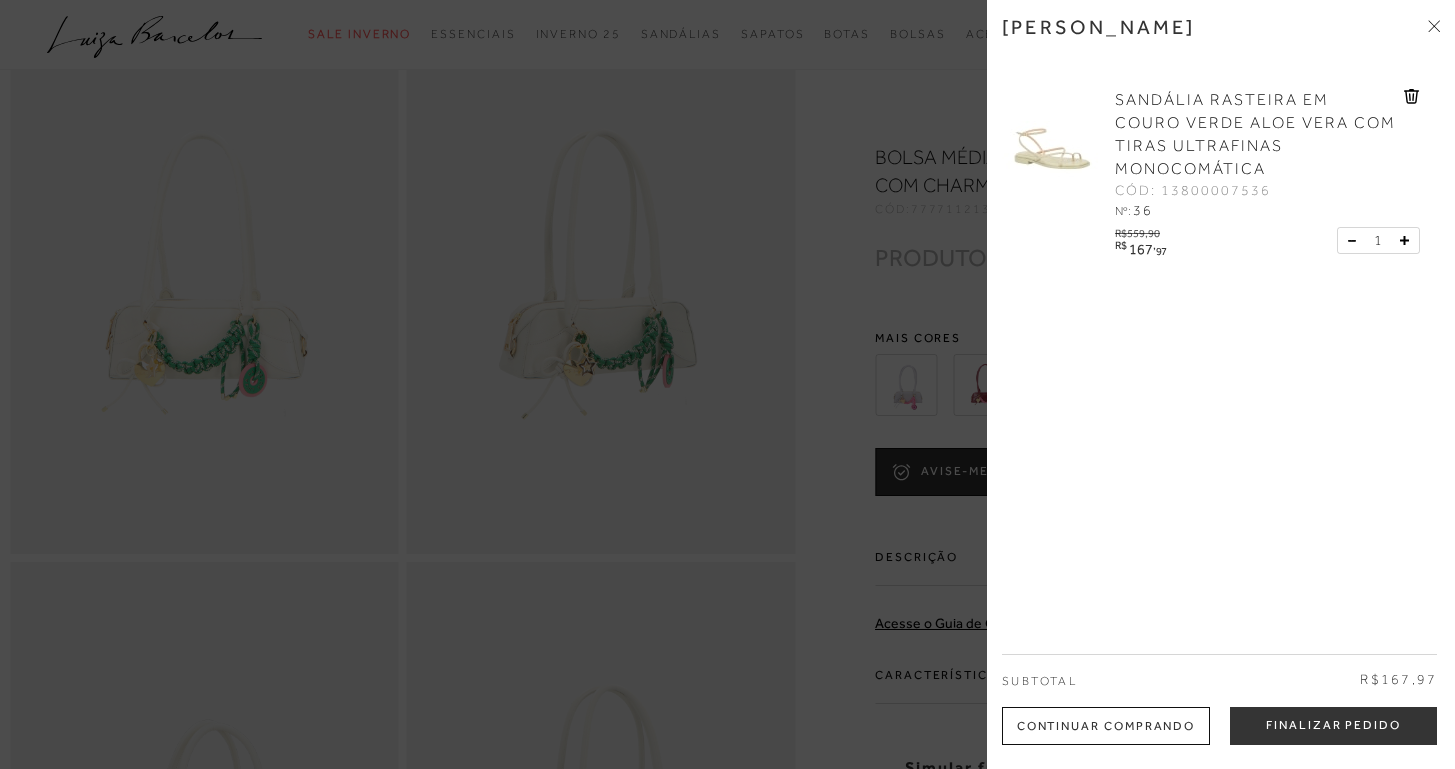 click 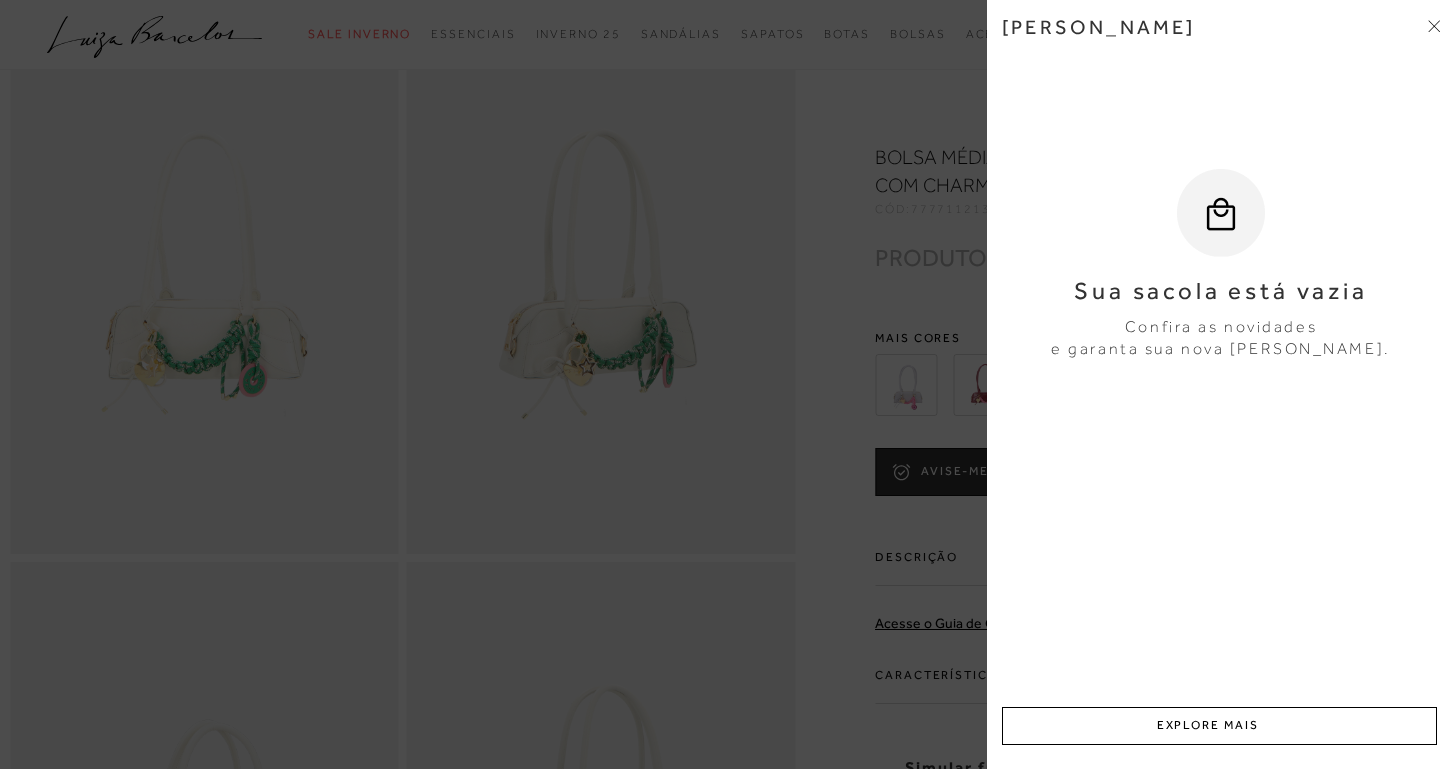 click on "Minha sacola
Sua sacola está vazia
Confira as novidades  e garanta sua nova Luiza Barcelos.
Subtotal
R$0,00
Finalizar Pedido
EXPLORE MAIS" at bounding box center [1221, 384] 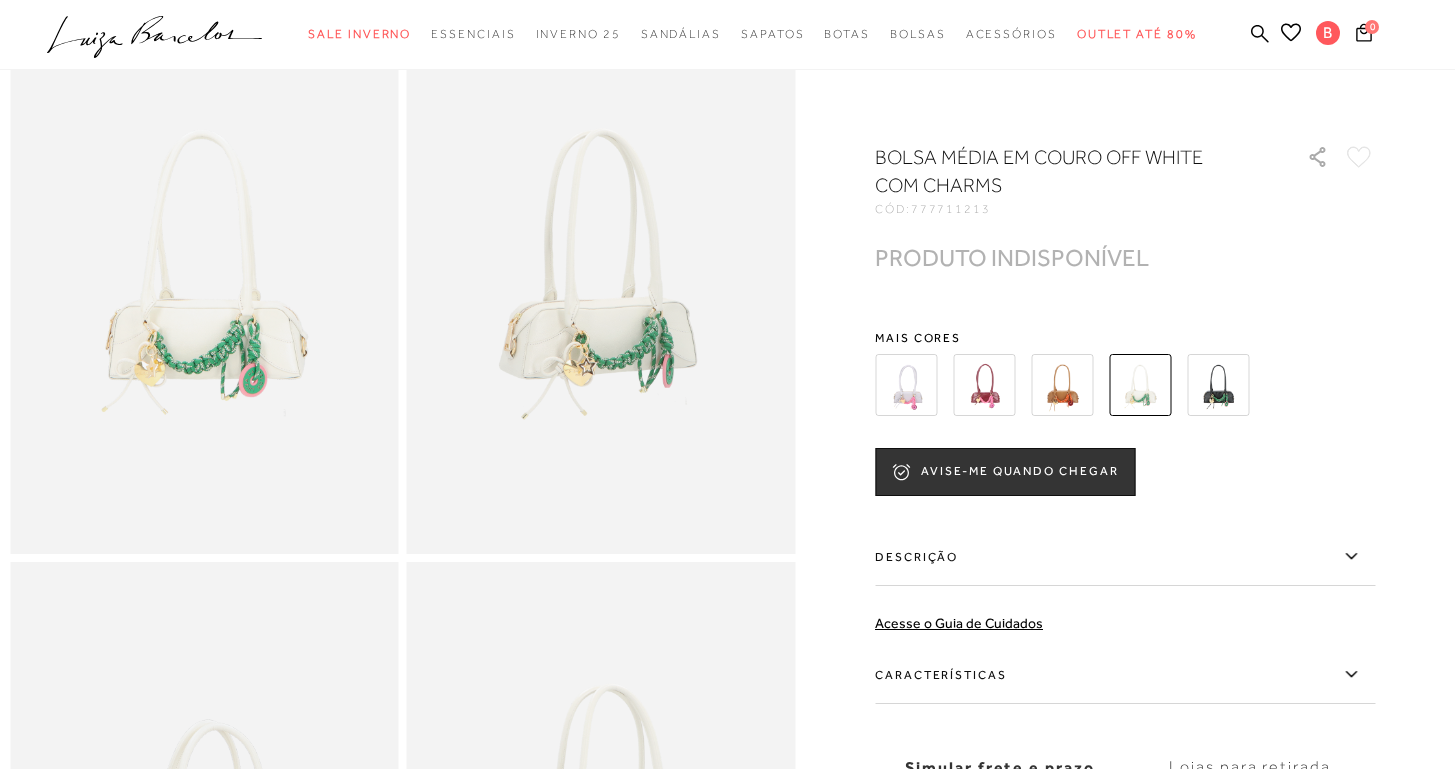 click at bounding box center [906, 385] 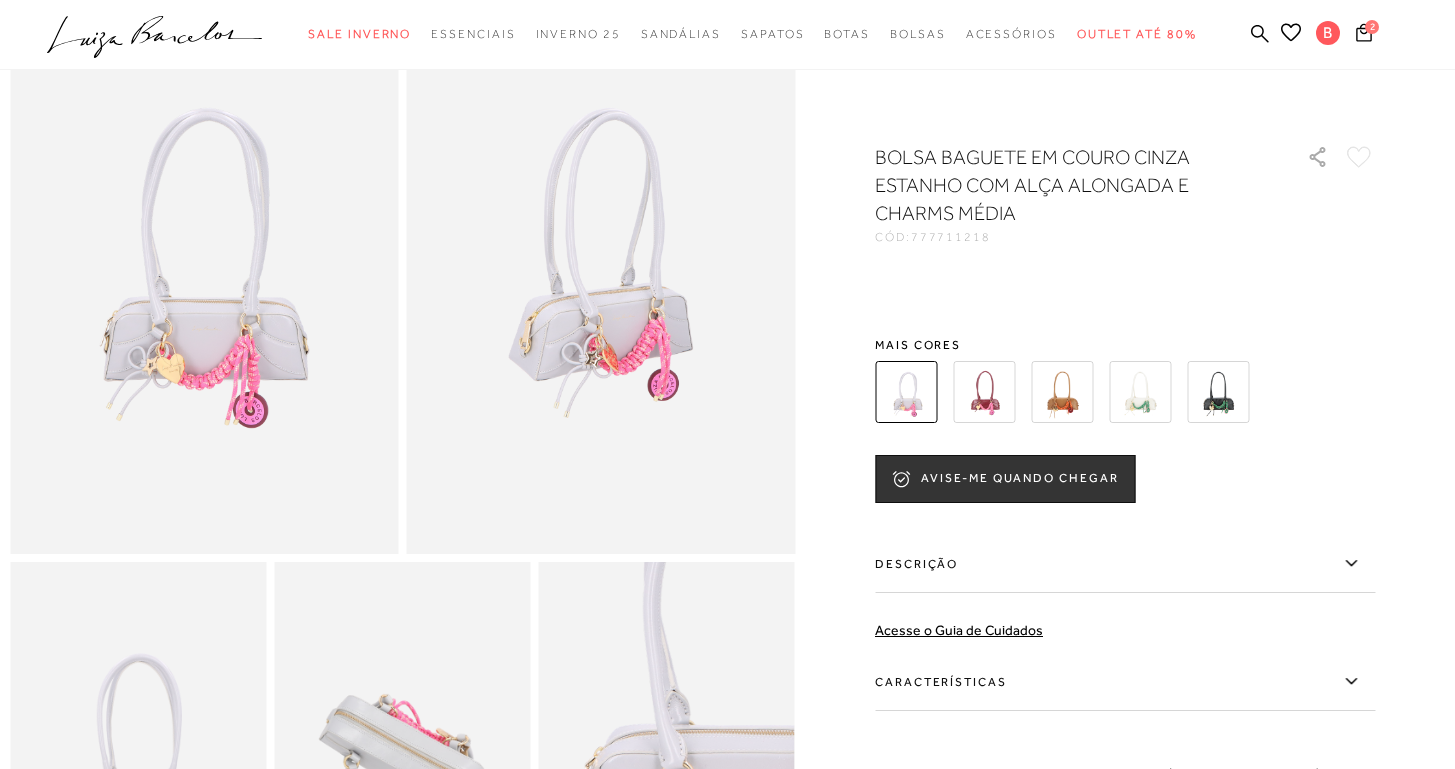 scroll, scrollTop: 0, scrollLeft: 0, axis: both 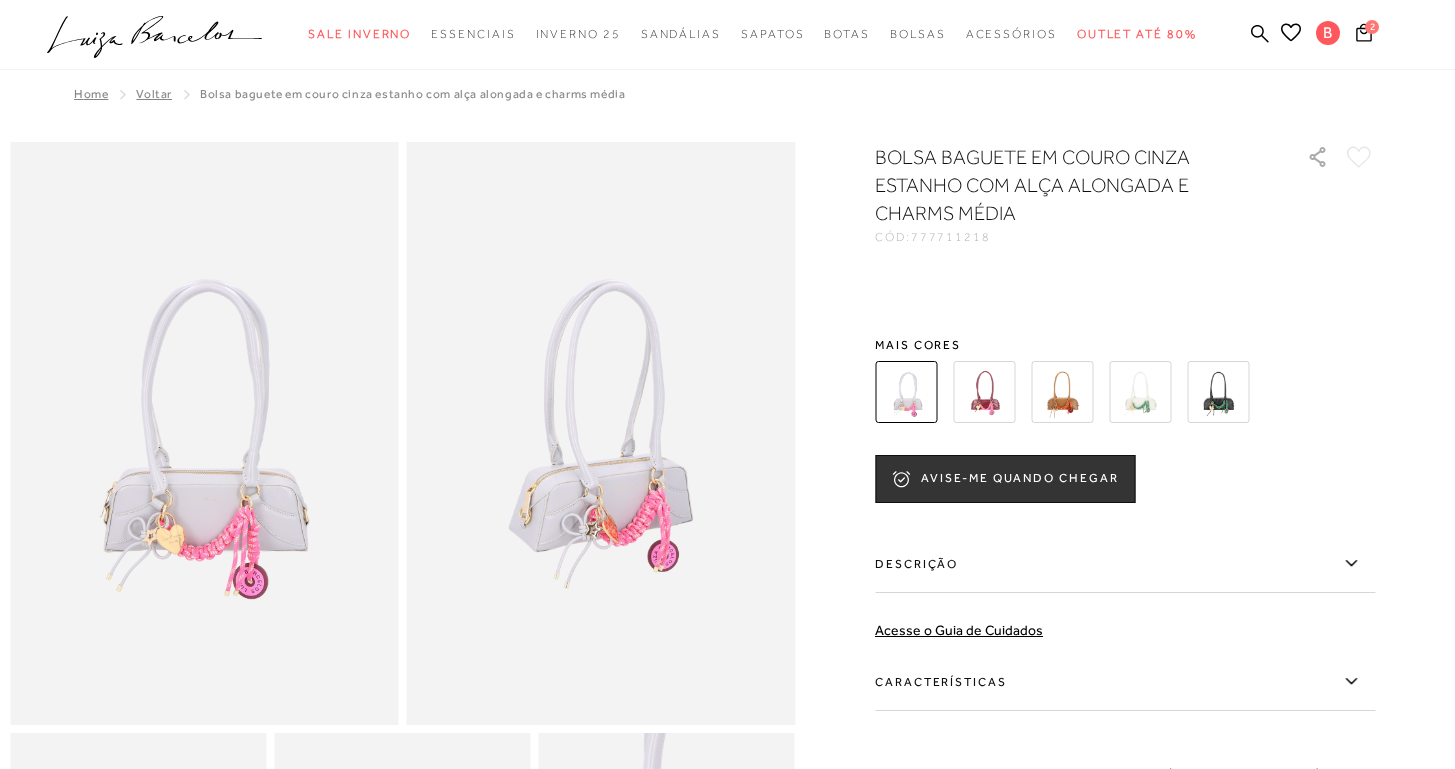 click at bounding box center [984, 392] 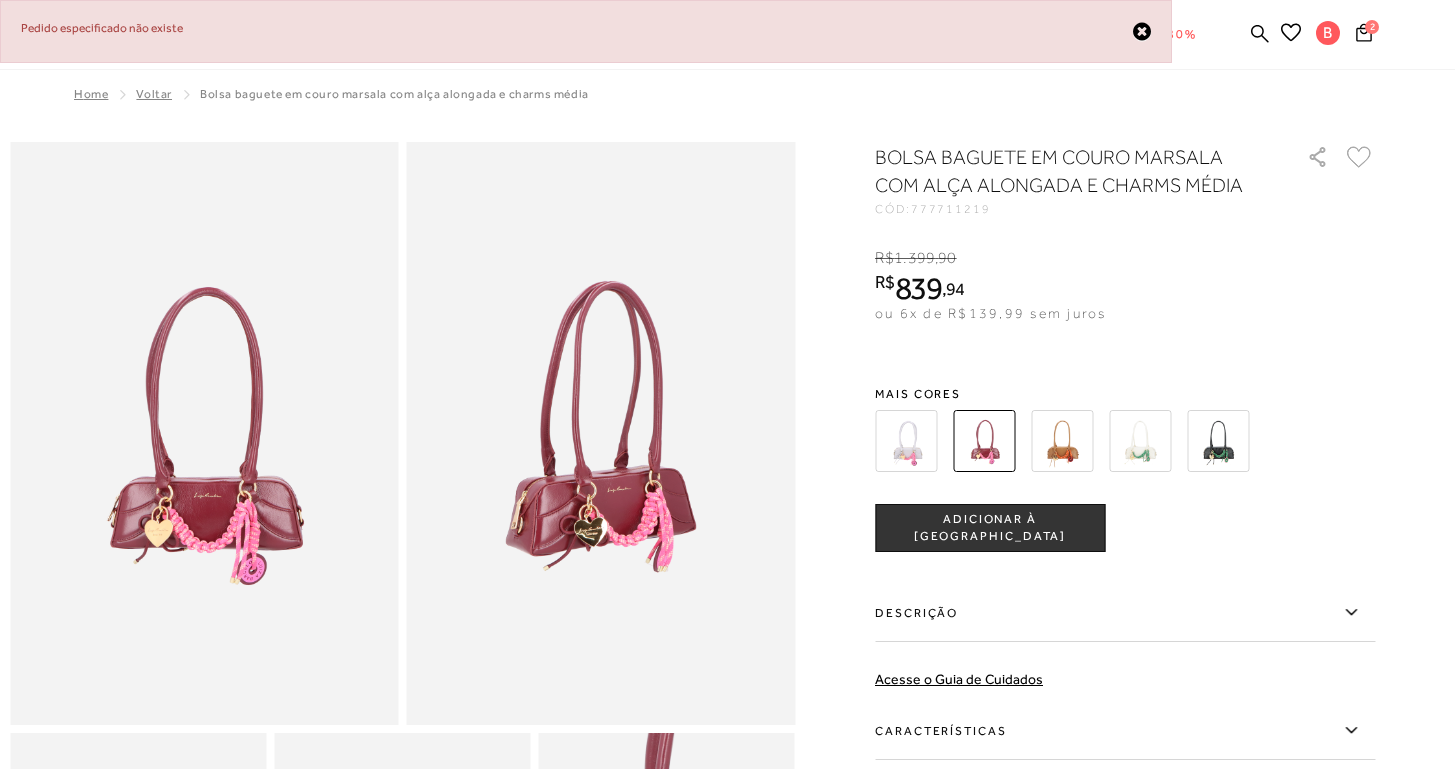 click at bounding box center (1062, 441) 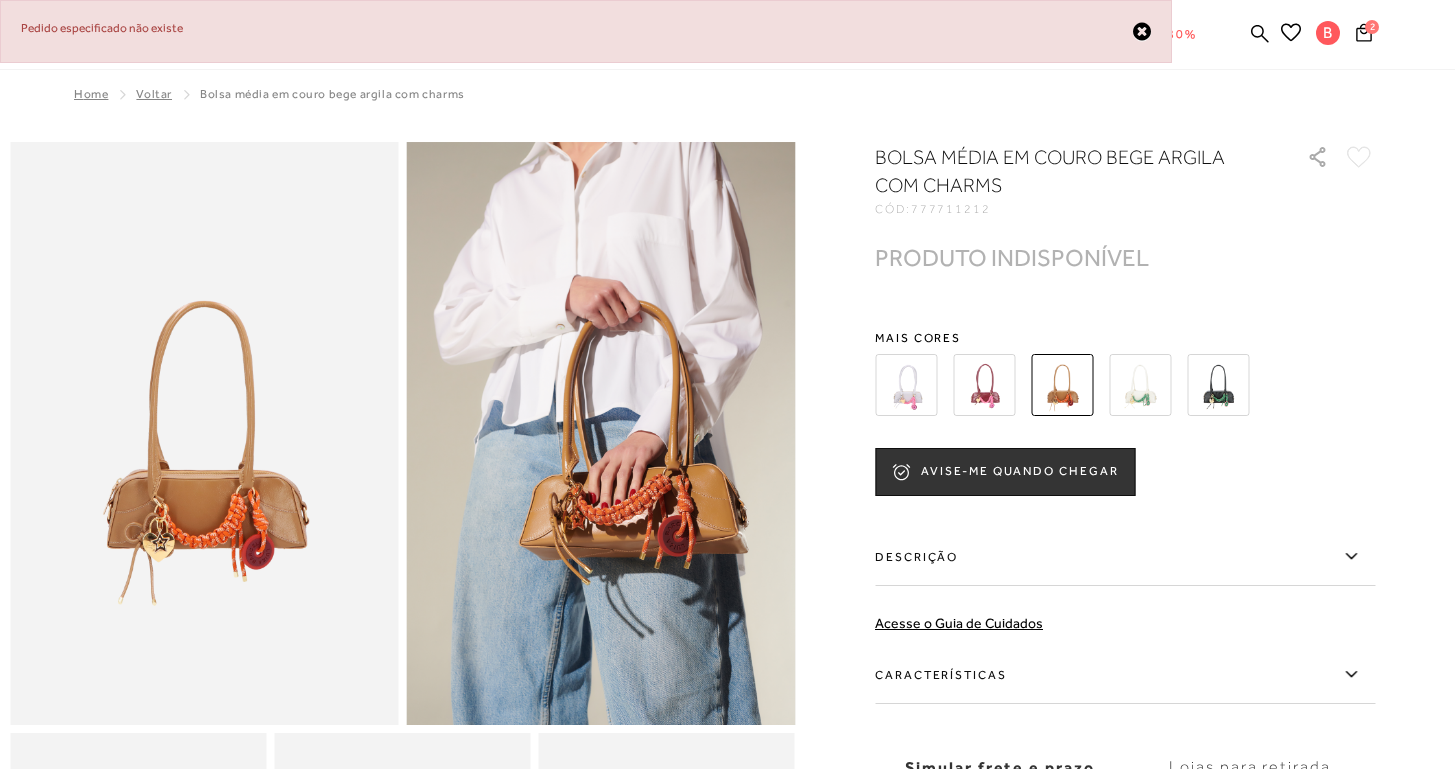 click at bounding box center [1140, 385] 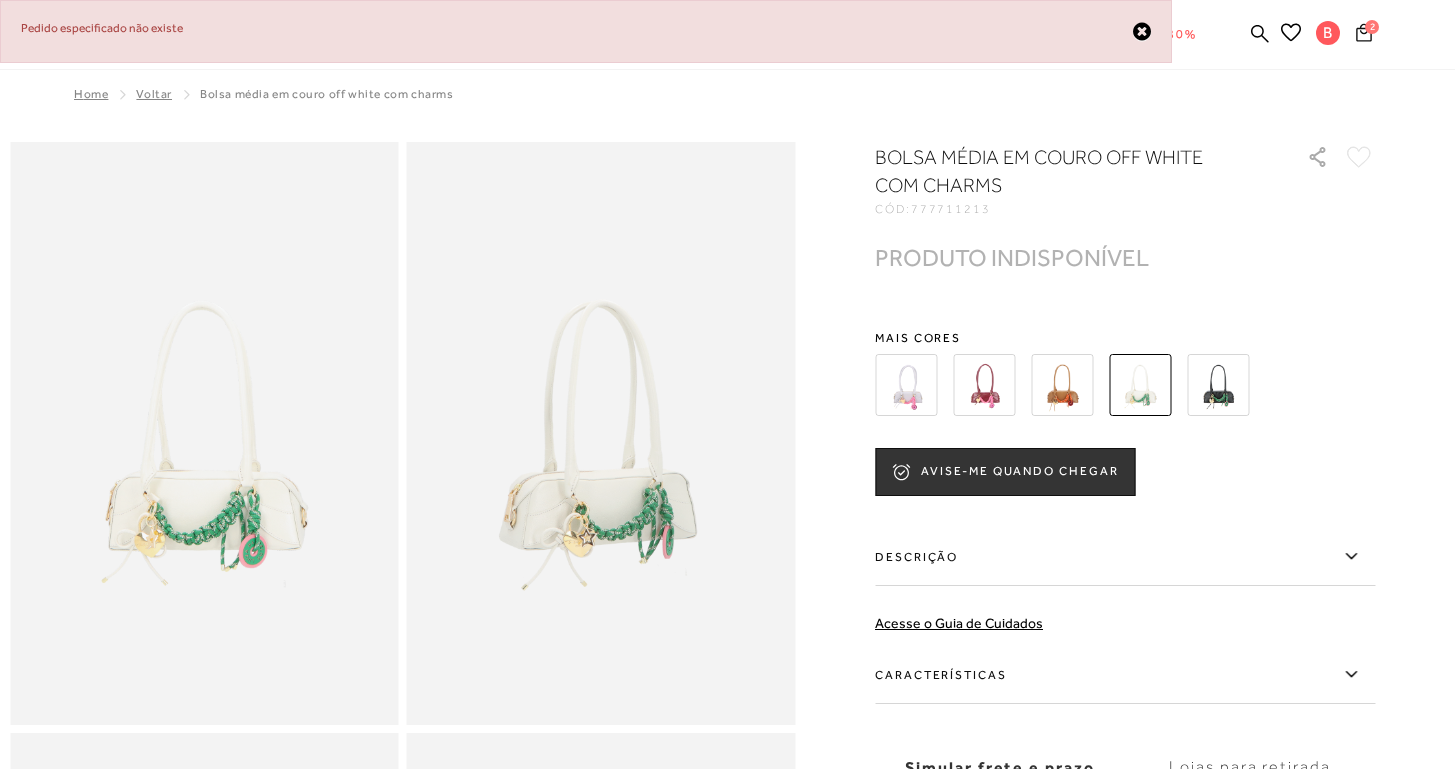 click on "2" at bounding box center [1372, 27] 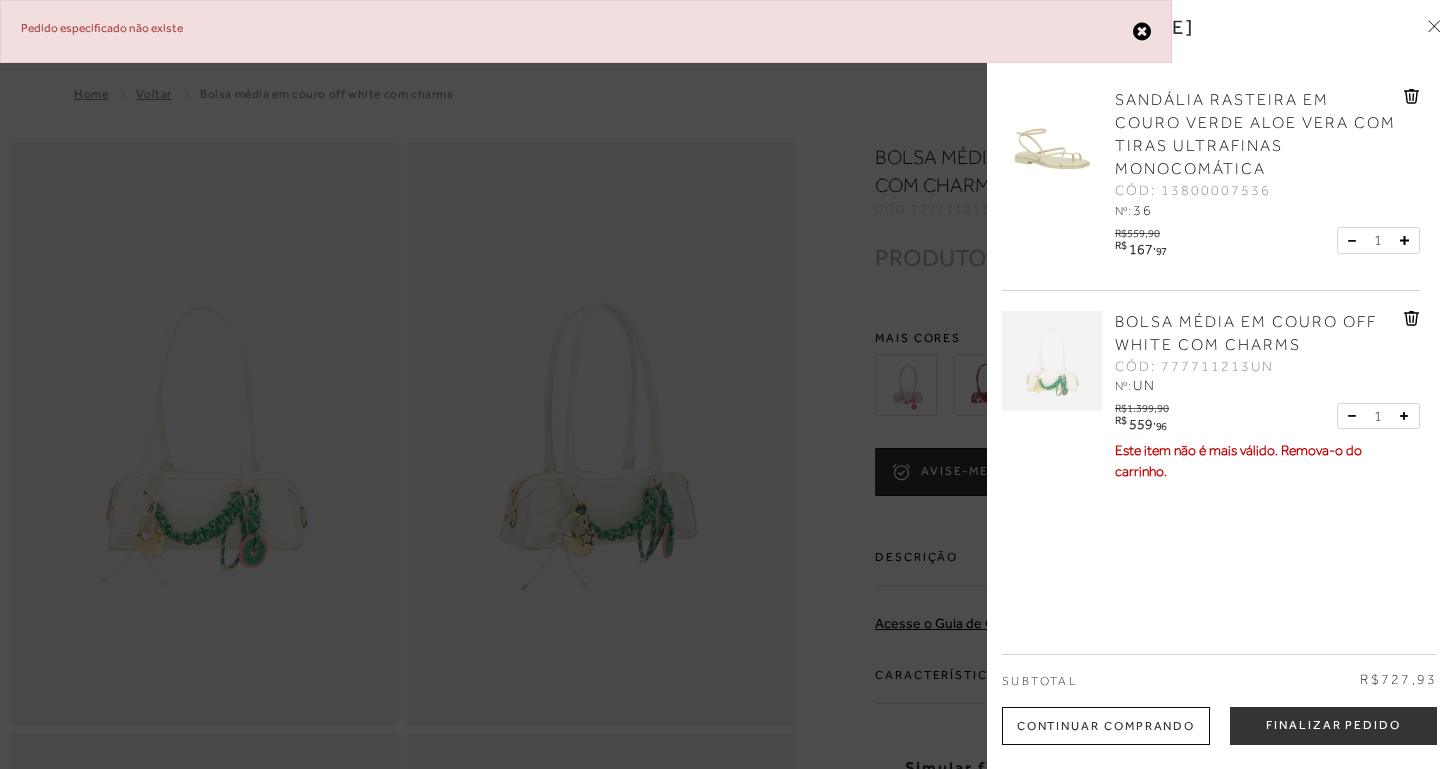 click 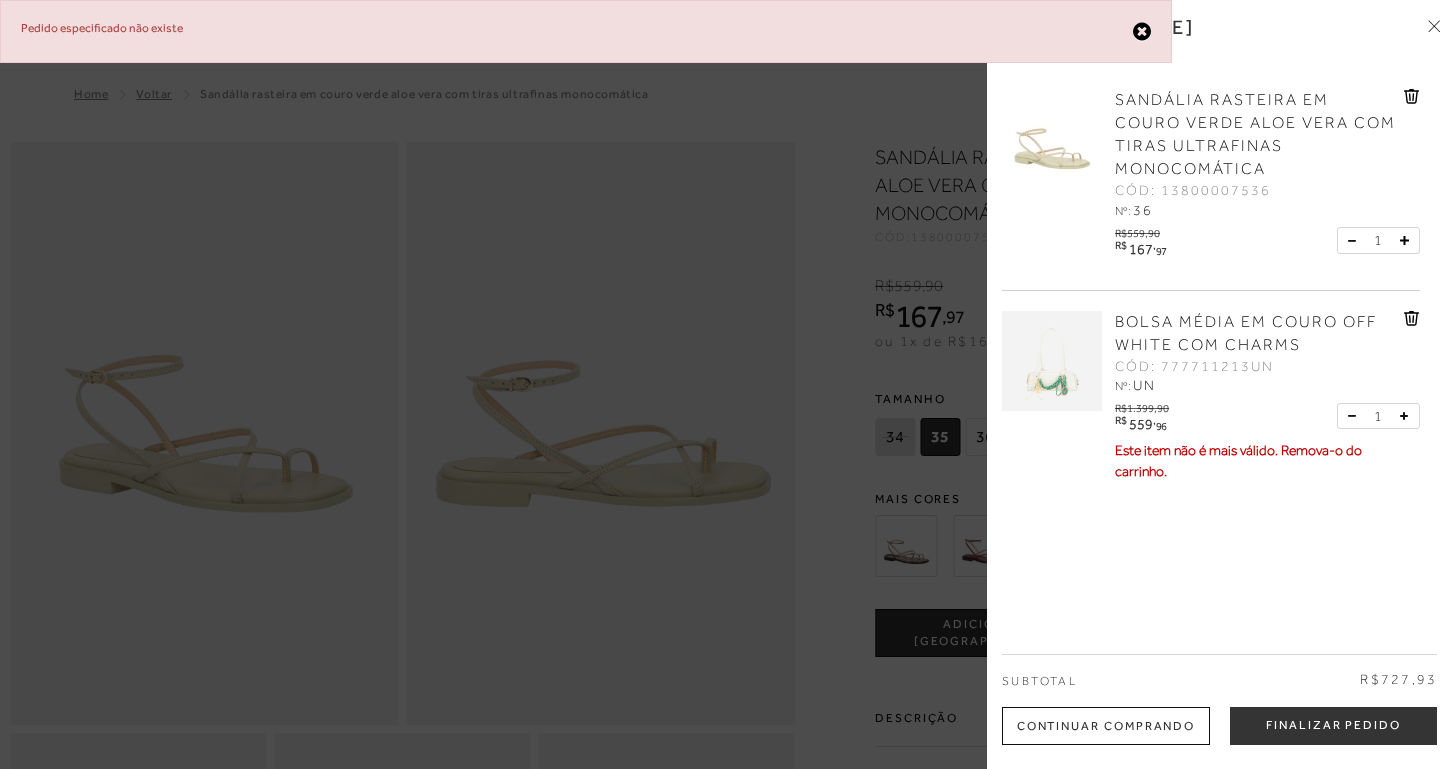 click at bounding box center [727, 384] 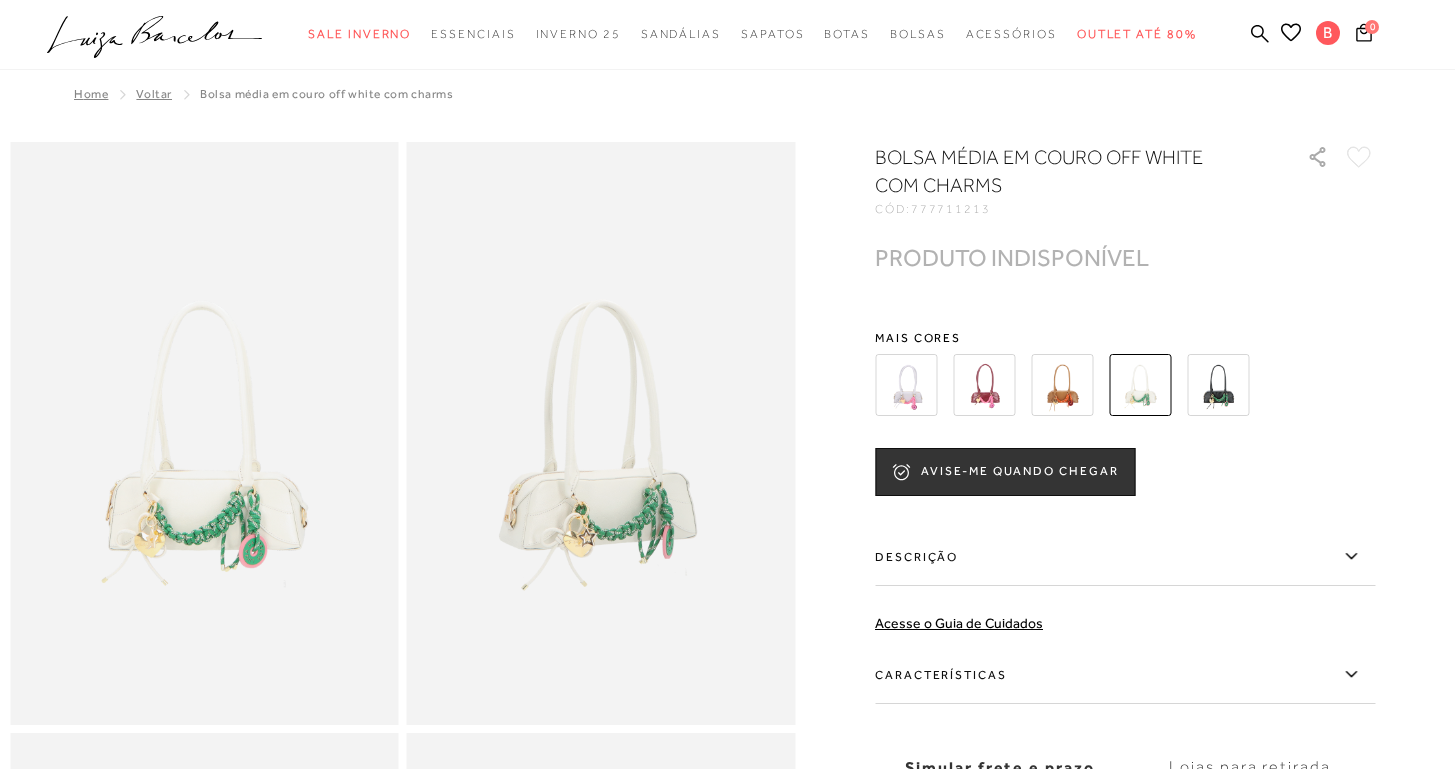 scroll, scrollTop: 0, scrollLeft: 0, axis: both 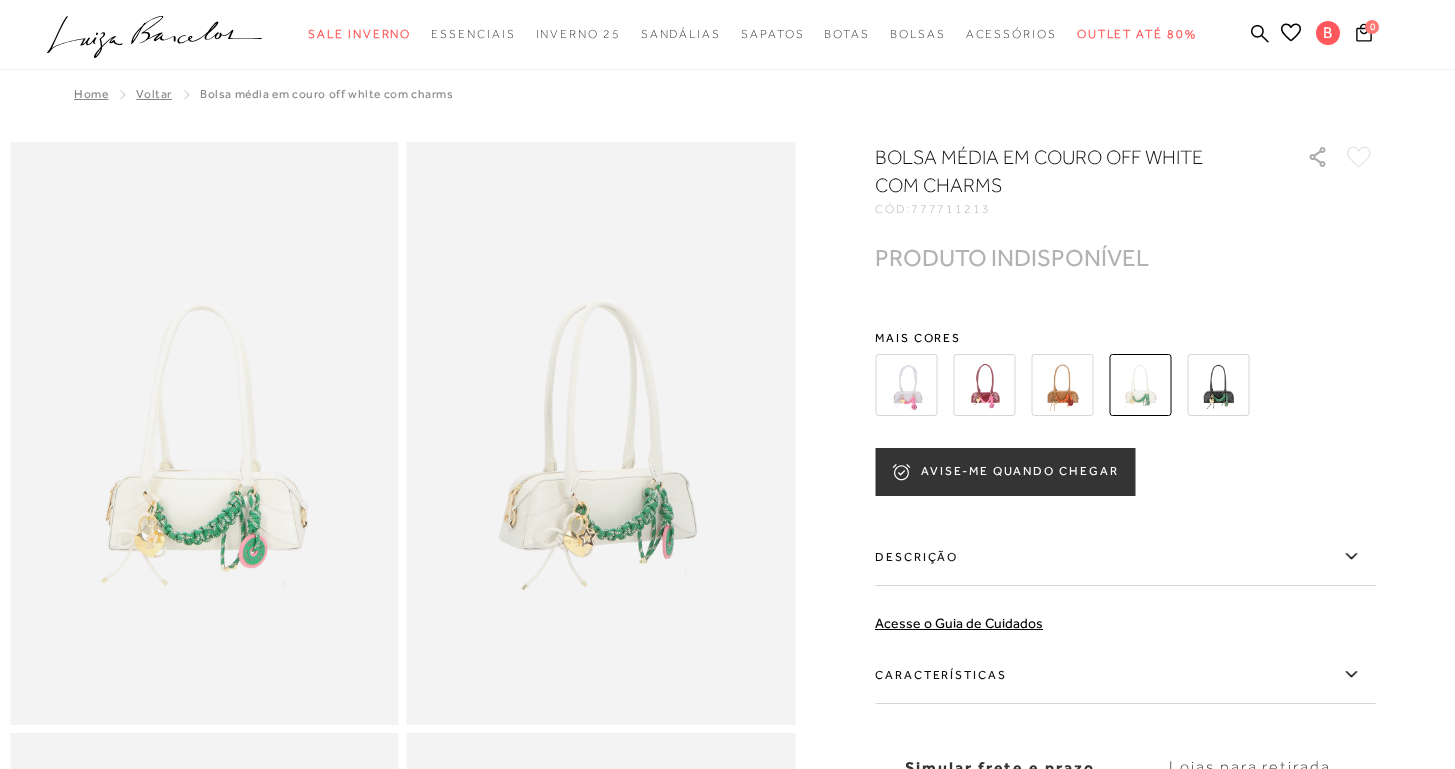 click on "AVISE-ME QUANDO CHEGAR" at bounding box center (1005, 472) 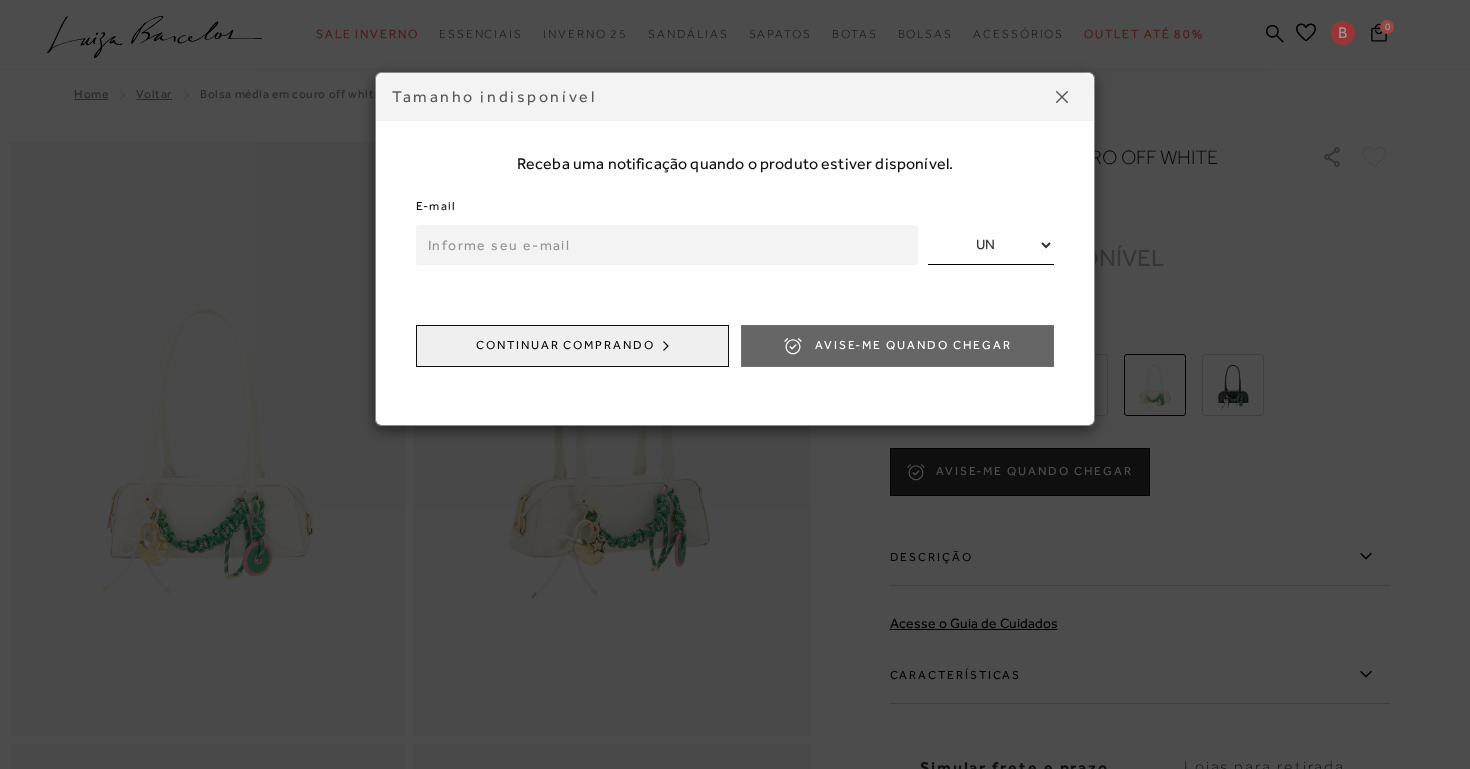 click at bounding box center (667, 245) 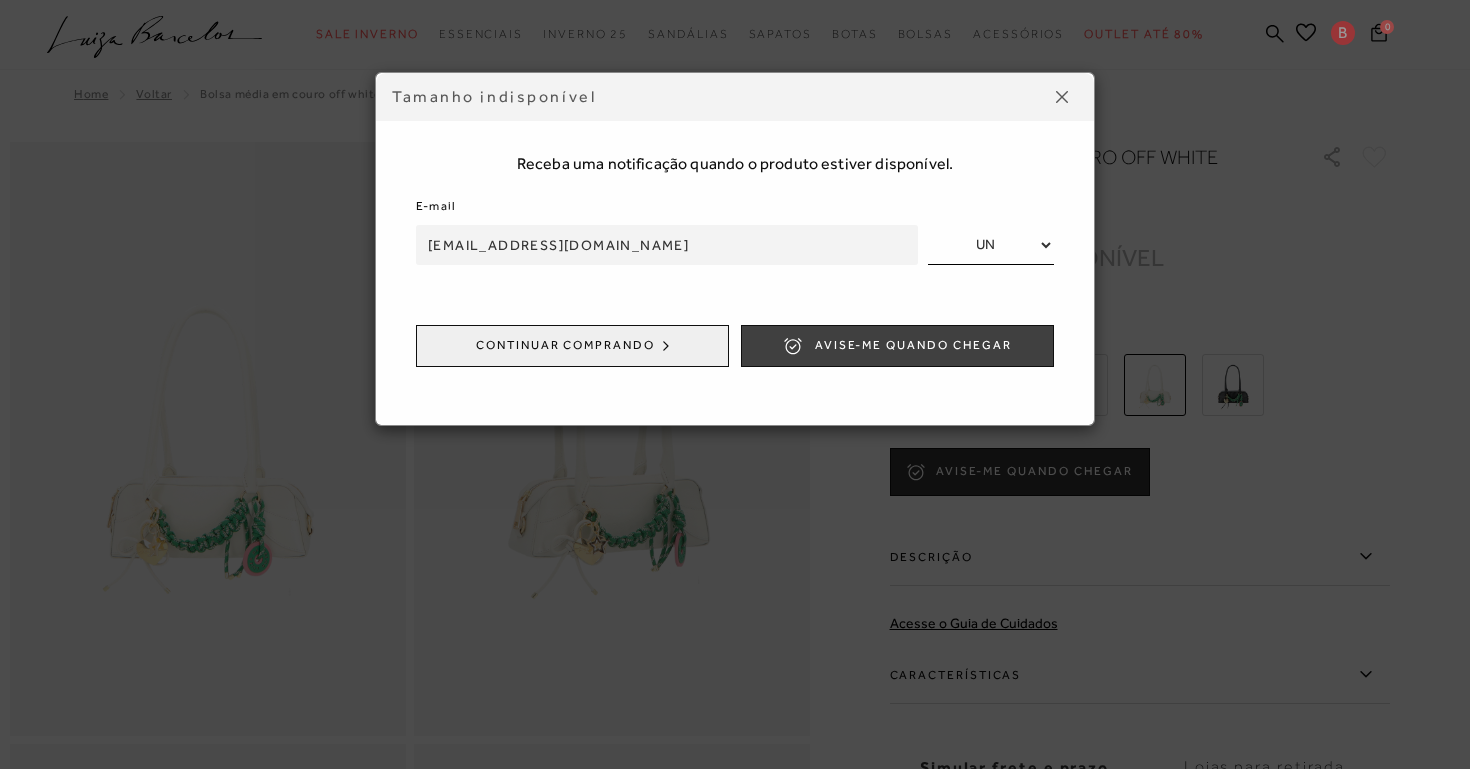 click on "Avise-me quando chegar" at bounding box center (913, 345) 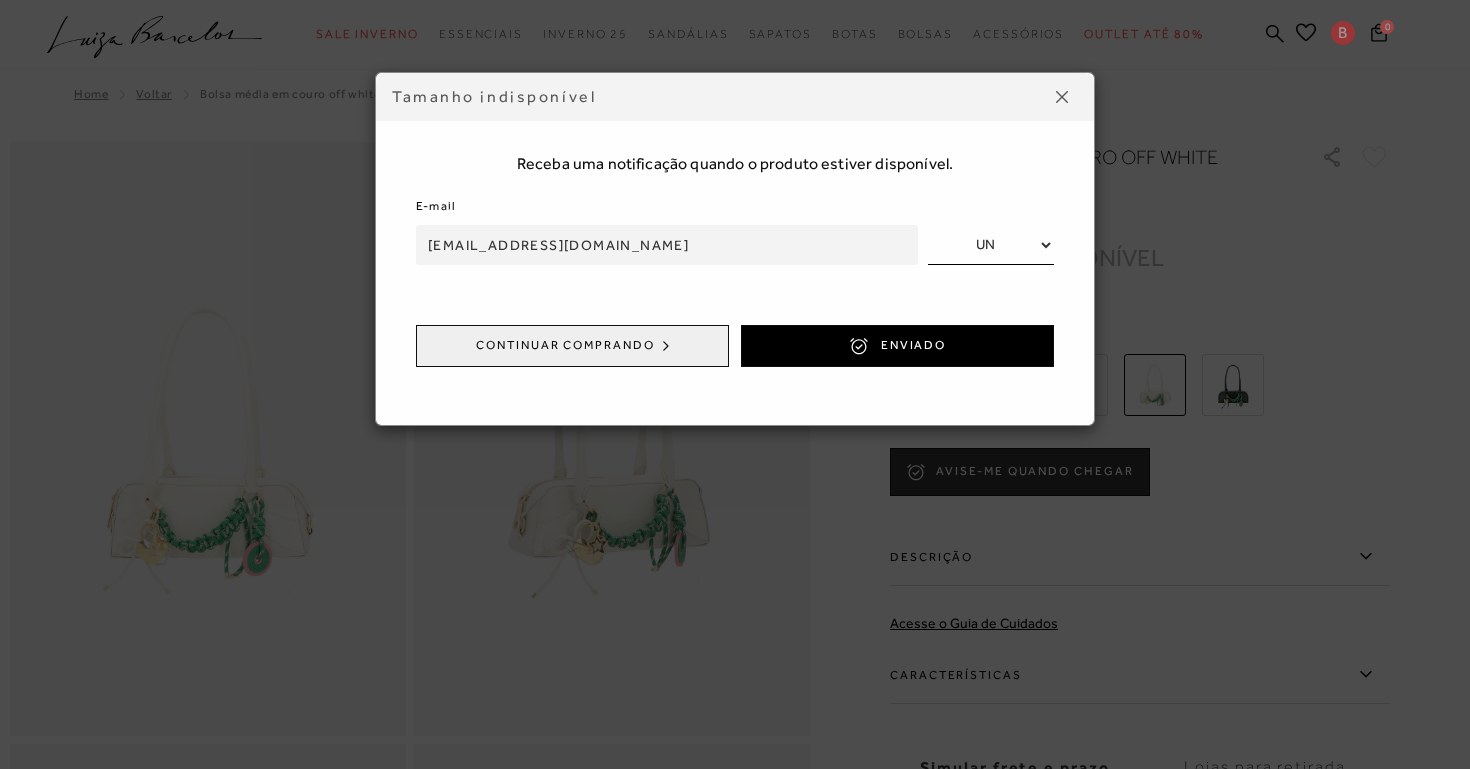 click at bounding box center [1062, 97] 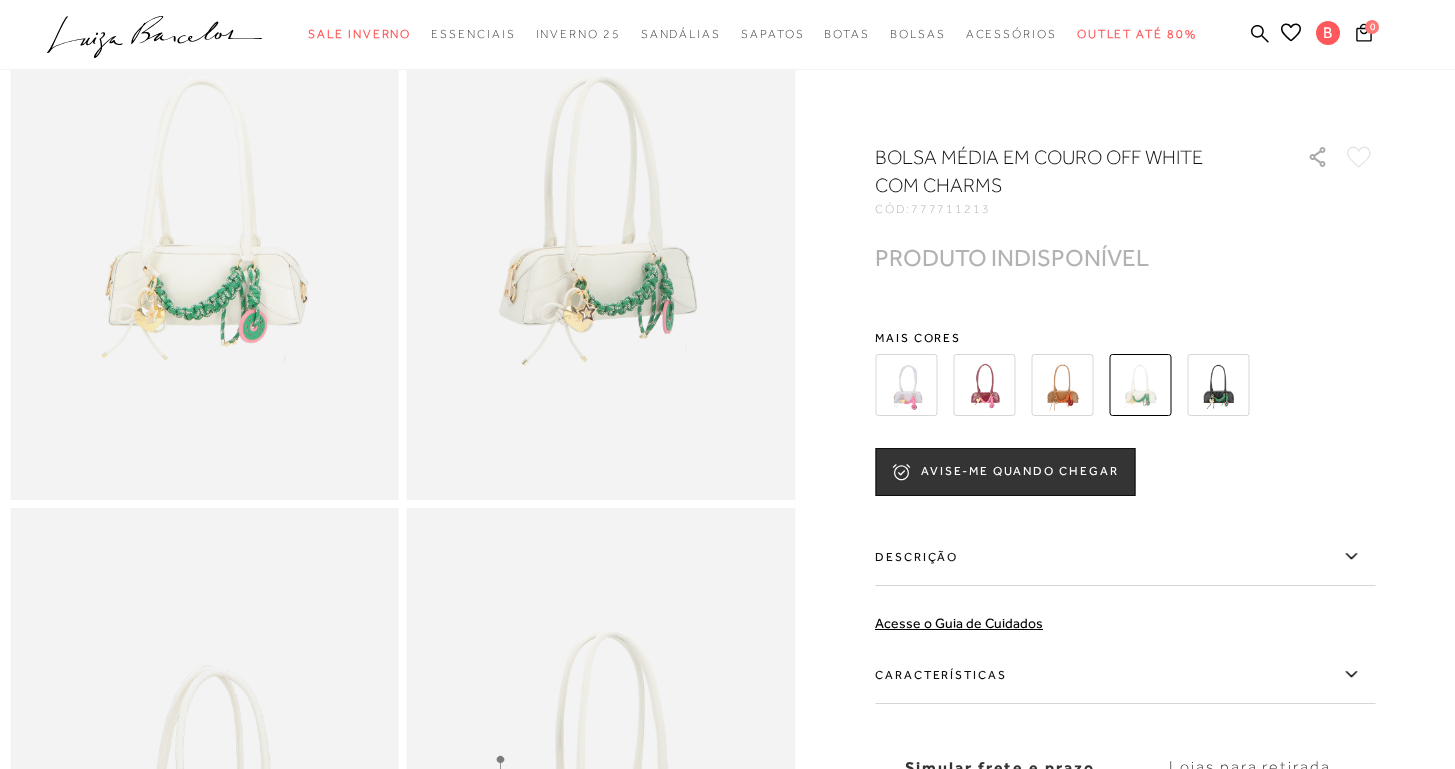 scroll, scrollTop: 644, scrollLeft: 0, axis: vertical 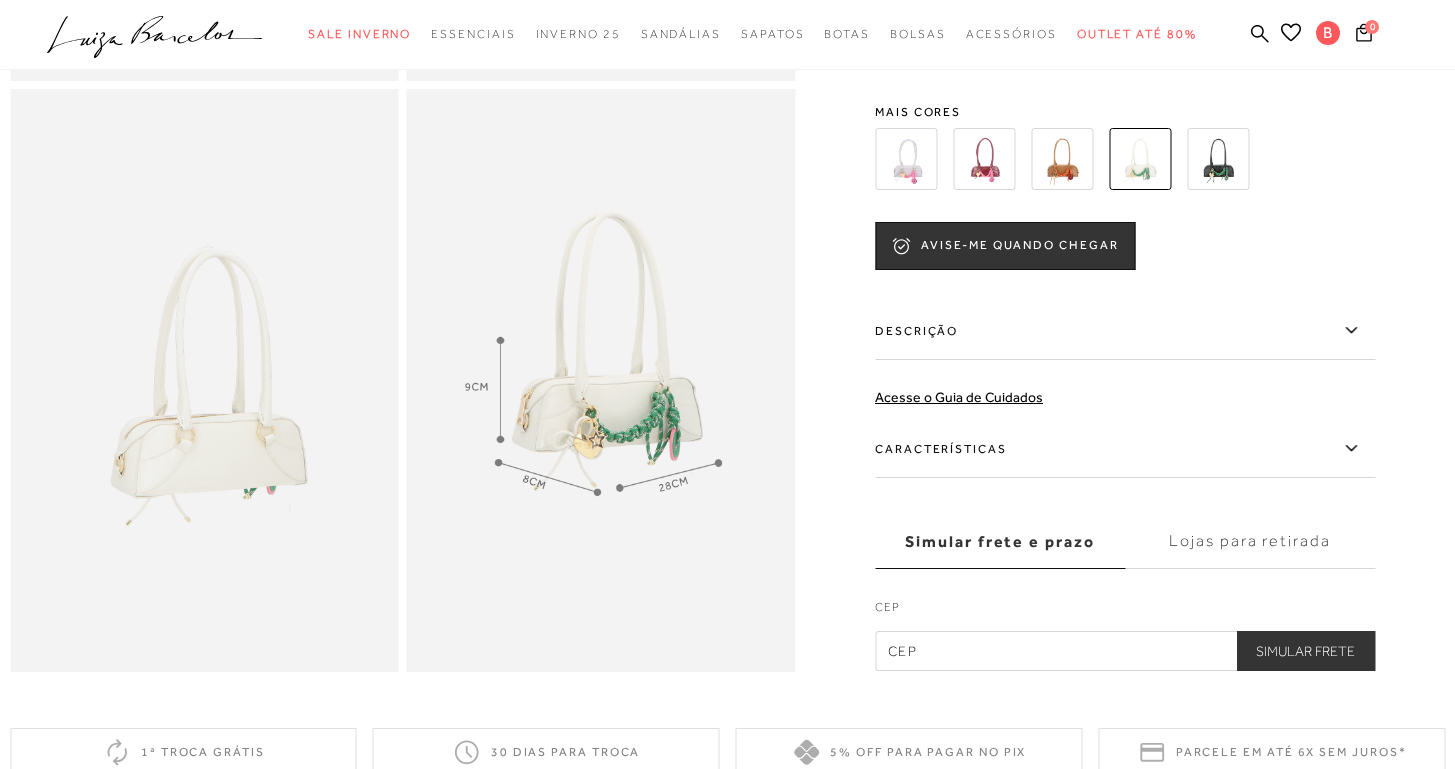 click on "Lojas para retirada" at bounding box center (1250, 542) 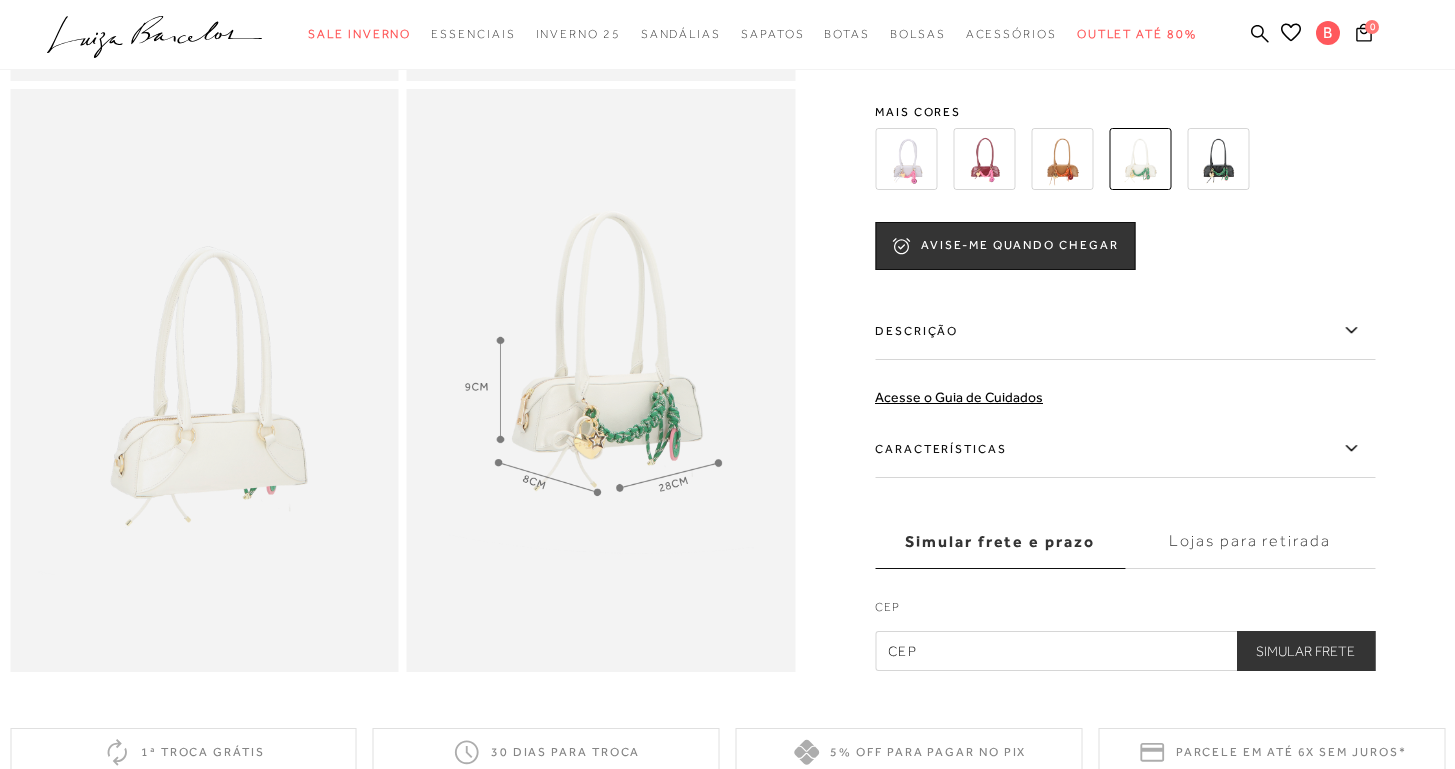 click on "Lojas para retirada" at bounding box center [0, 0] 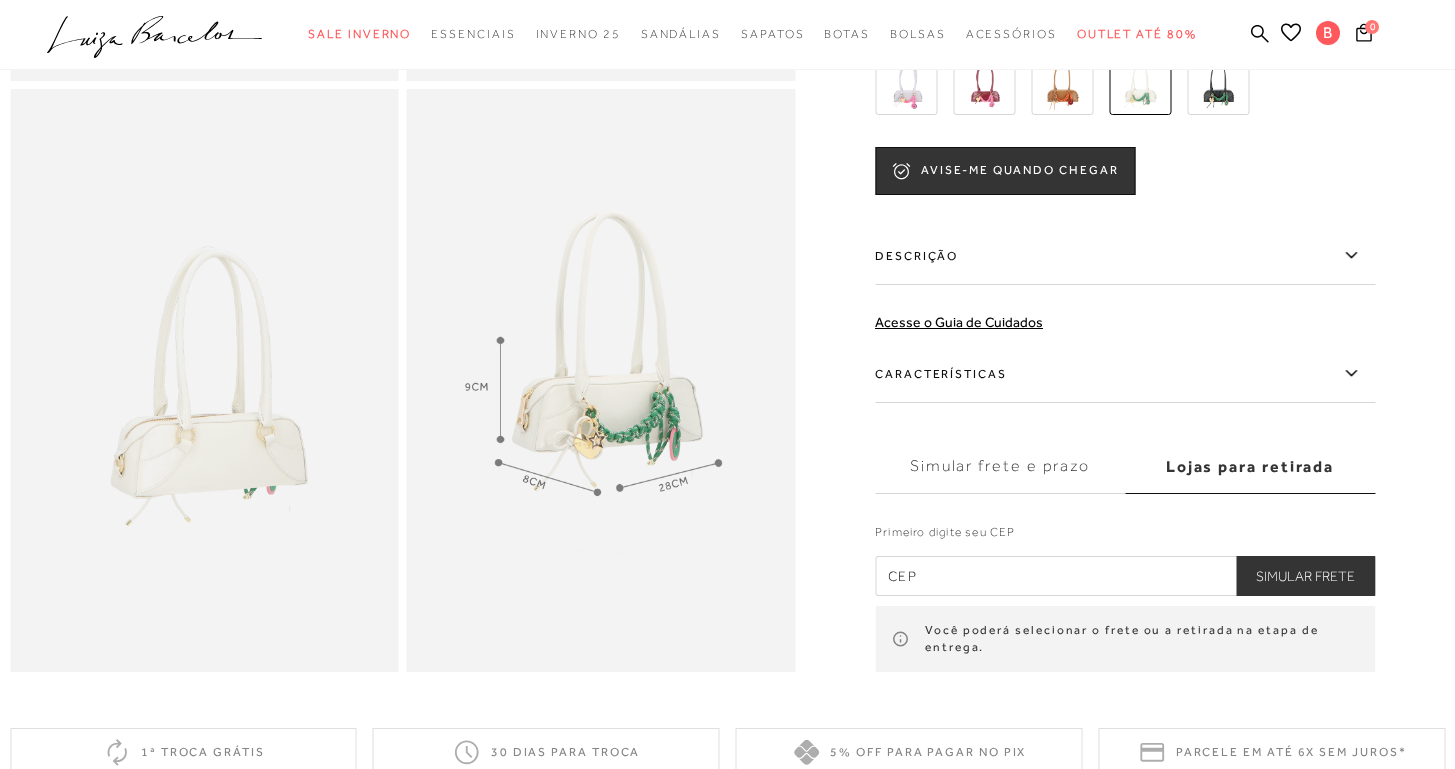 click on "Primeiro digite seu CEP
Simular Frete" at bounding box center (1125, 559) 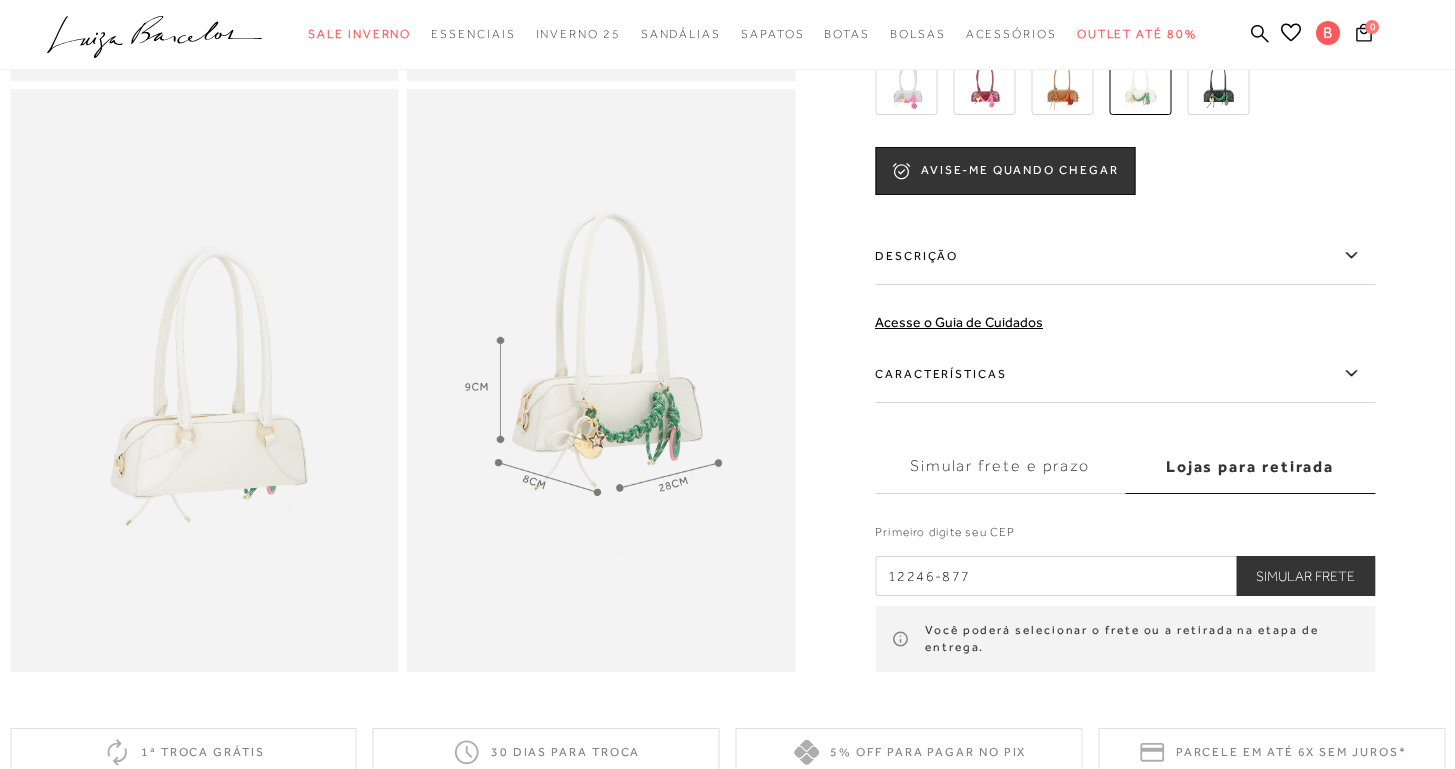 type on "12246-877" 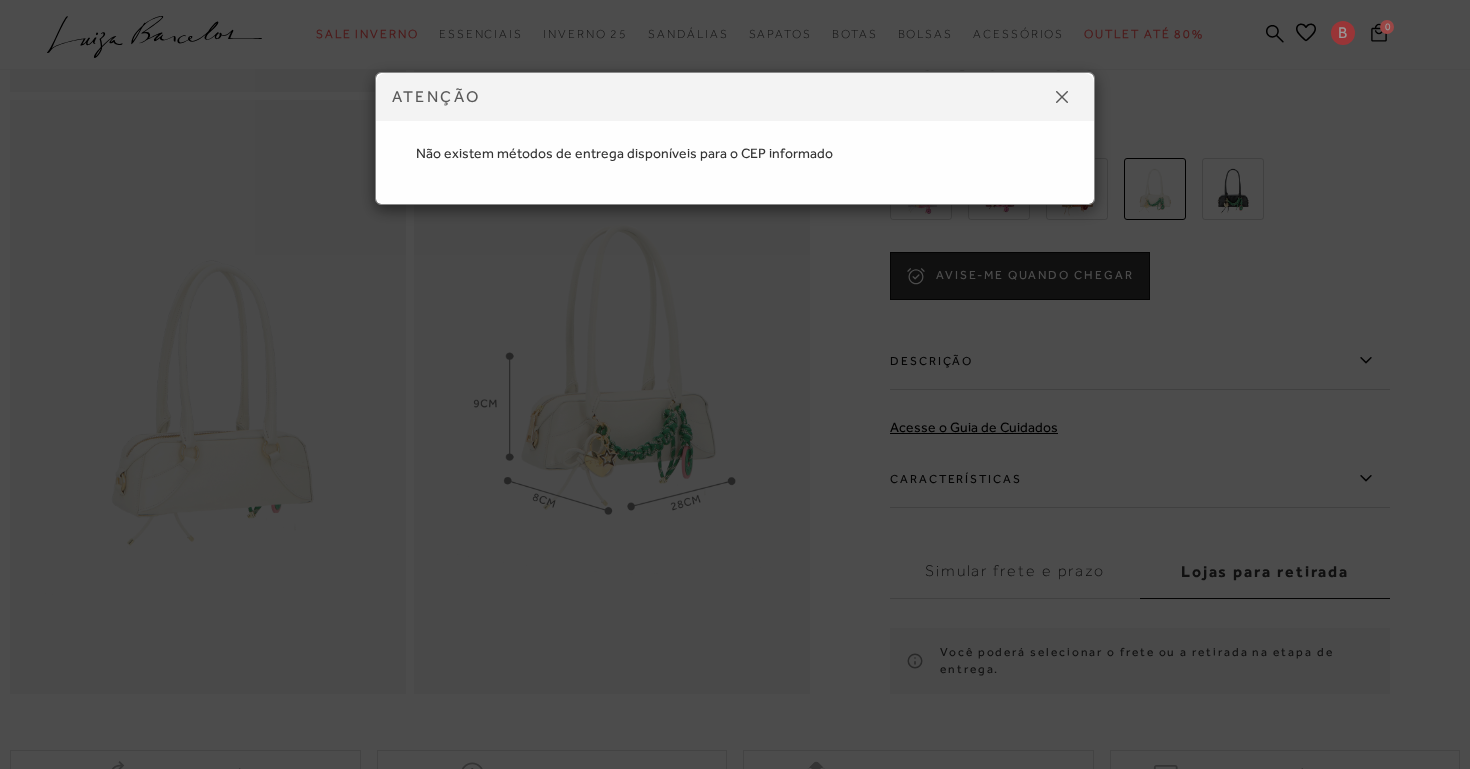 click at bounding box center [1062, 97] 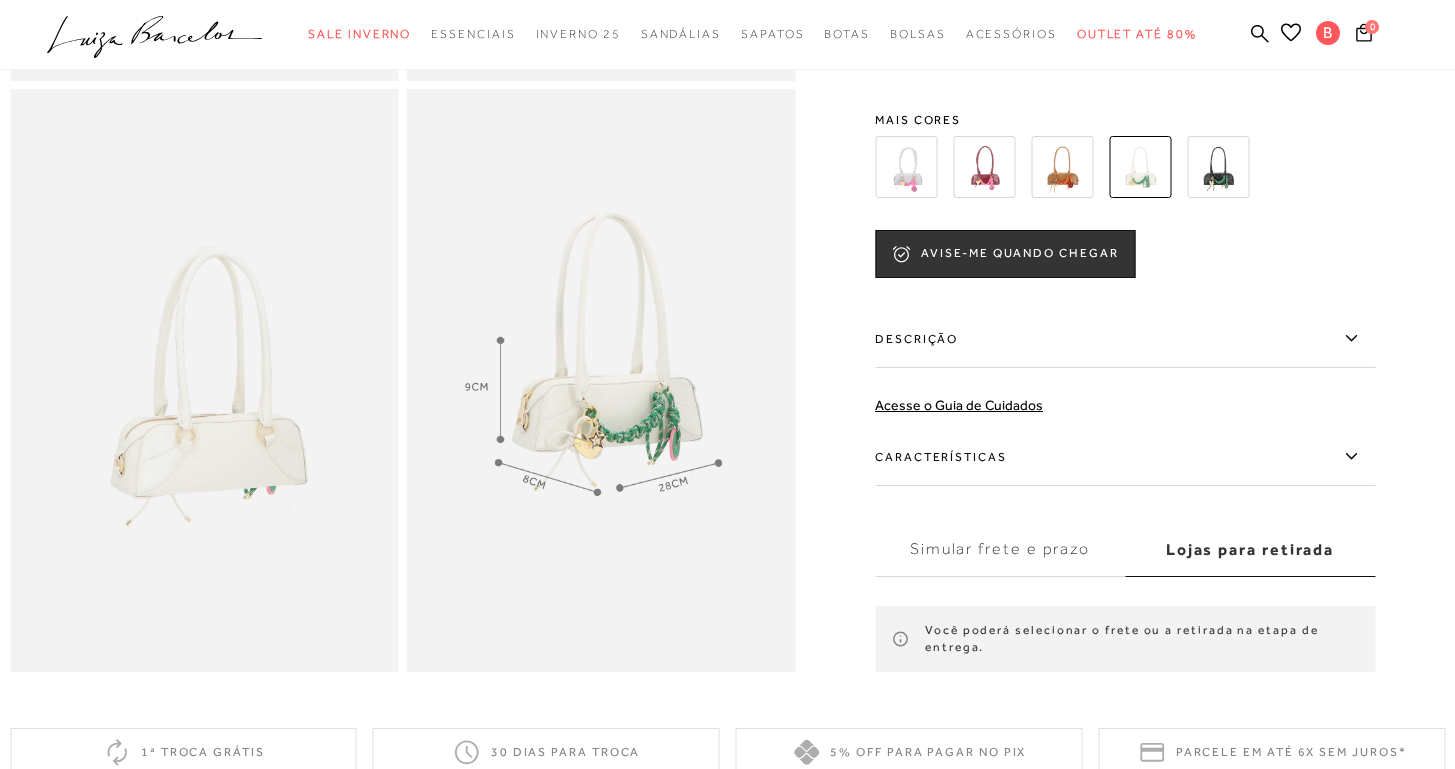 scroll, scrollTop: 831, scrollLeft: 0, axis: vertical 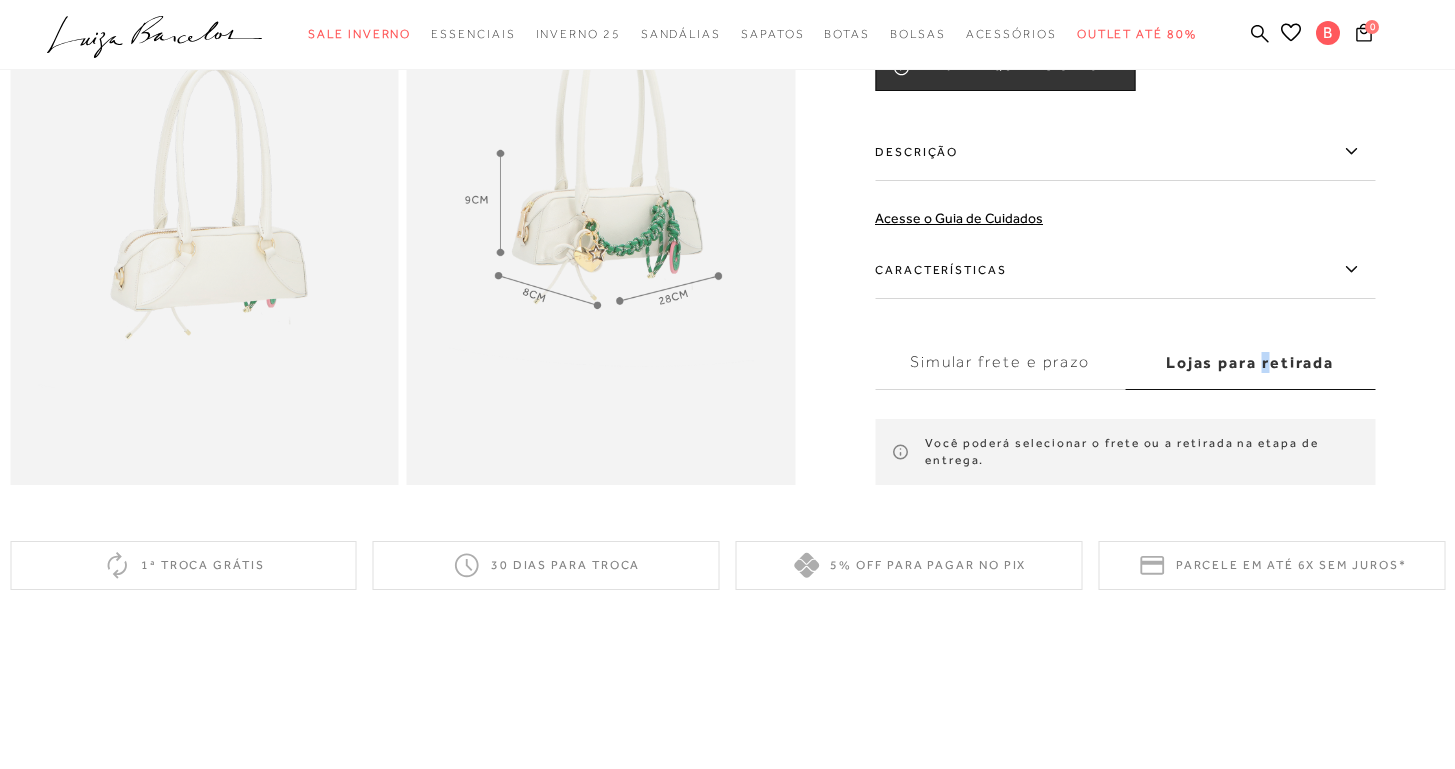 click on "Lojas para retirada" at bounding box center (1250, 363) 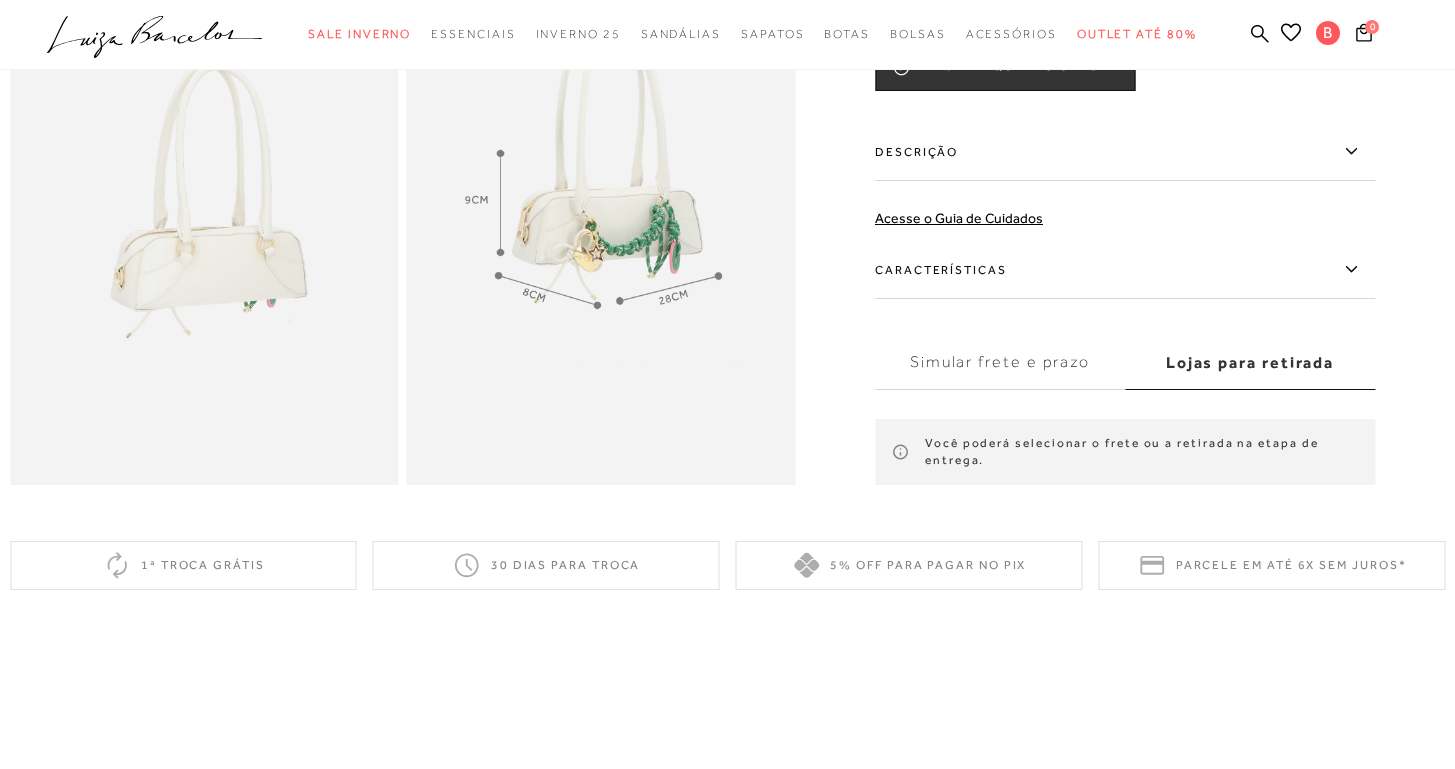 click on "Você poderá selecionar o frete ou a retirada na etapa de entrega." at bounding box center [1125, 452] 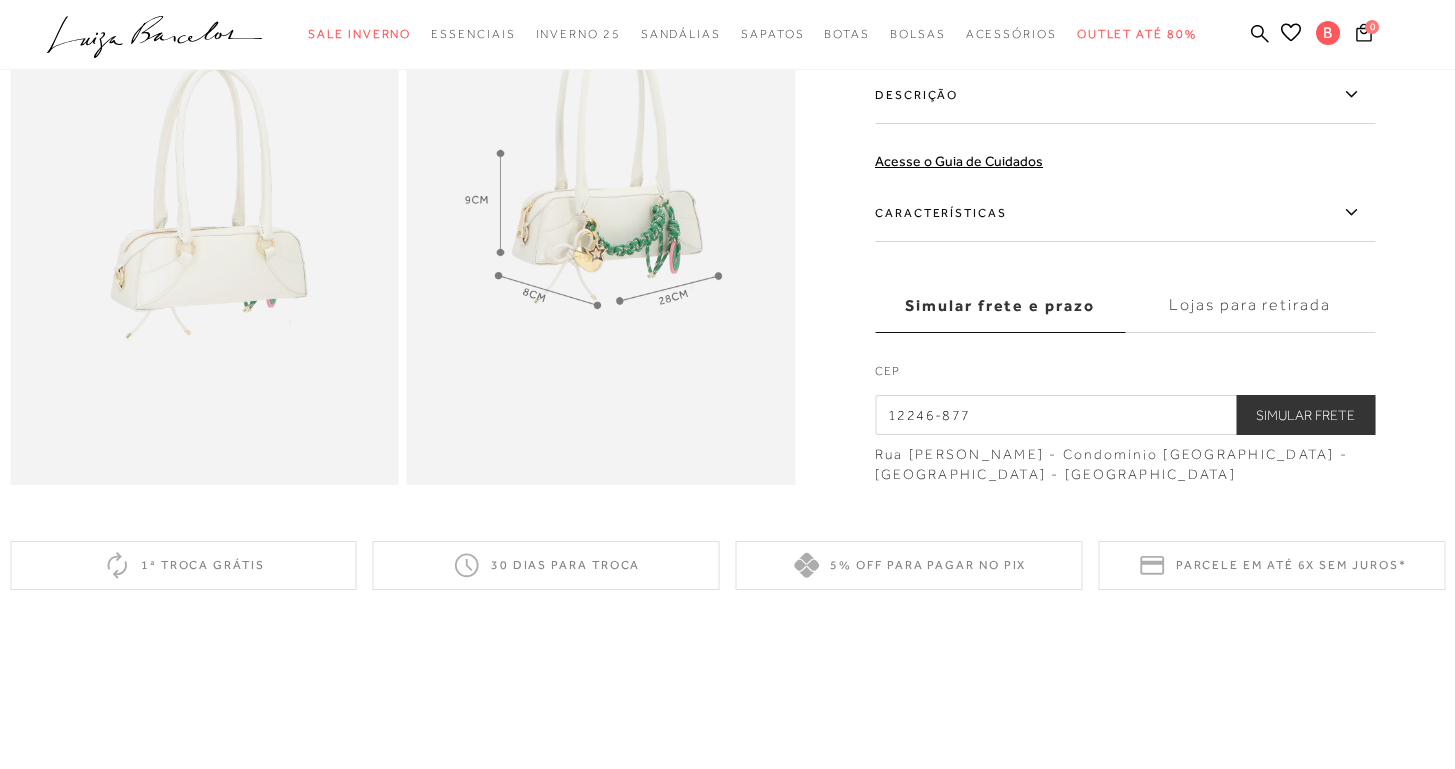 click on "12246-877" at bounding box center (1125, 415) 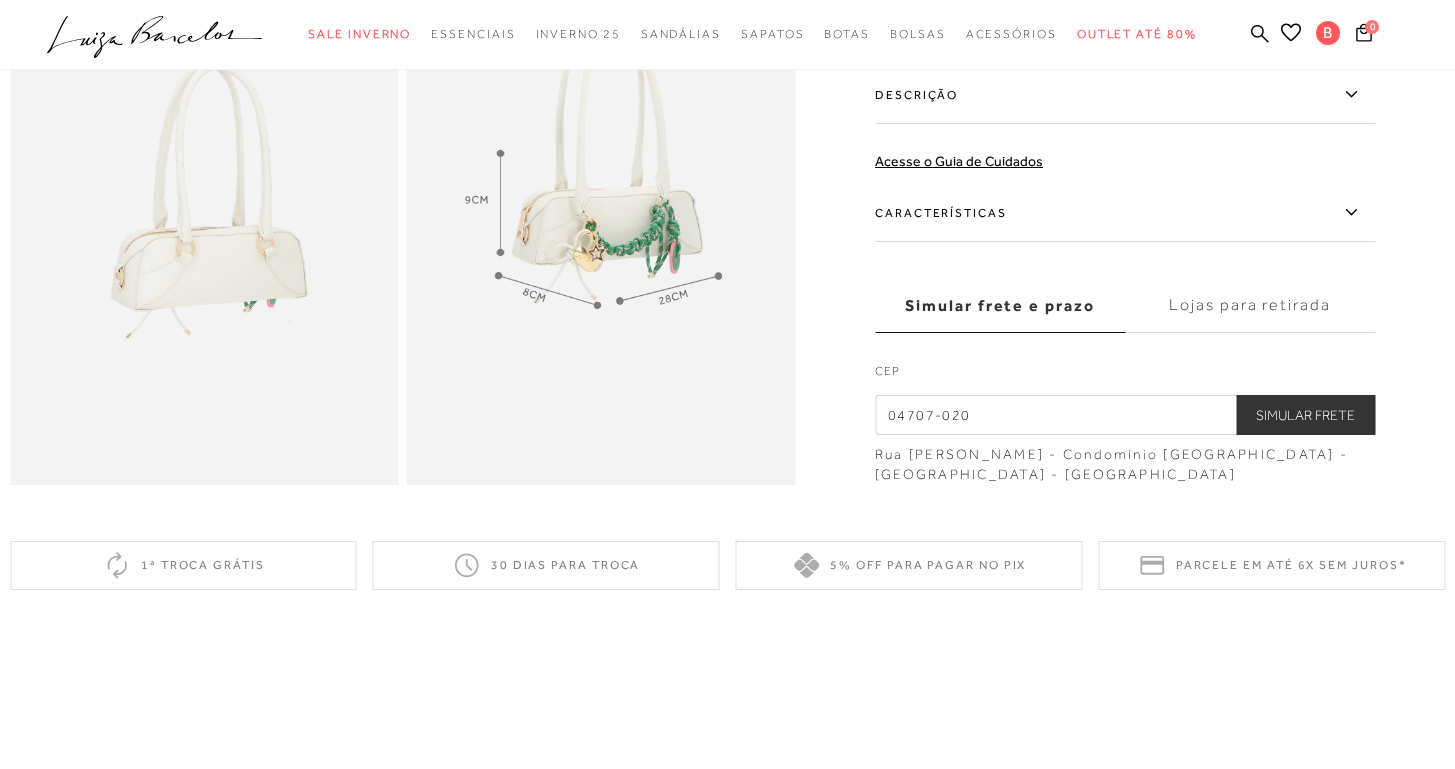 type on "04707-020" 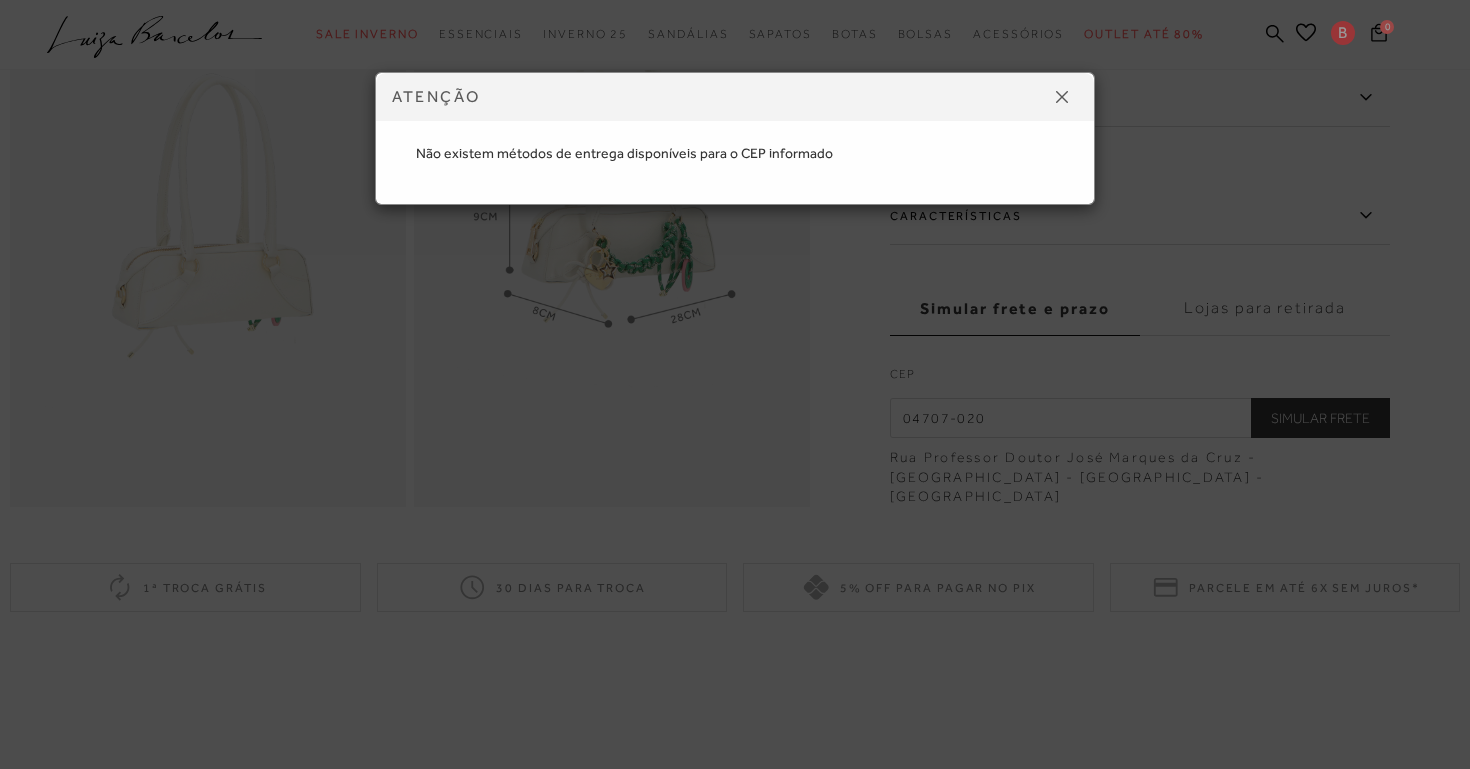 click at bounding box center [1062, 97] 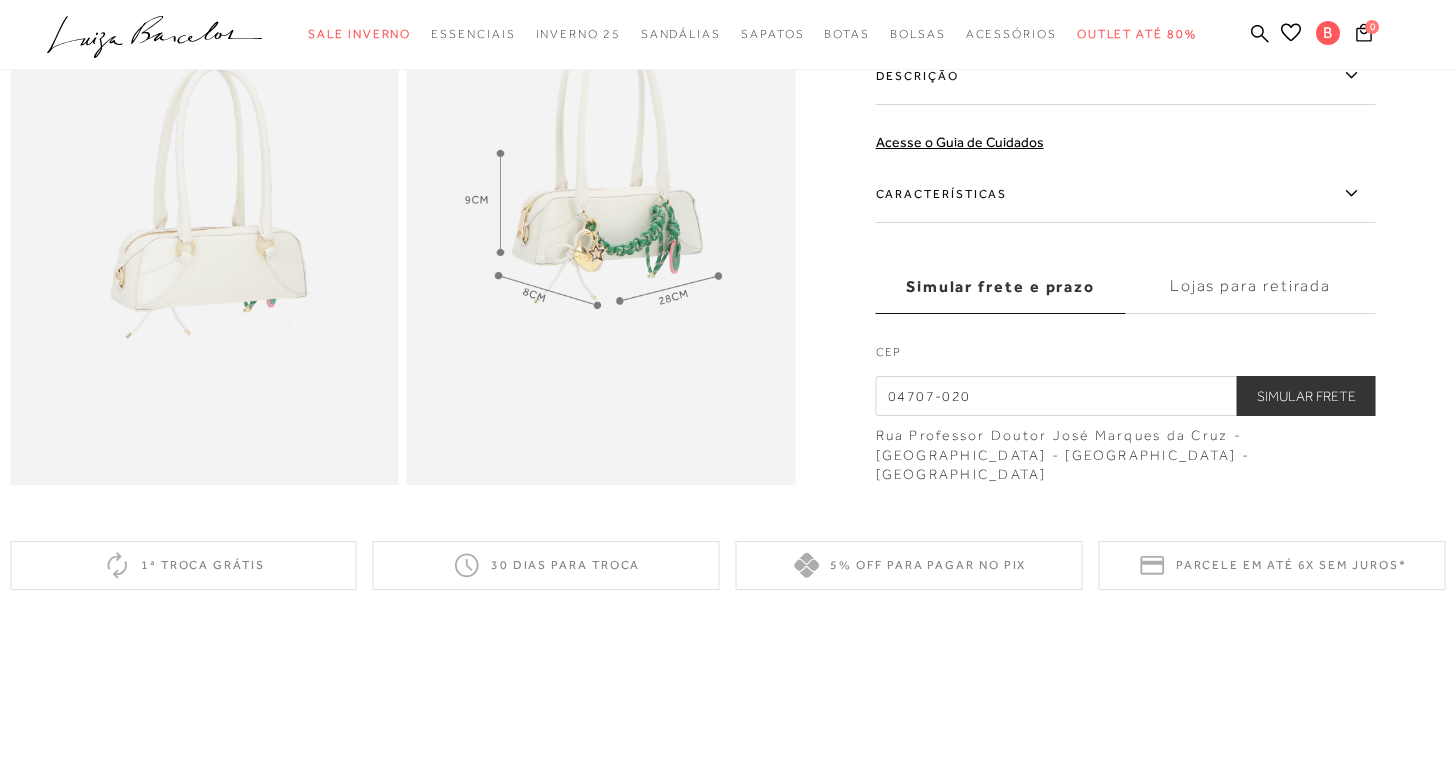 click on "Lojas para retirada" at bounding box center [1250, 287] 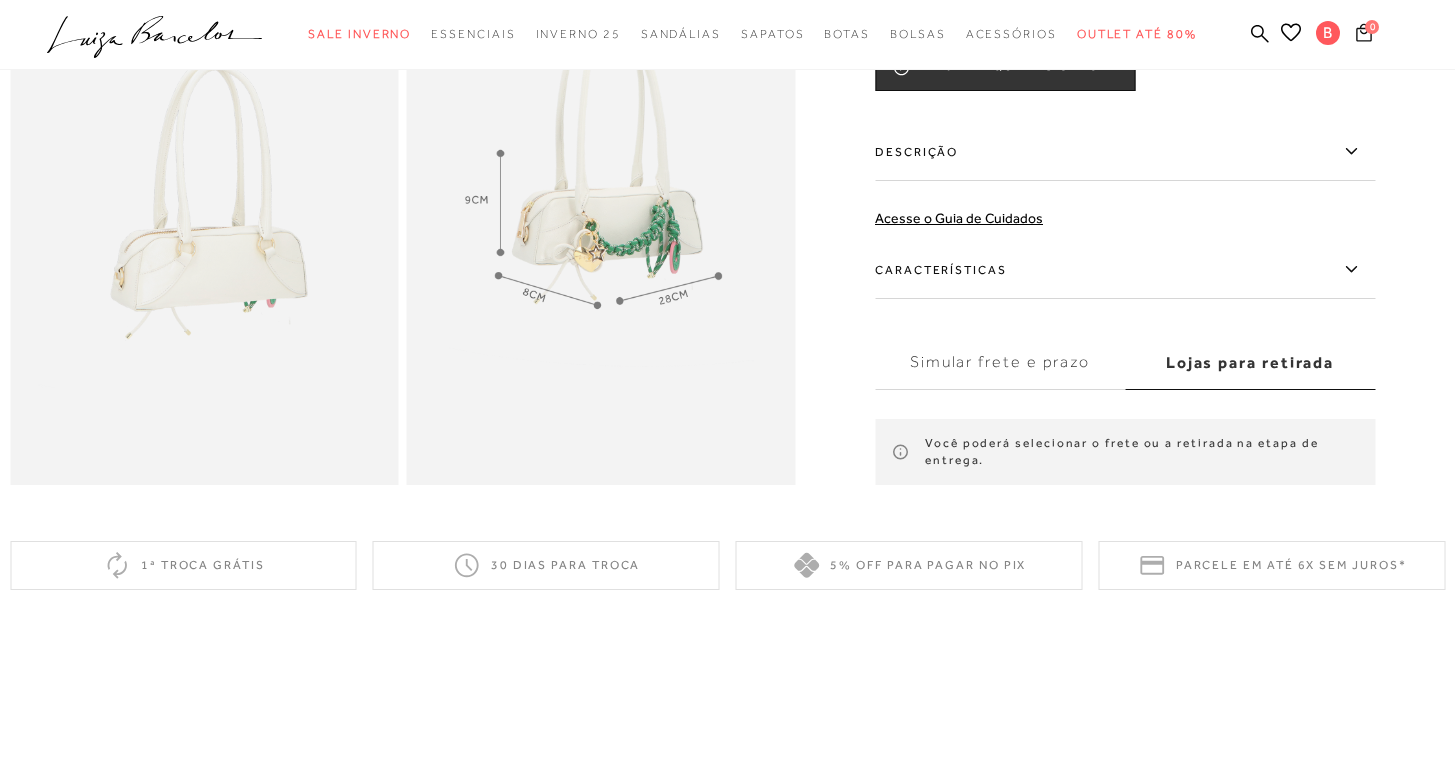 click on "0" at bounding box center [1372, 27] 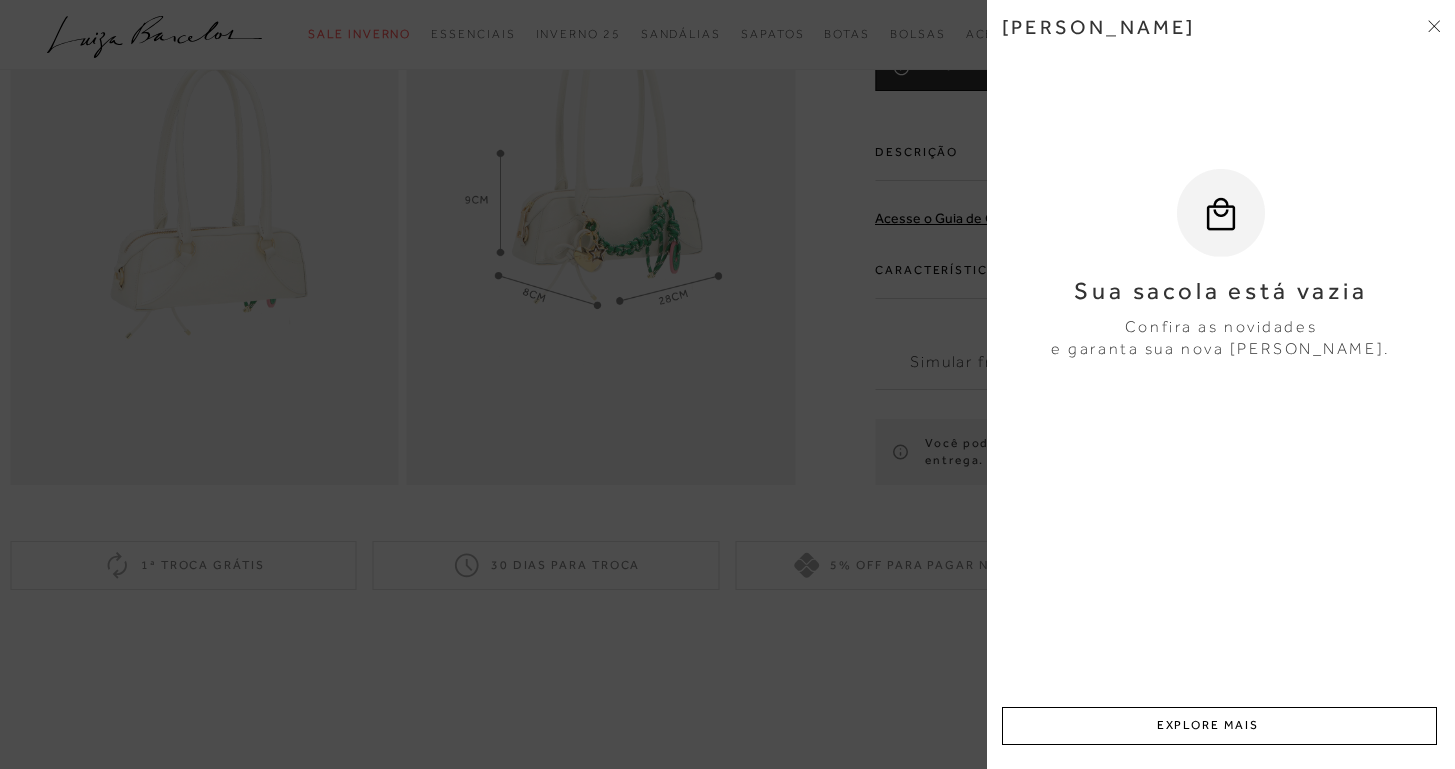 click on "Minha sacola
Sua sacola está vazia
Confira as novidades  e garanta sua nova Luiza Barcelos.
Subtotal
R$ 0,00
Finalizar Pedido
EXPLORE MAIS" at bounding box center (1221, 384) 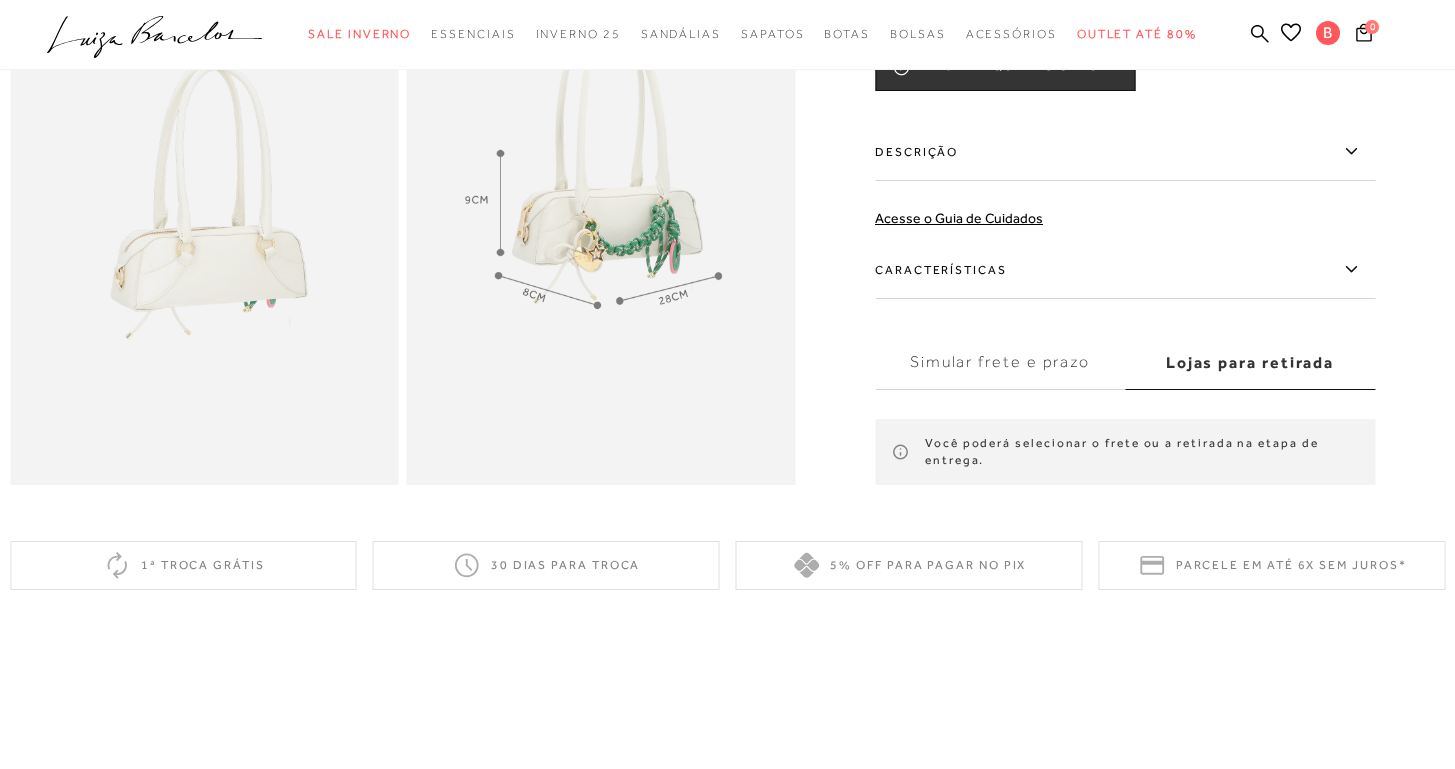 scroll, scrollTop: 625, scrollLeft: 0, axis: vertical 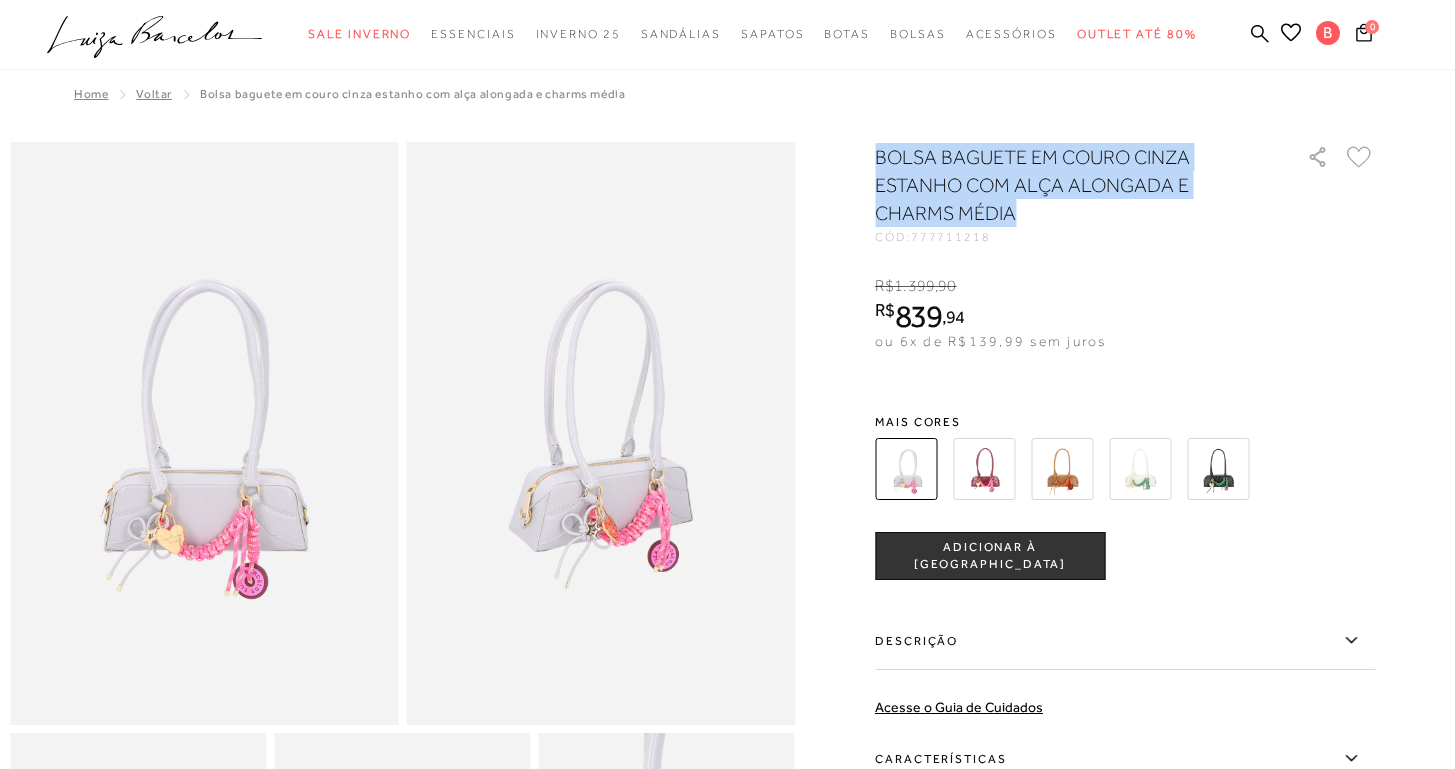 click at bounding box center [1140, 469] 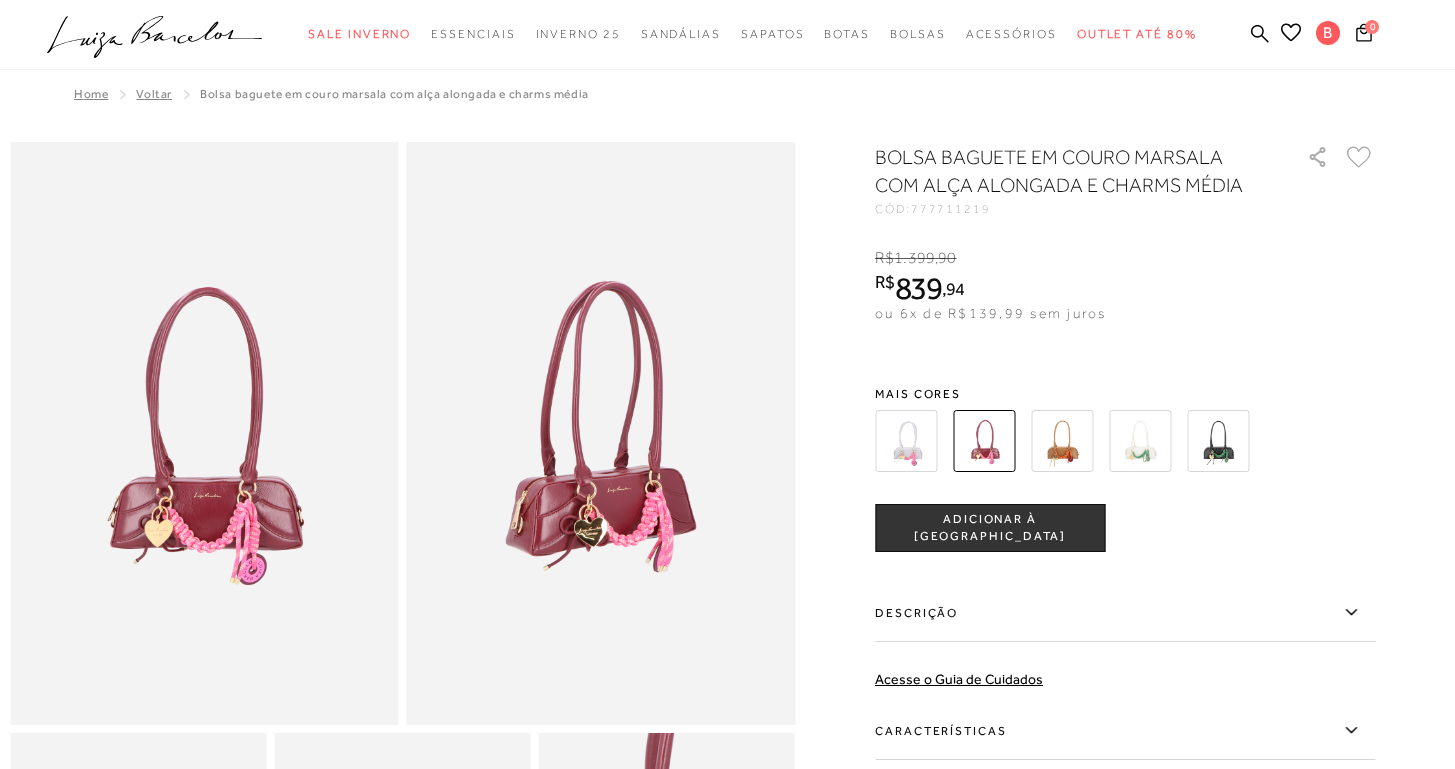 scroll, scrollTop: 0, scrollLeft: 0, axis: both 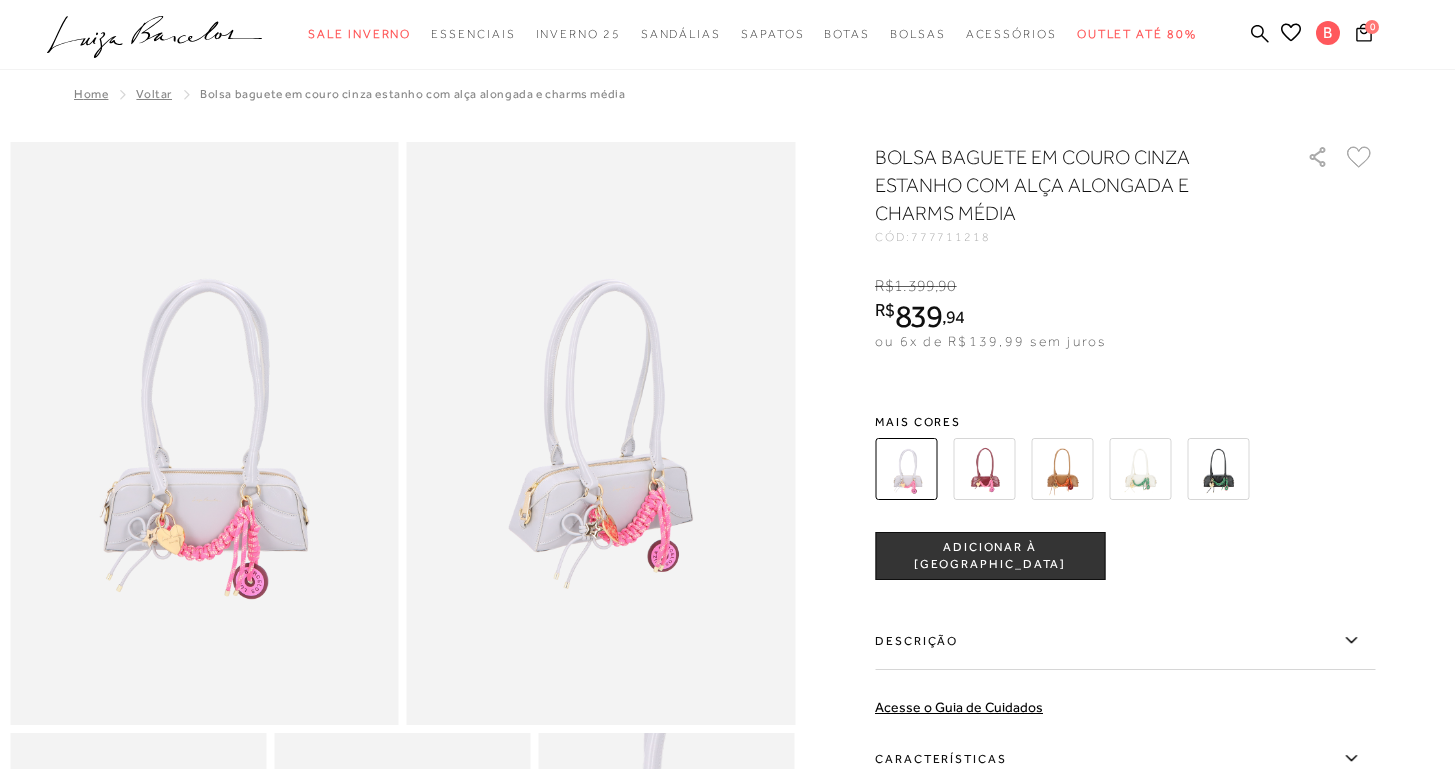 click at bounding box center (1140, 469) 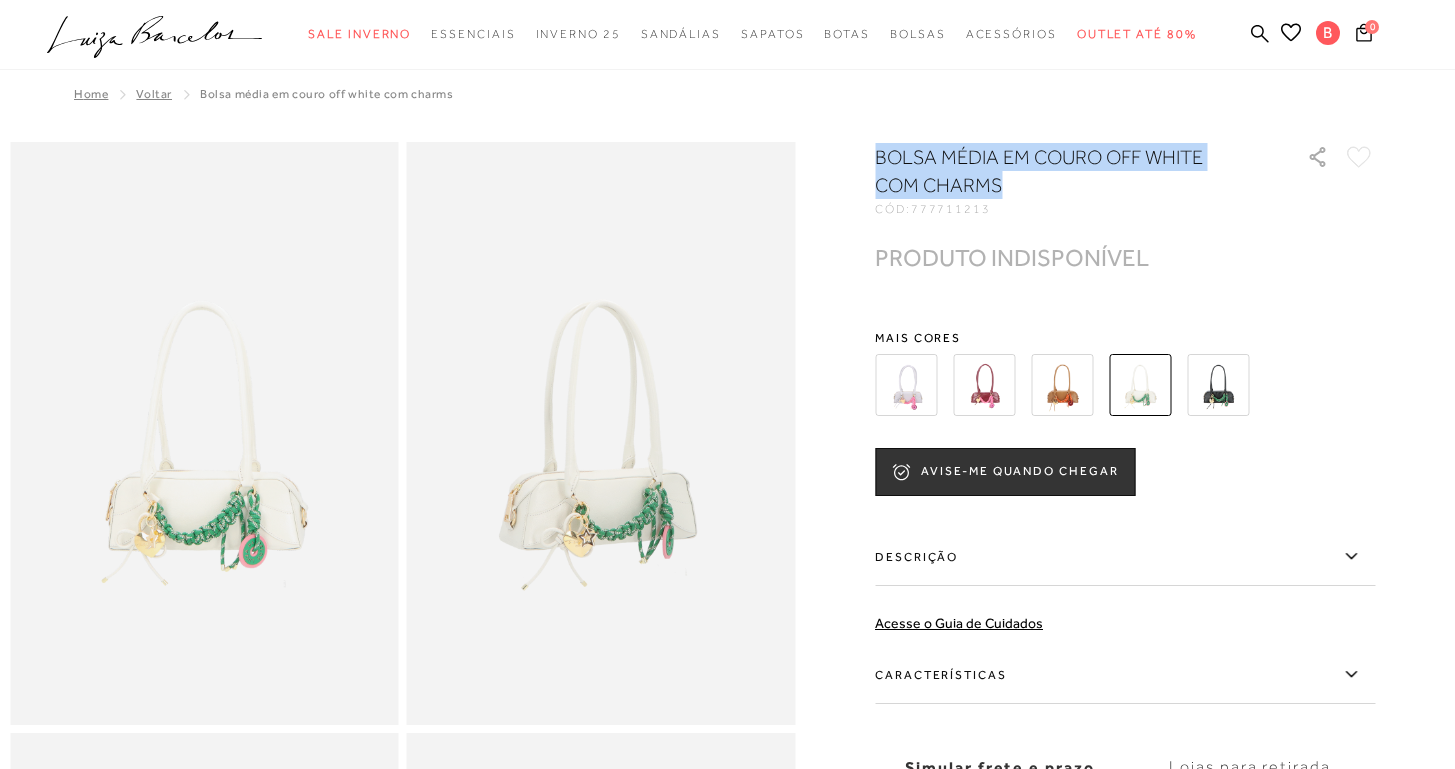 drag, startPoint x: 1031, startPoint y: 182, endPoint x: 880, endPoint y: 156, distance: 153.22206 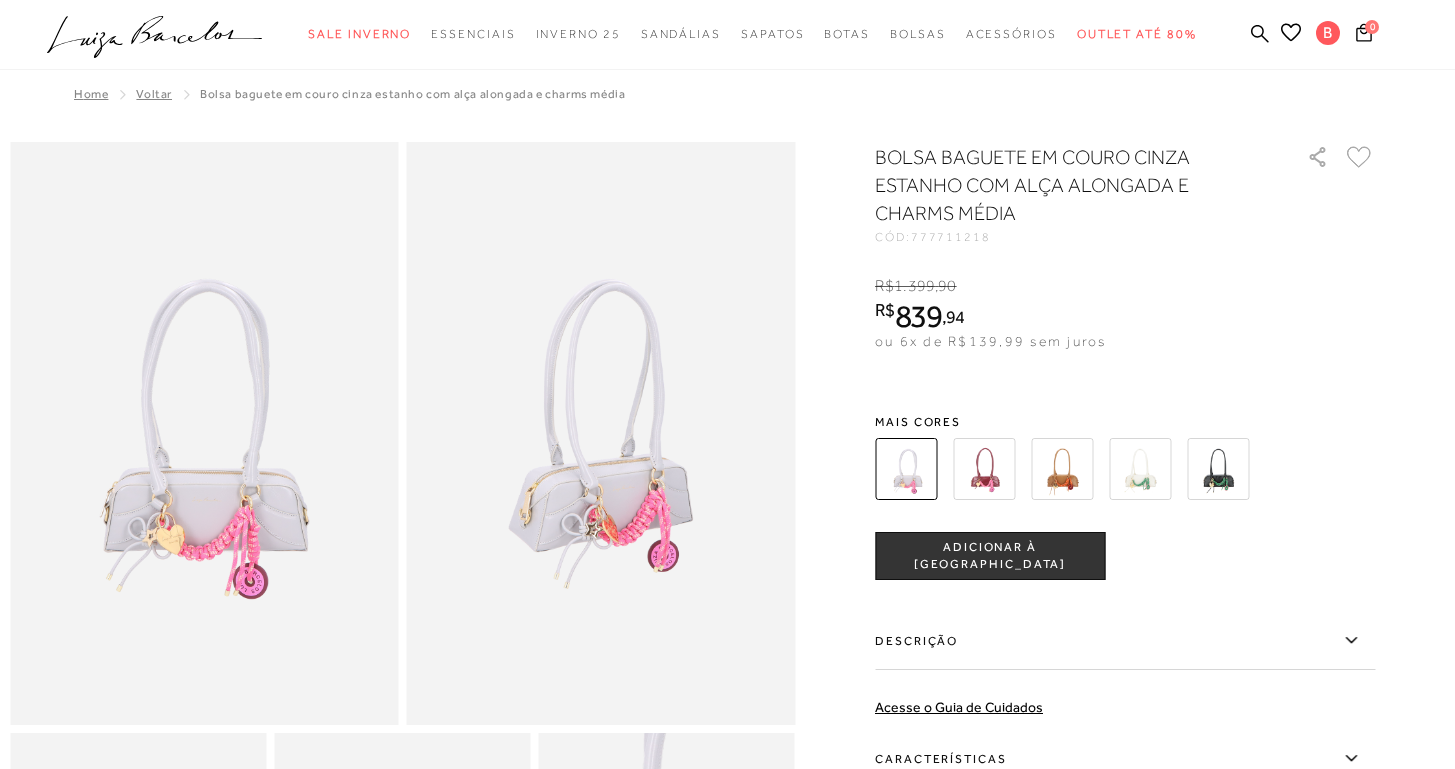 scroll, scrollTop: 0, scrollLeft: 0, axis: both 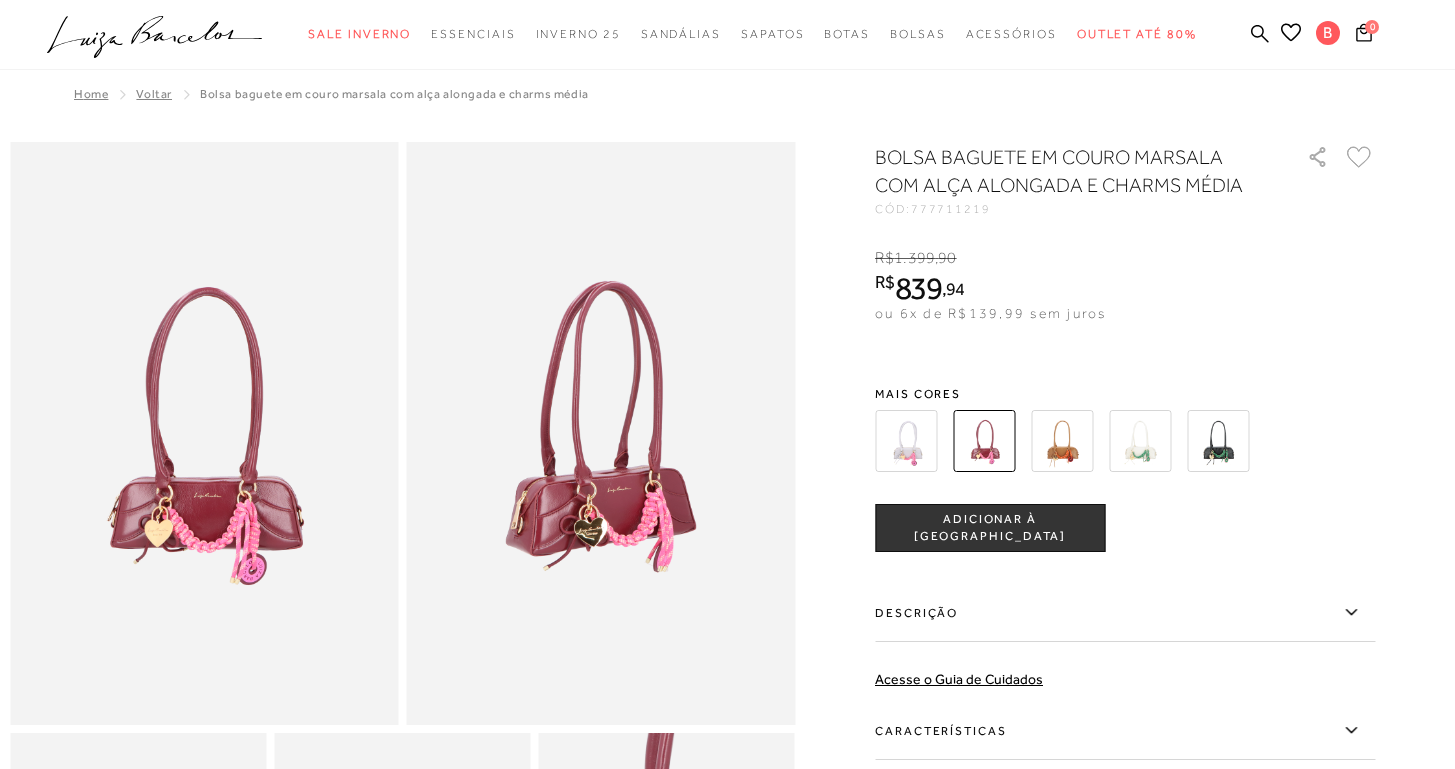 click at bounding box center (1101, 441) 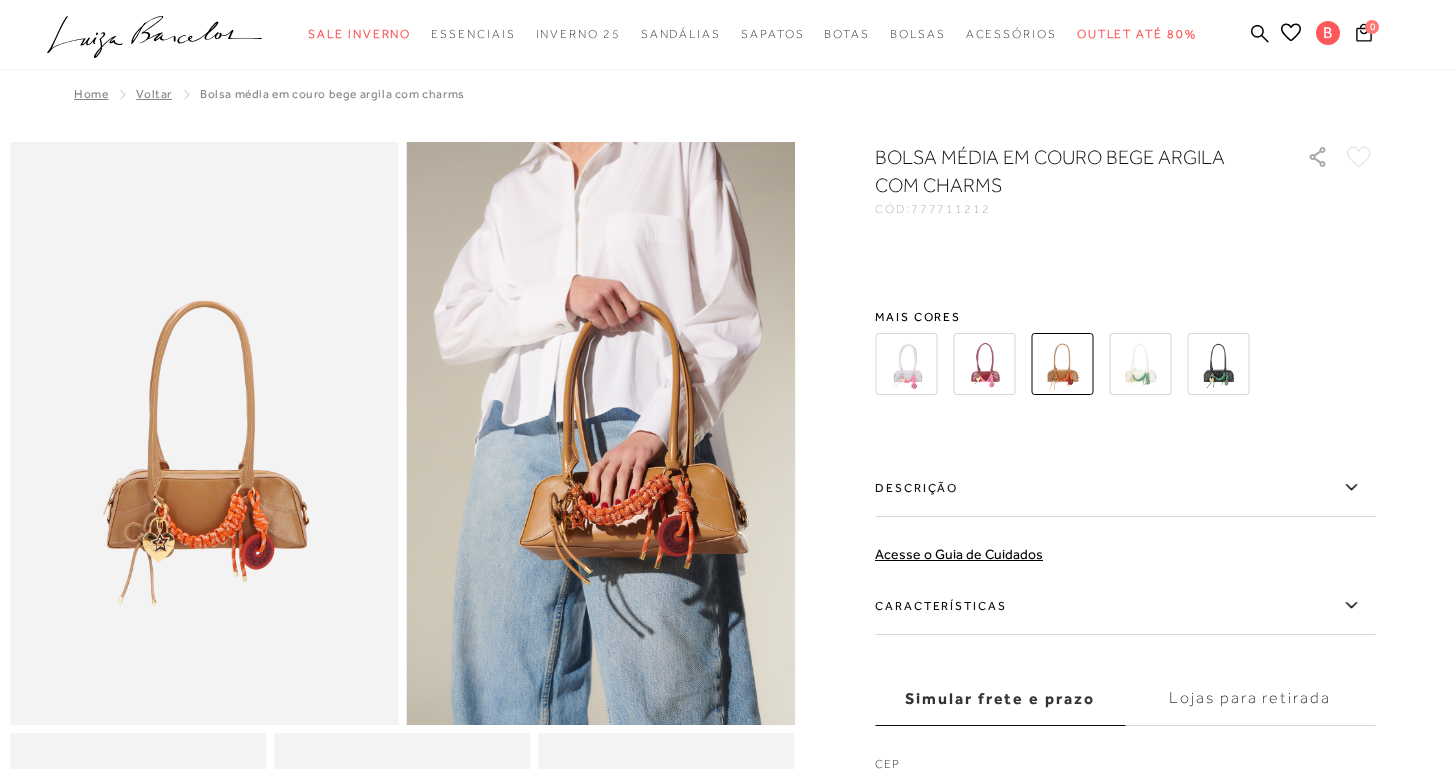 click on "Descrição" at bounding box center [1125, 488] 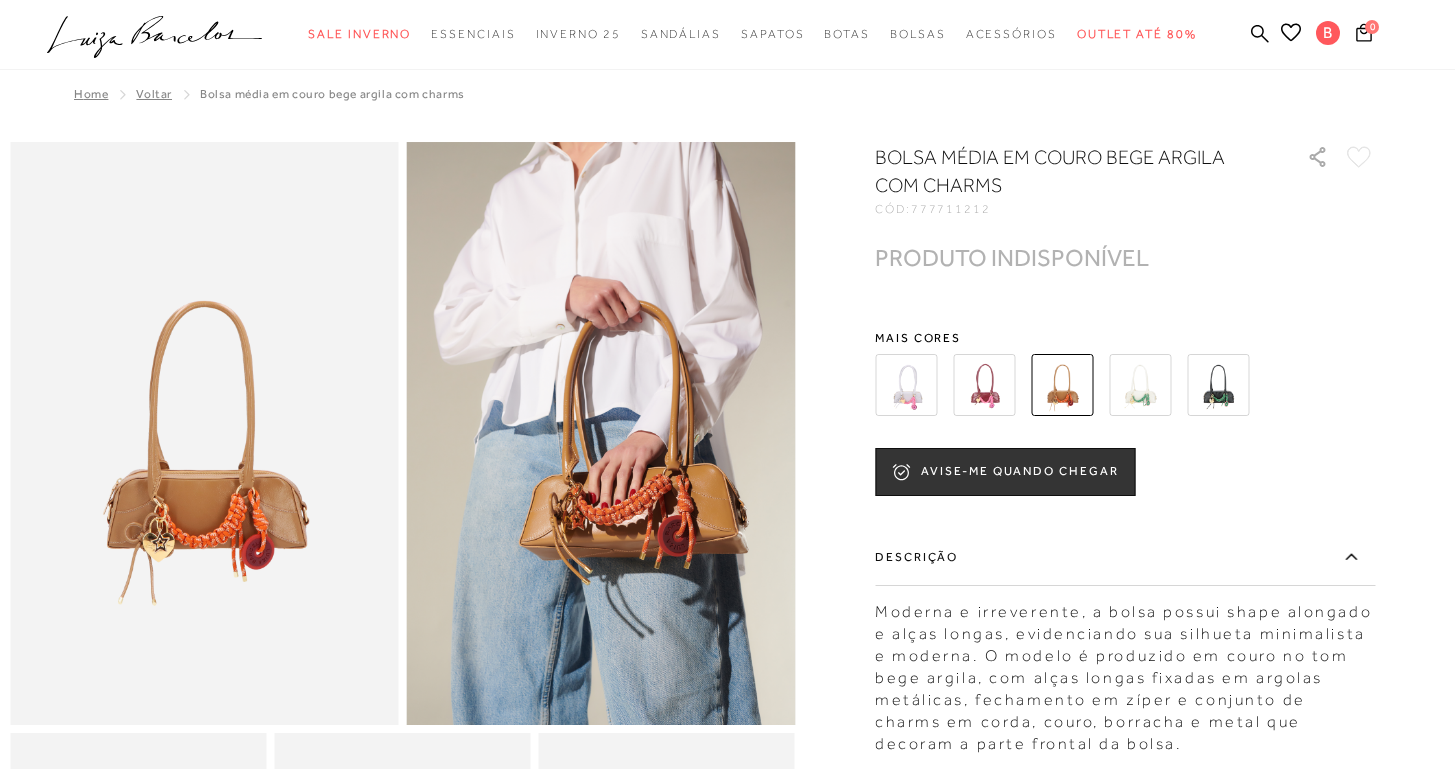click at bounding box center (1140, 385) 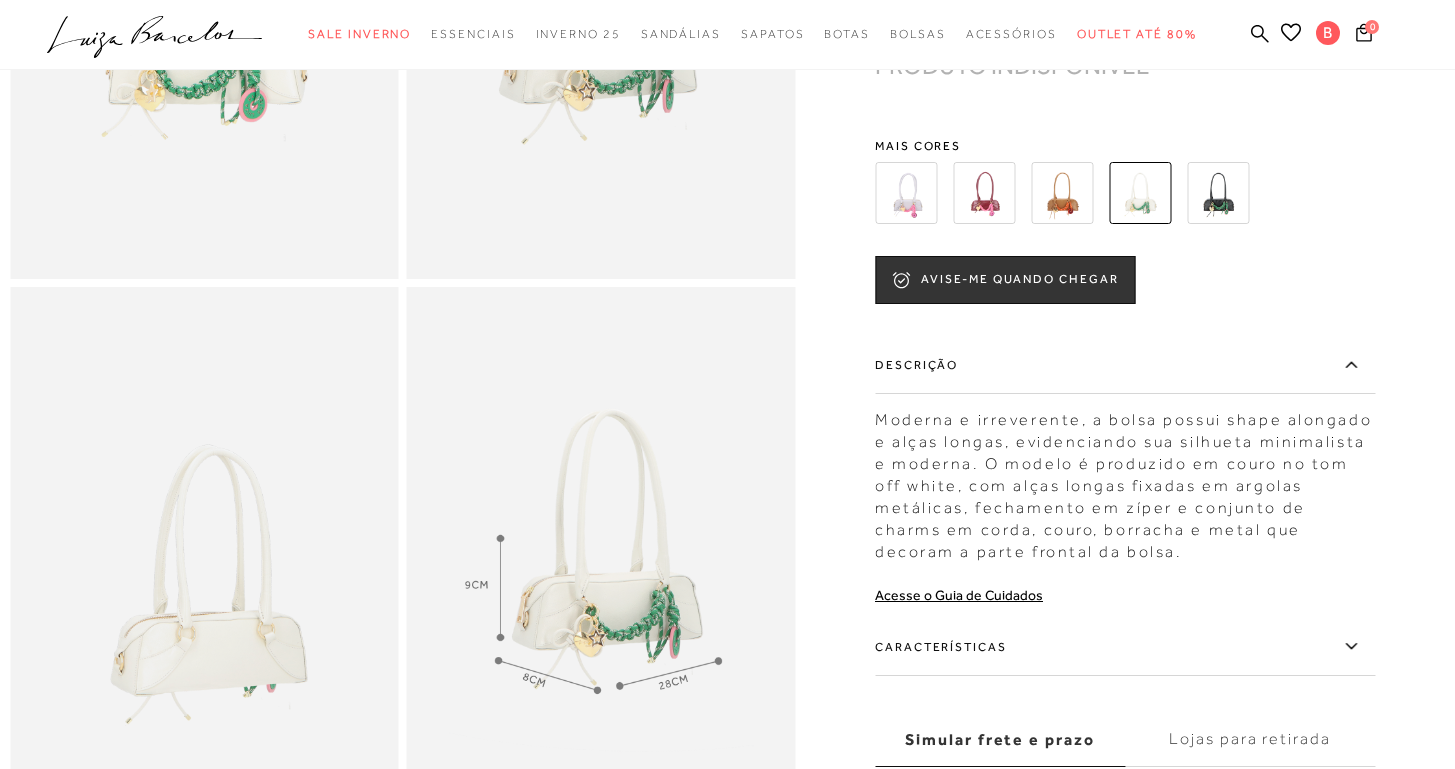 scroll, scrollTop: 685, scrollLeft: 0, axis: vertical 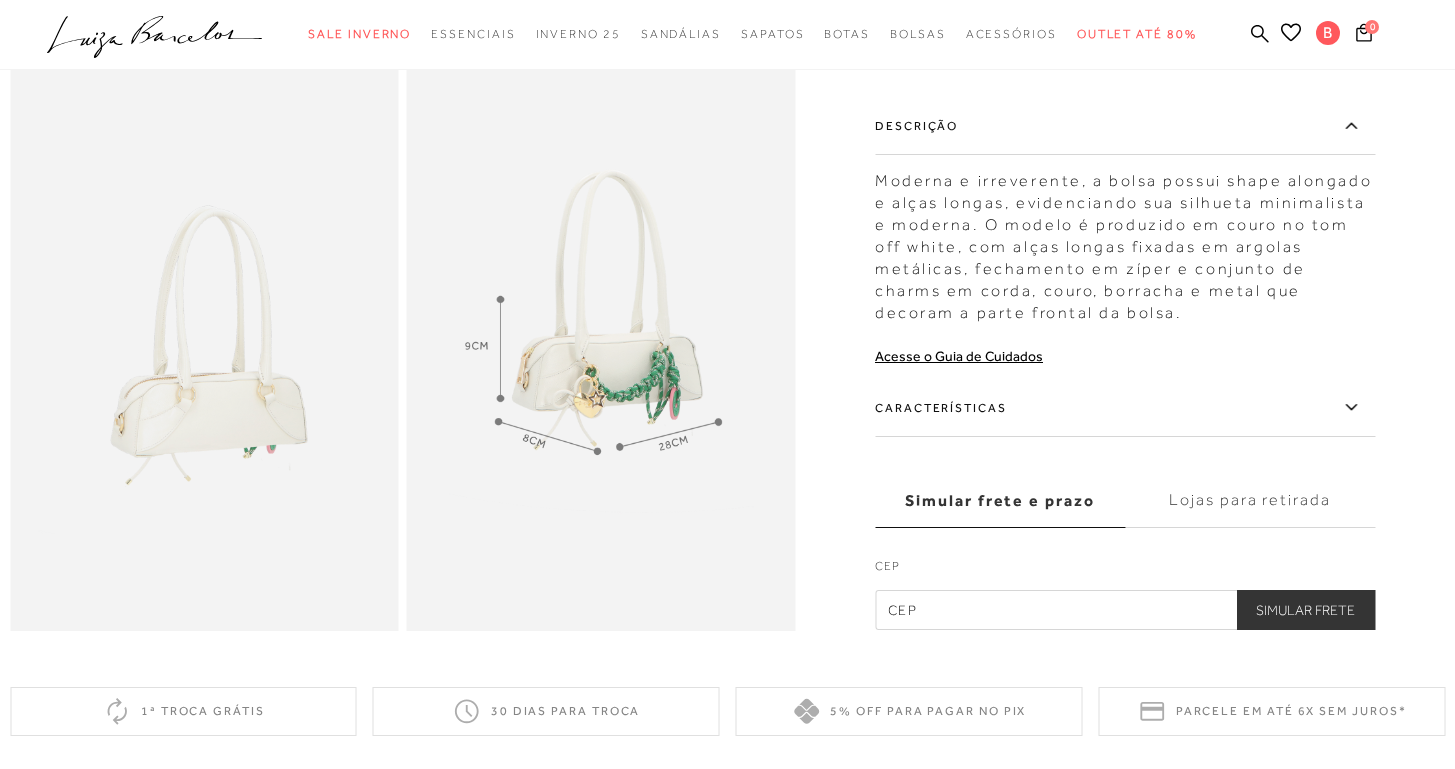 click at bounding box center [601, 339] 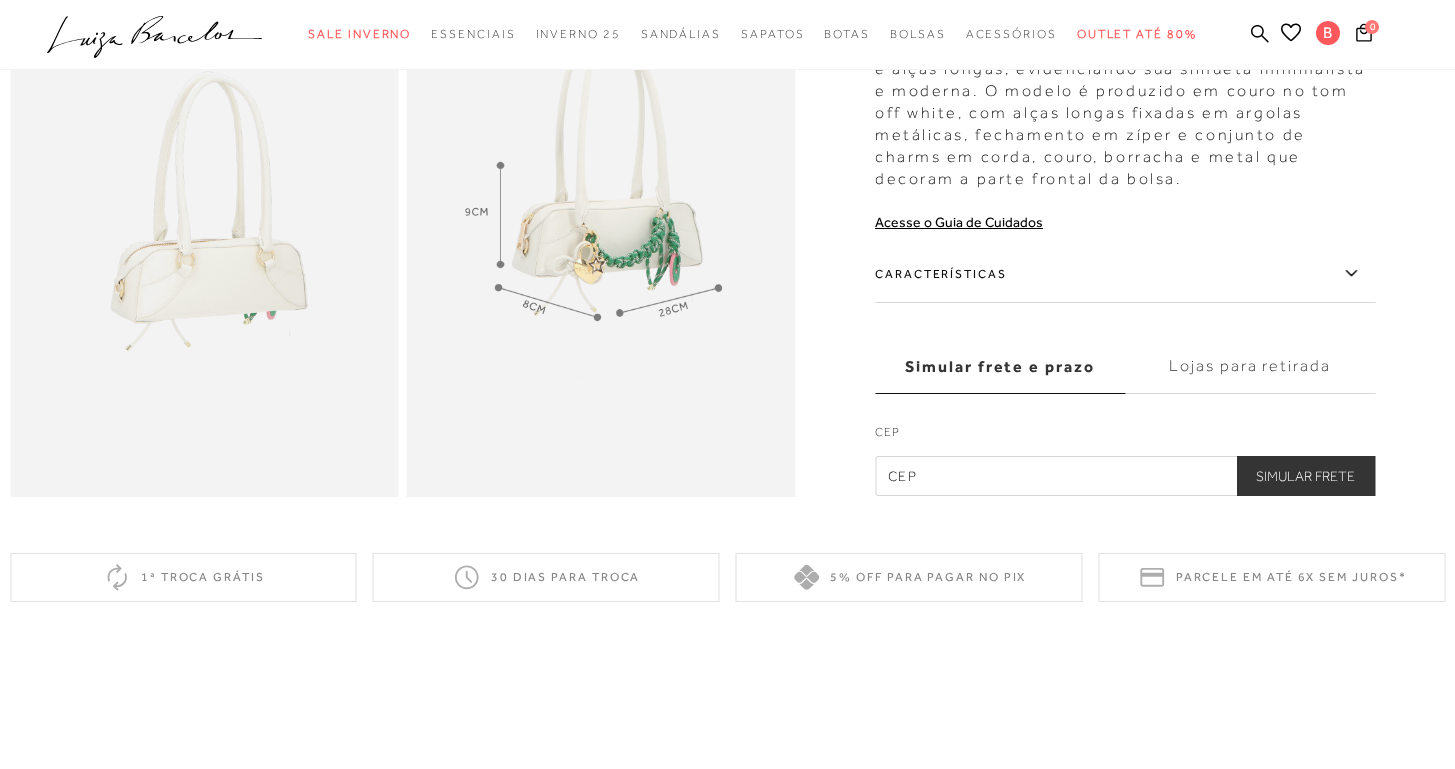 click at bounding box center [1125, 477] 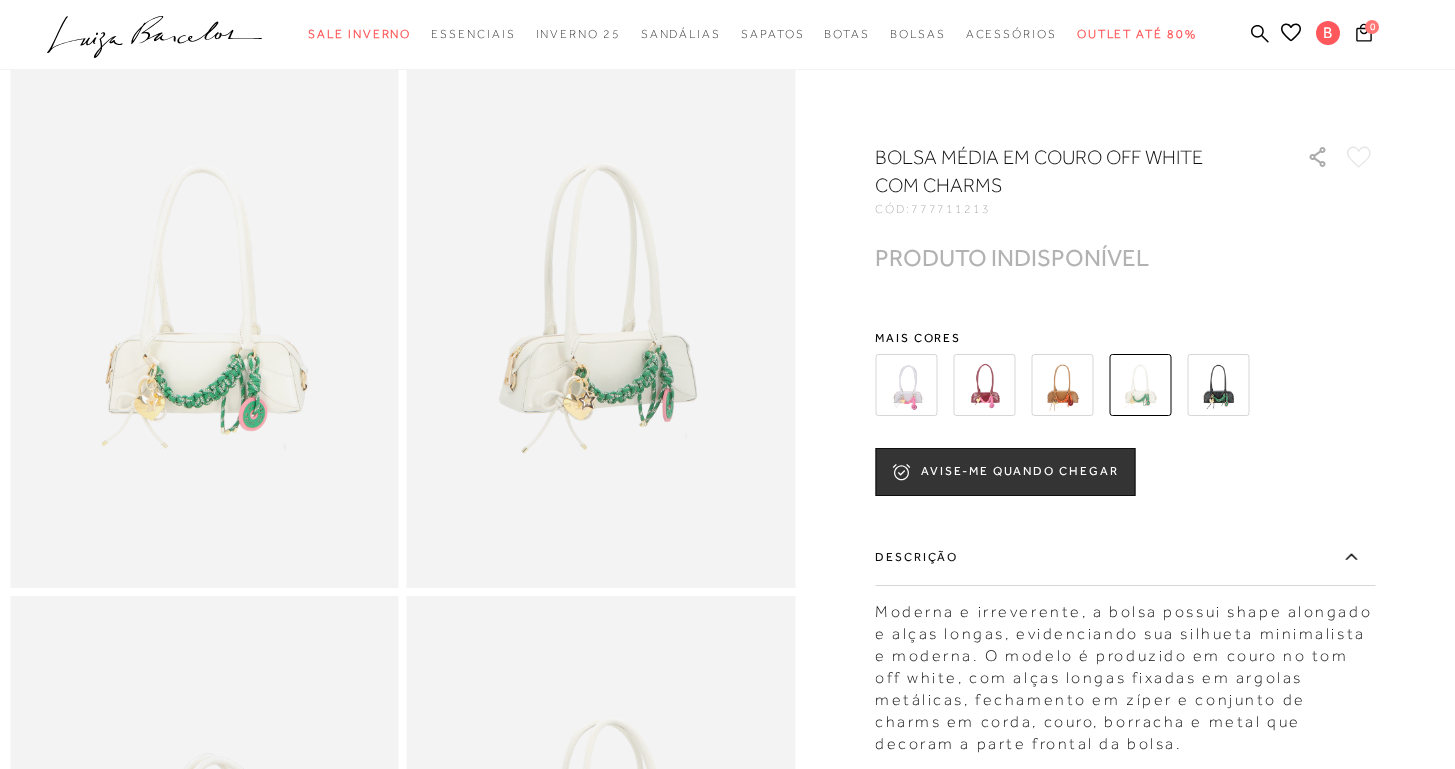scroll, scrollTop: 0, scrollLeft: 0, axis: both 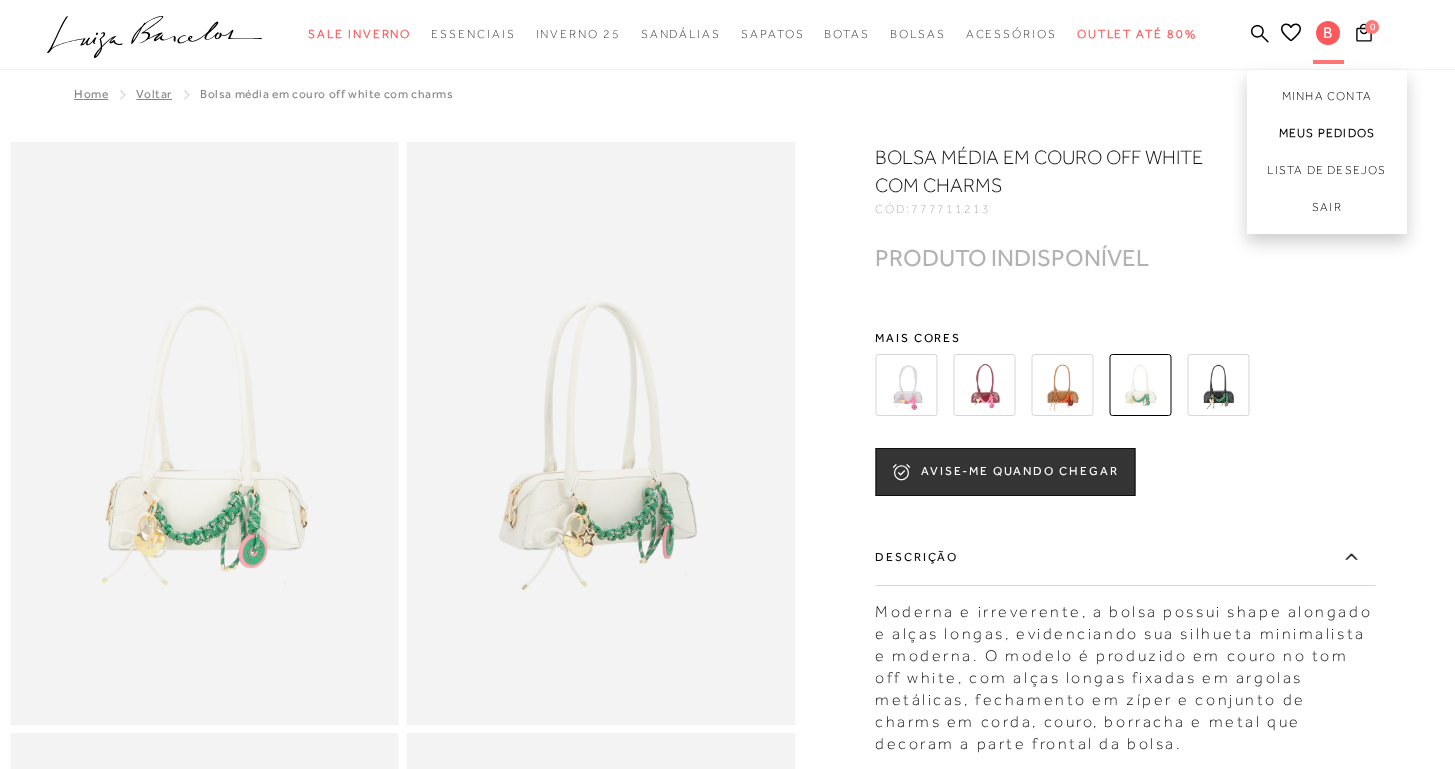 click on "Meus Pedidos" at bounding box center [1327, 133] 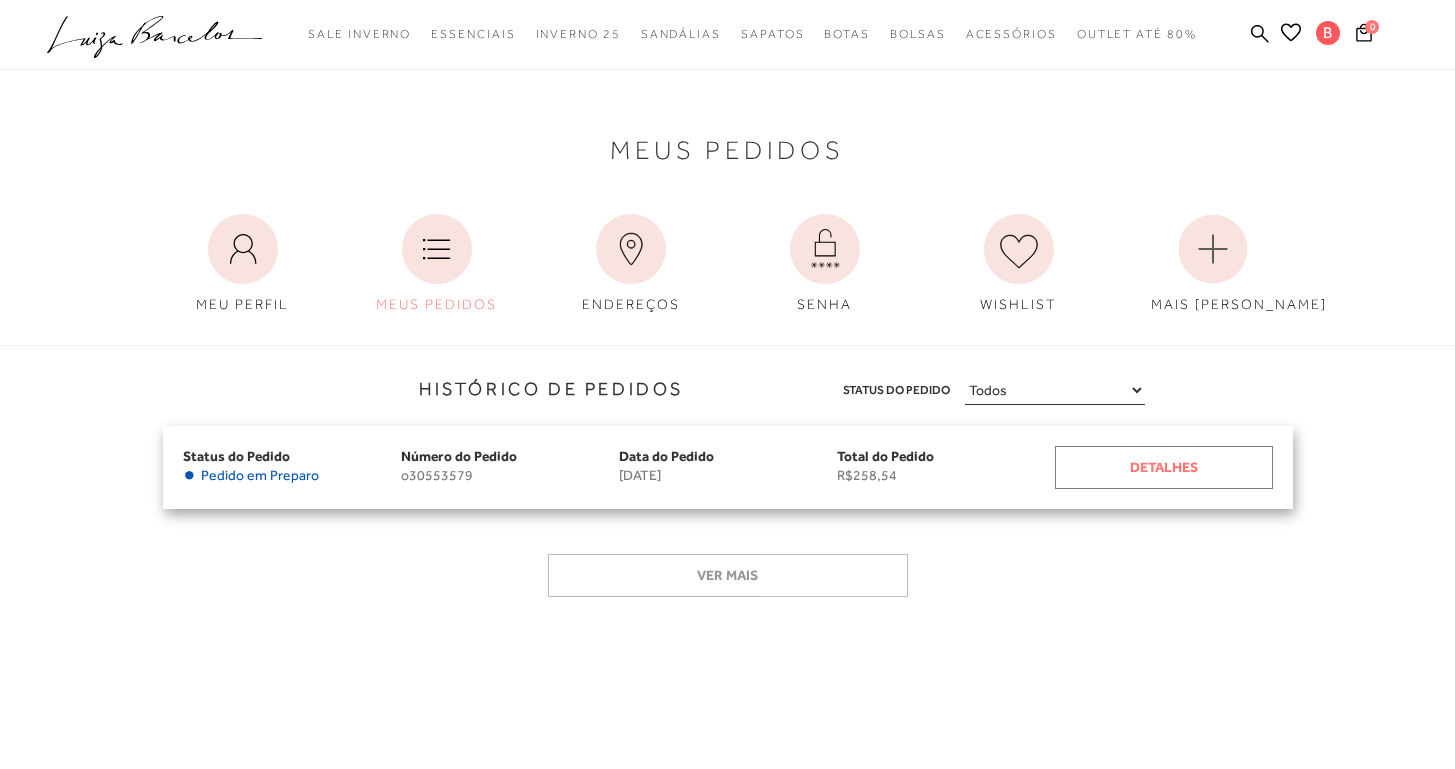 click on "Detalhes" at bounding box center (1164, 467) 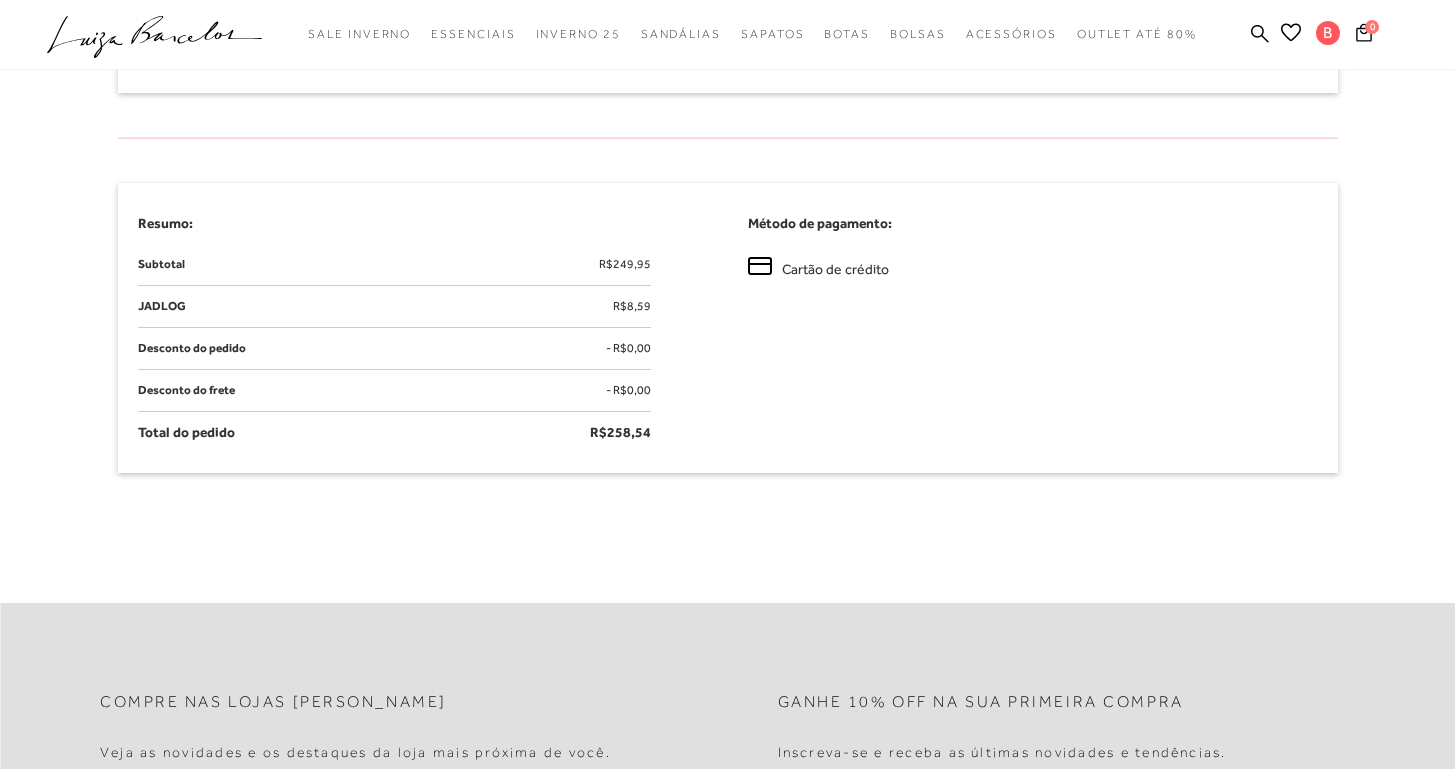 scroll, scrollTop: 0, scrollLeft: 0, axis: both 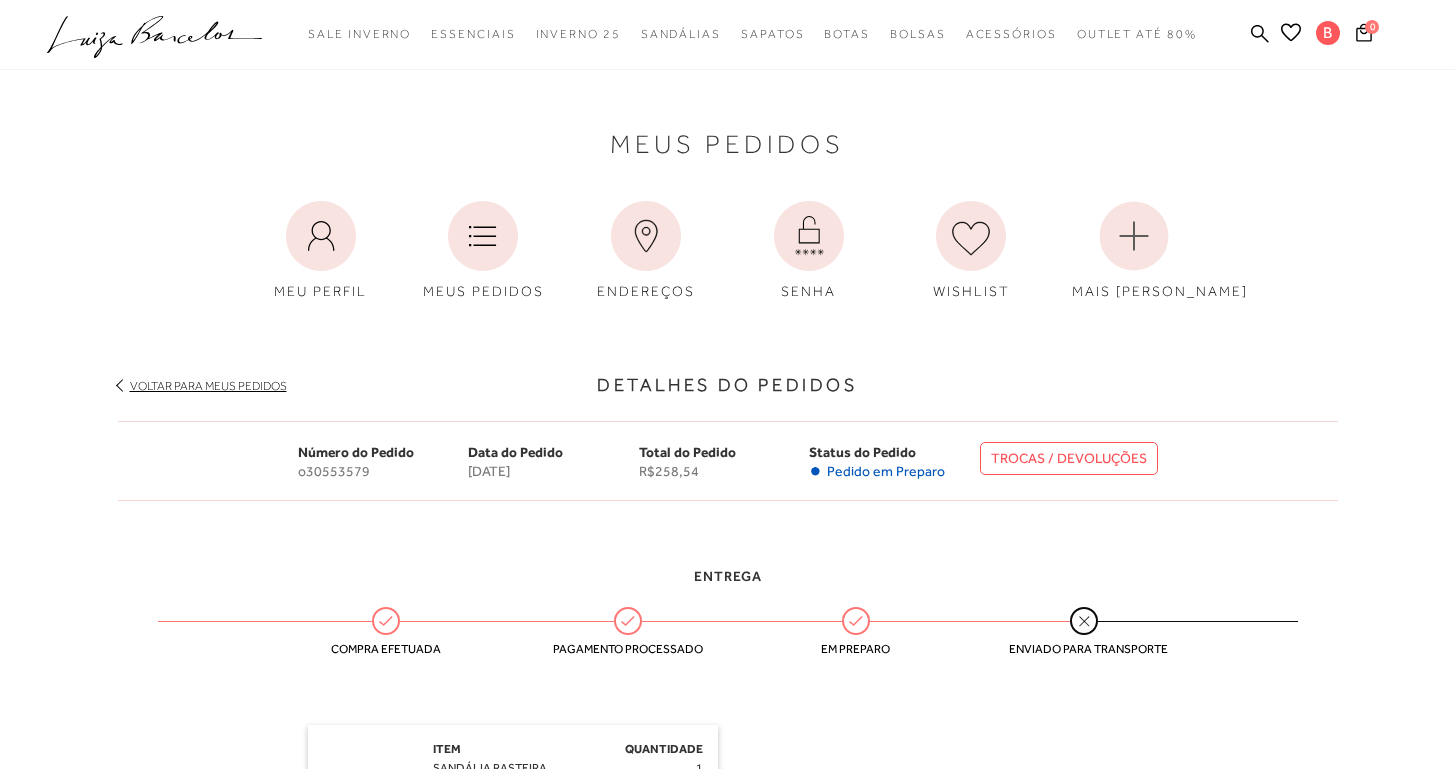 click on ".a{fill-rule:evenodd;}" 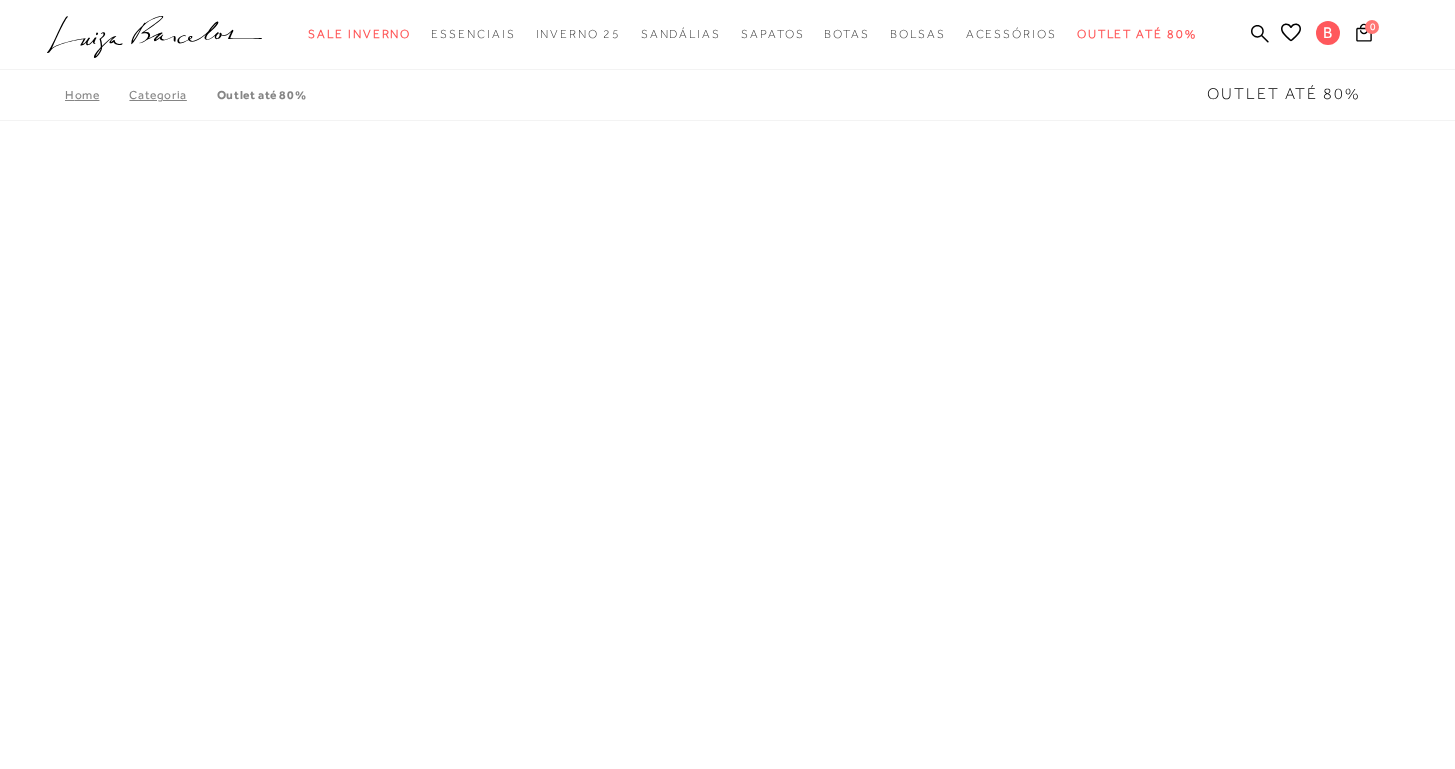 scroll, scrollTop: 0, scrollLeft: 0, axis: both 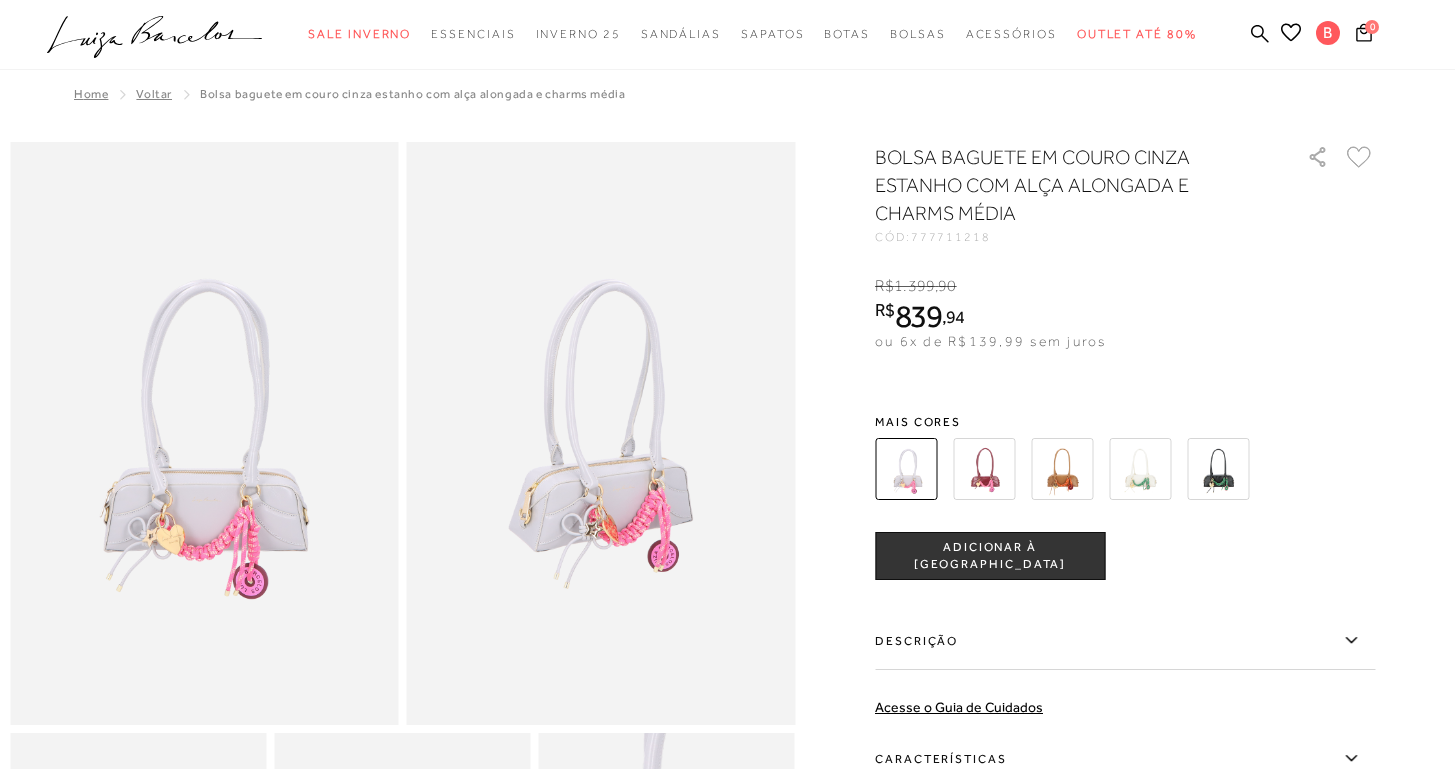 click on "BOLSA BAGUETE EM COURO CINZA ESTANHO COM ALÇA ALONGADA E CHARMS MÉDIA
CÓD:
777711218
×
É necessário selecionar um tamanho para adicionar o produto como favorito.
R$ 1.399 , 90
R$ 839 , 94
ou 6x de R$139,99 sem juros
De  R$ 1.399,90
Por:  R$ 839,94" at bounding box center (1125, 562) 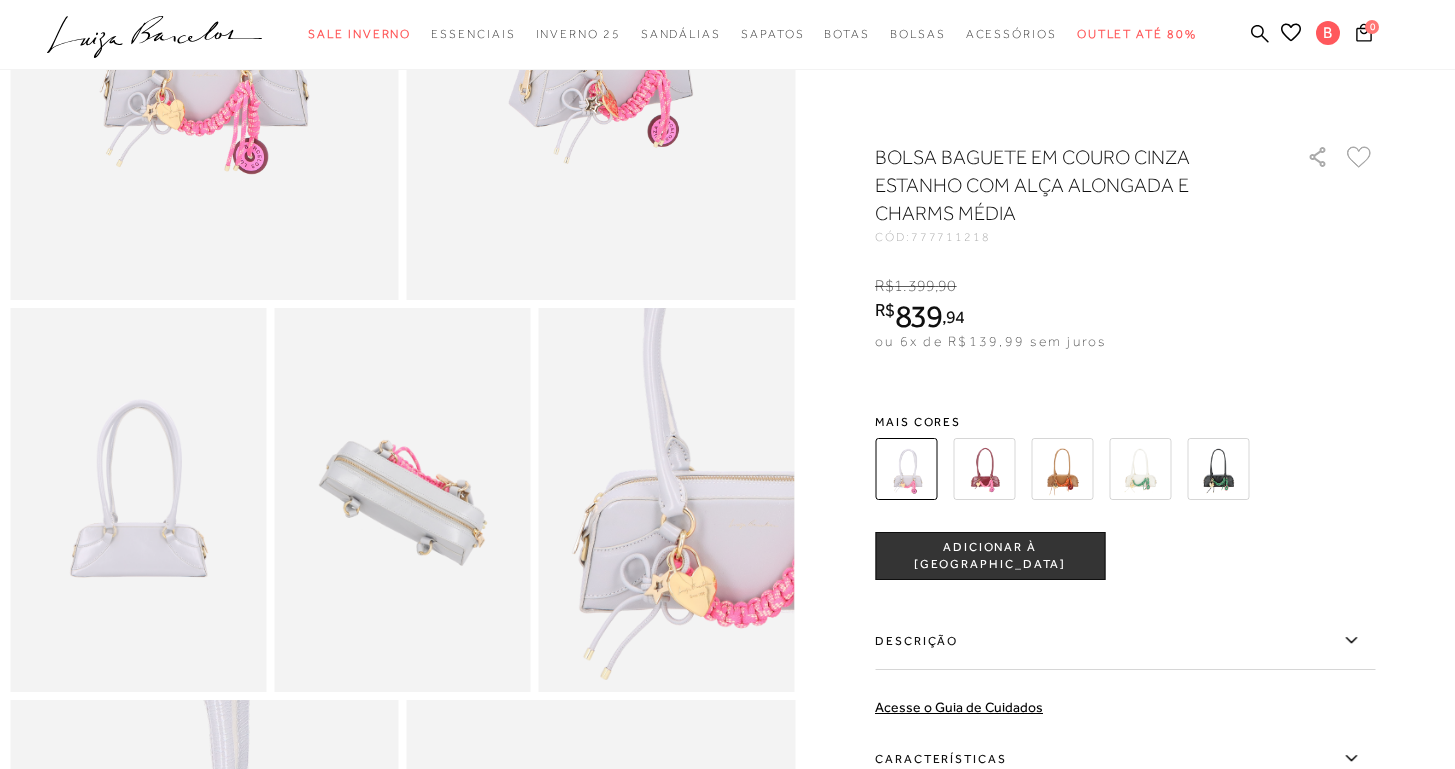 scroll, scrollTop: 245, scrollLeft: 0, axis: vertical 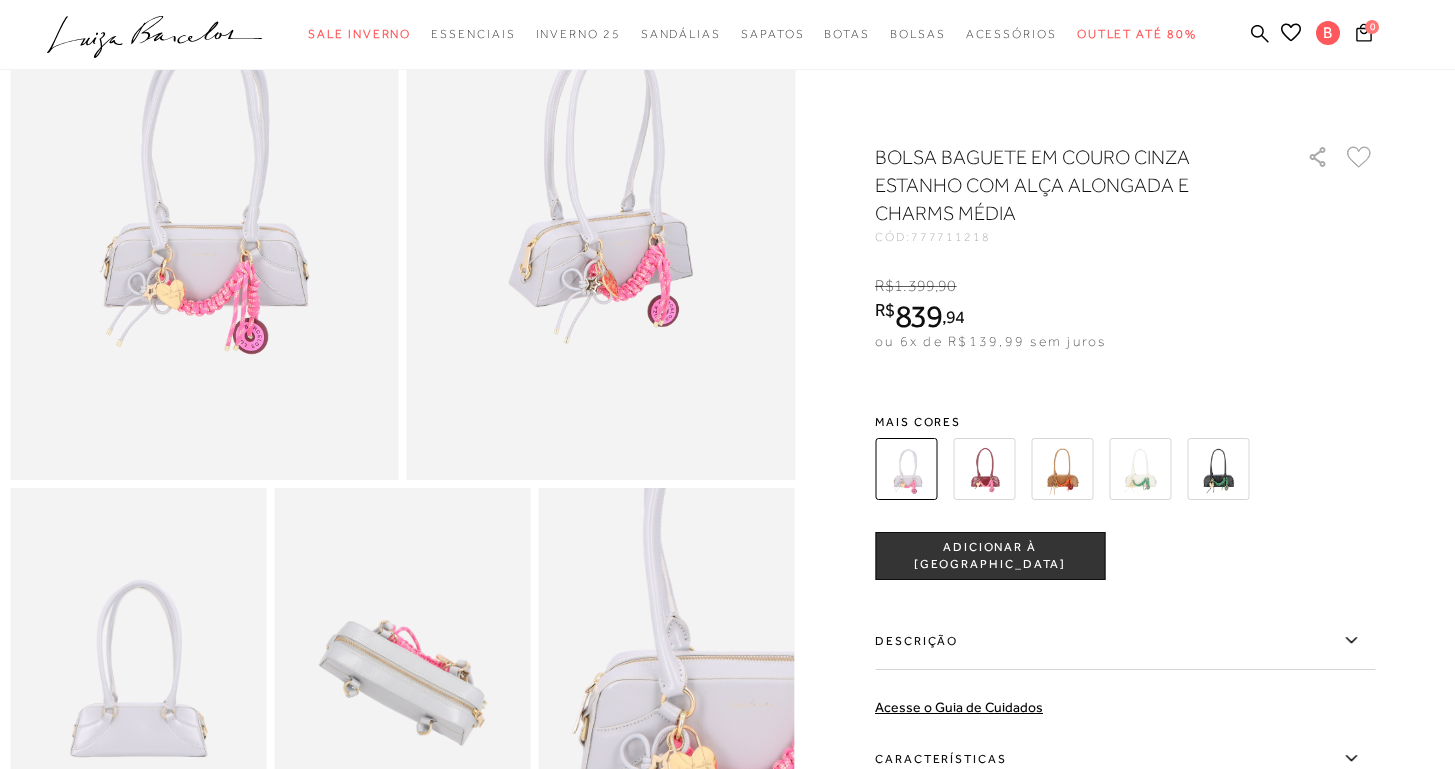 click at bounding box center [601, 188] 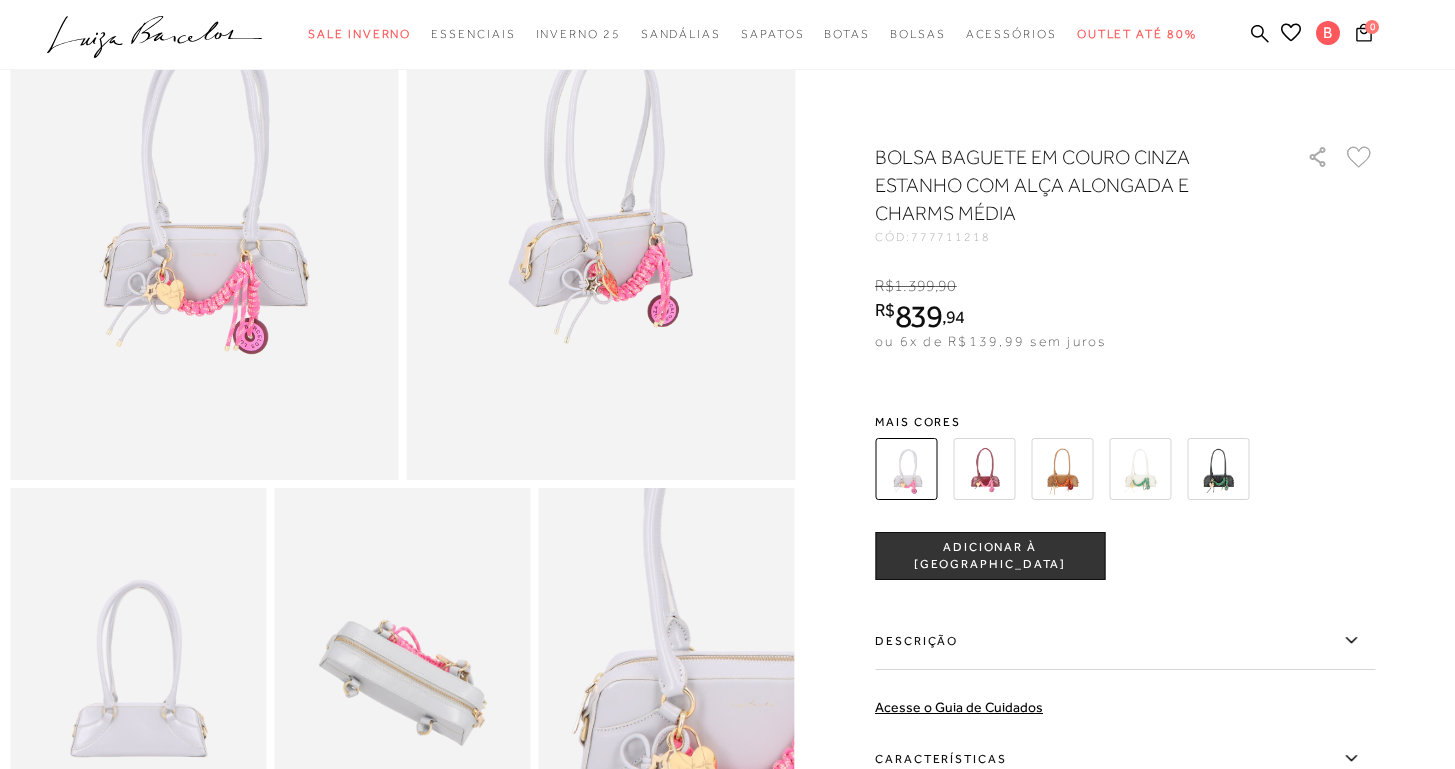 click at bounding box center [1140, 469] 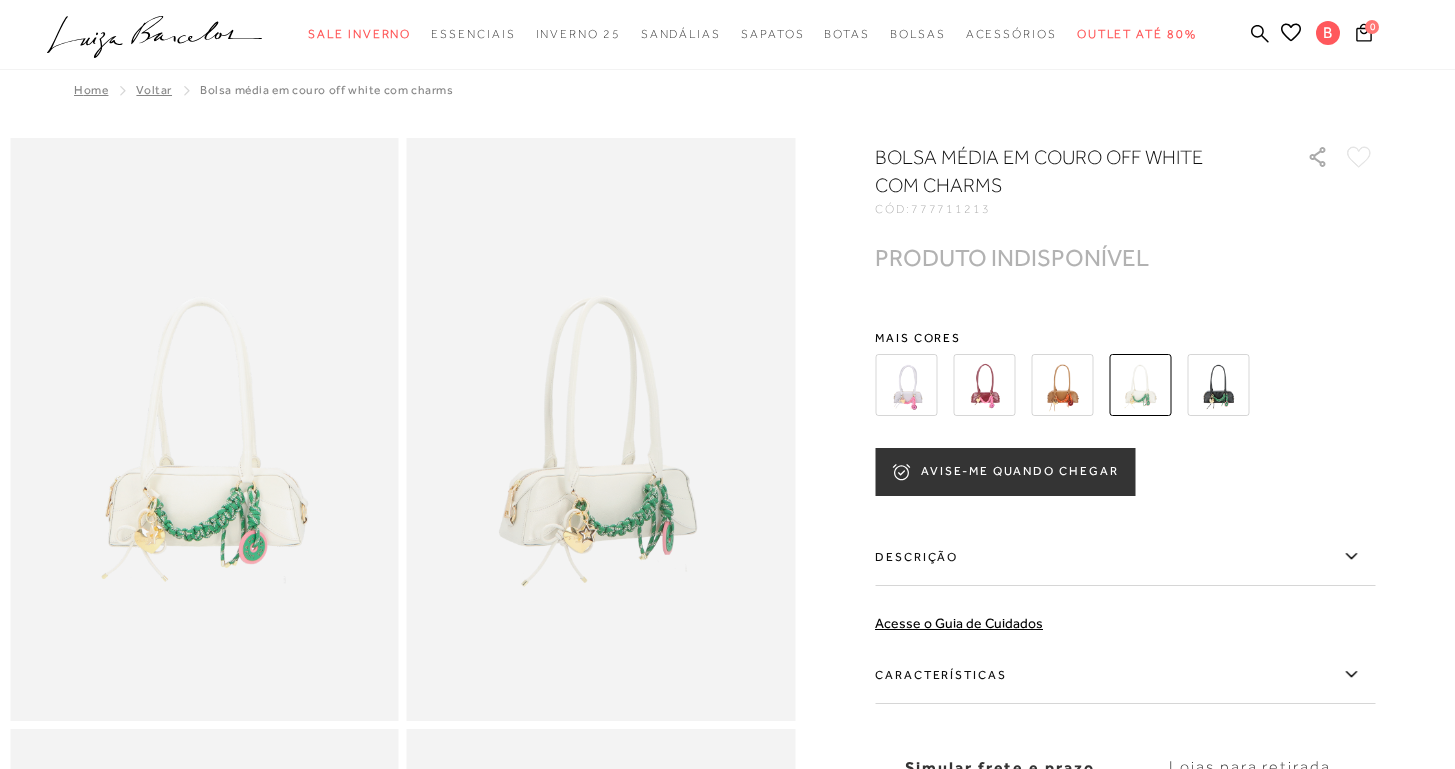 scroll, scrollTop: 0, scrollLeft: 0, axis: both 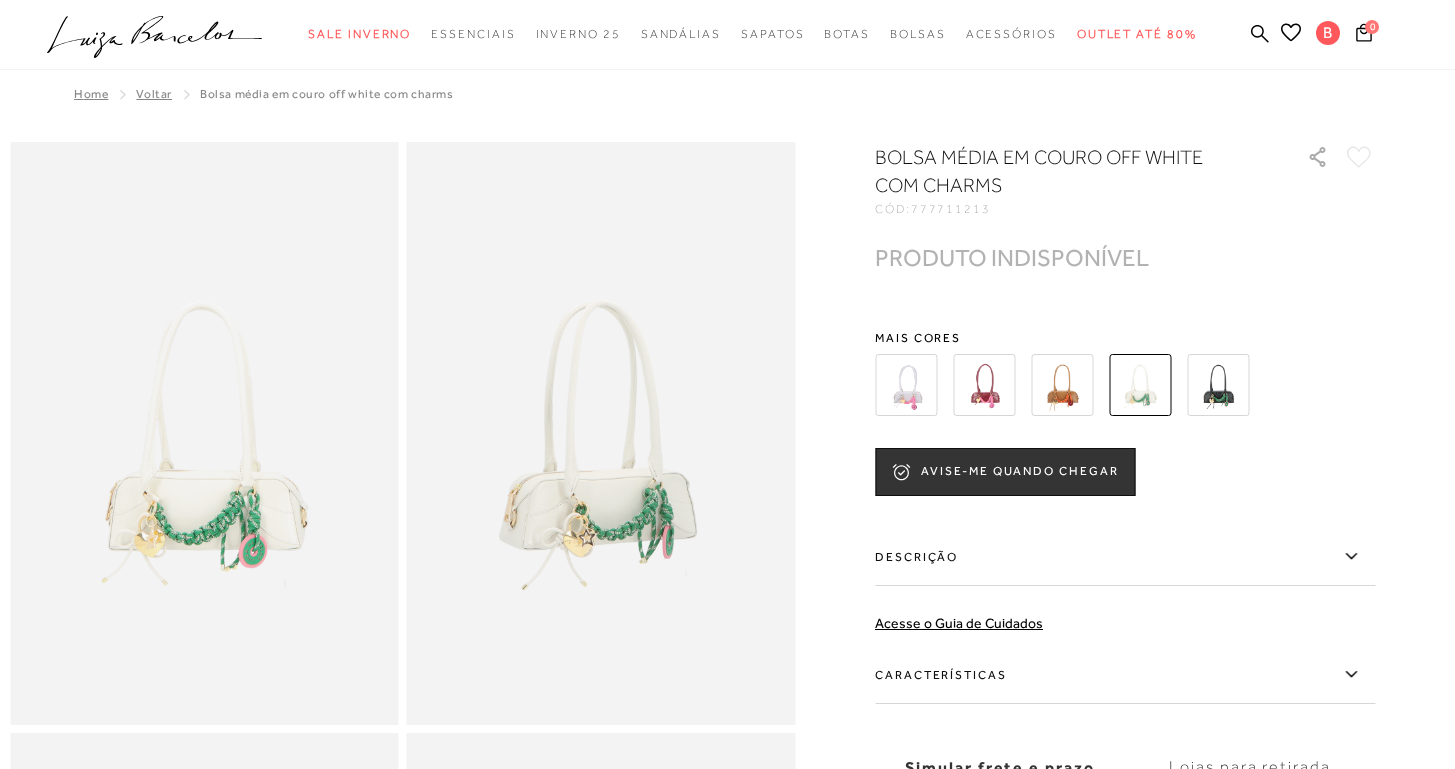 click at bounding box center [906, 385] 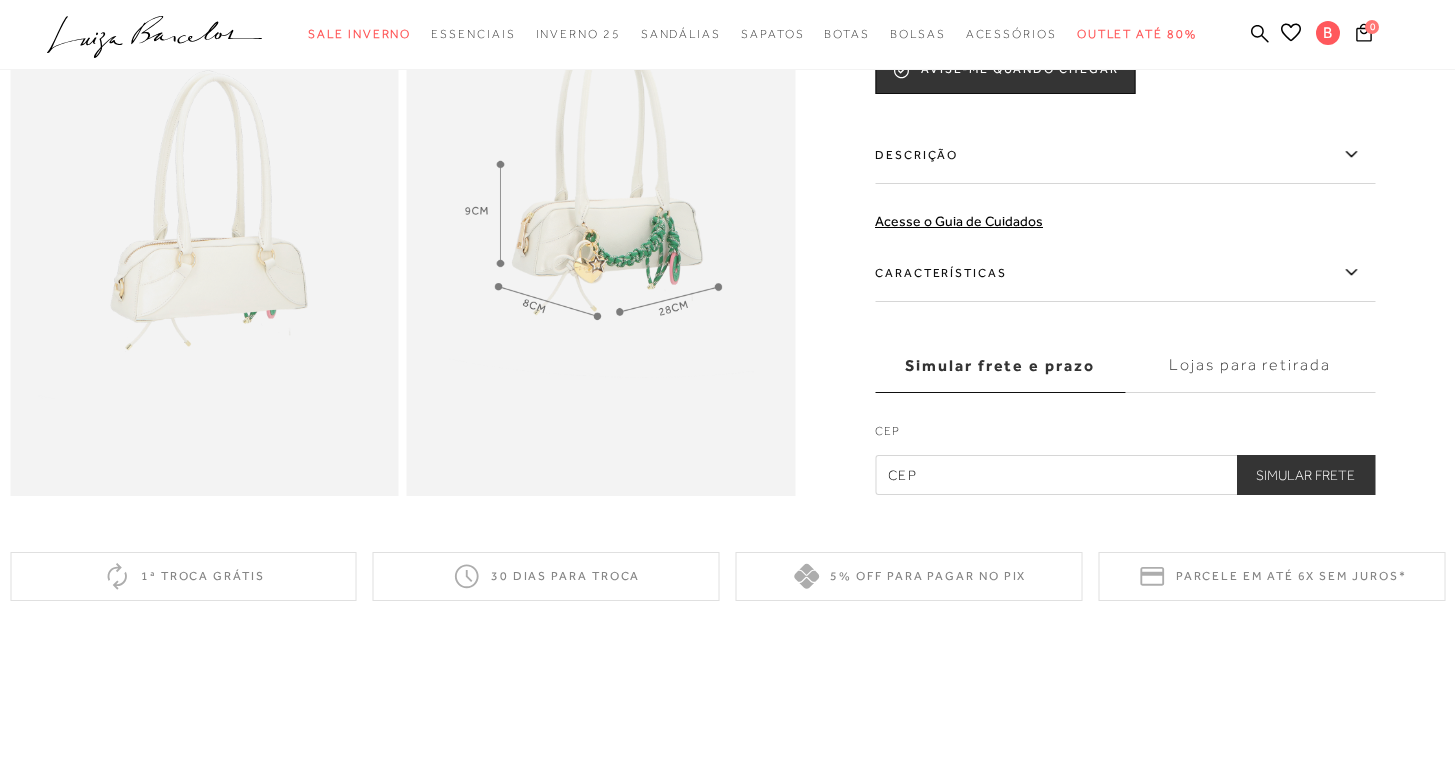 scroll, scrollTop: 0, scrollLeft: 0, axis: both 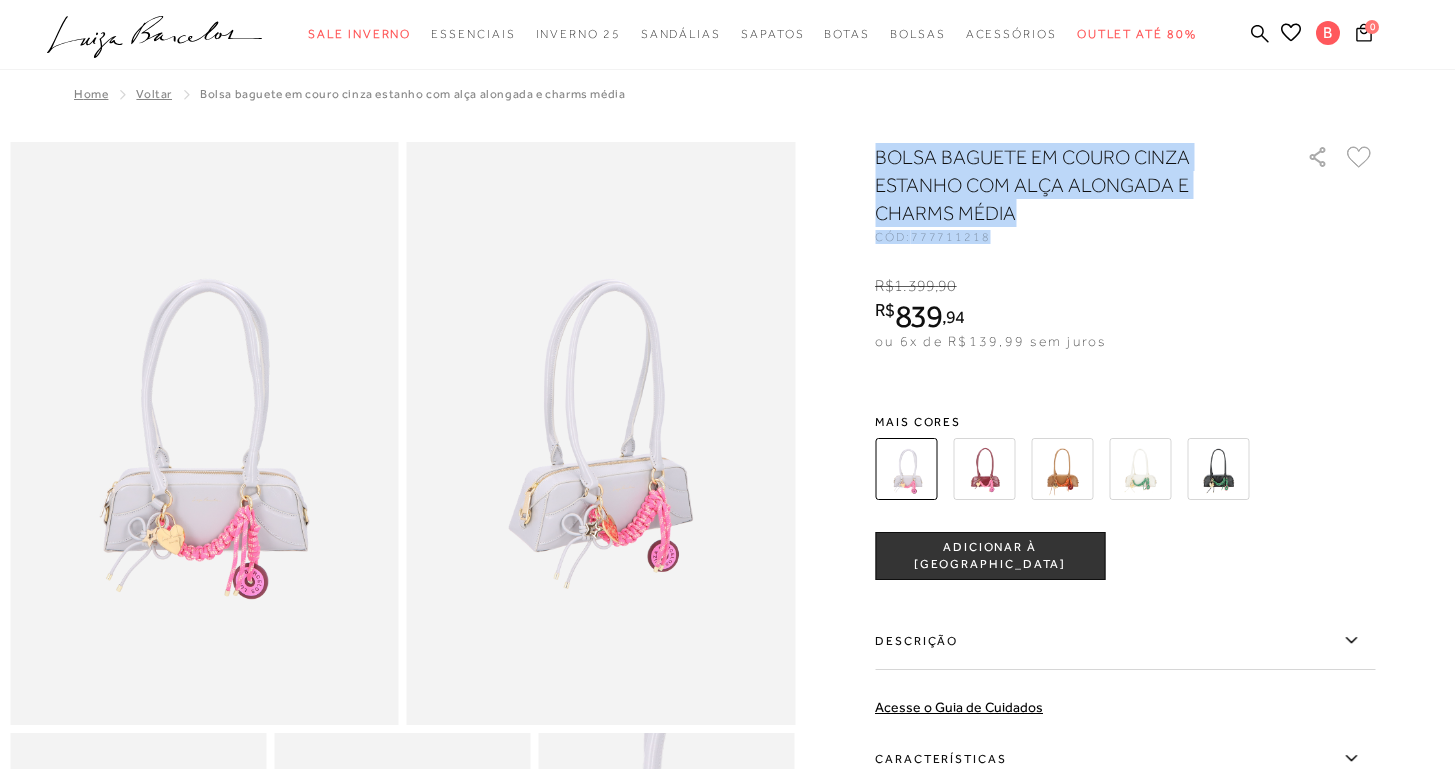 drag, startPoint x: 1040, startPoint y: 232, endPoint x: 865, endPoint y: 168, distance: 186.33572 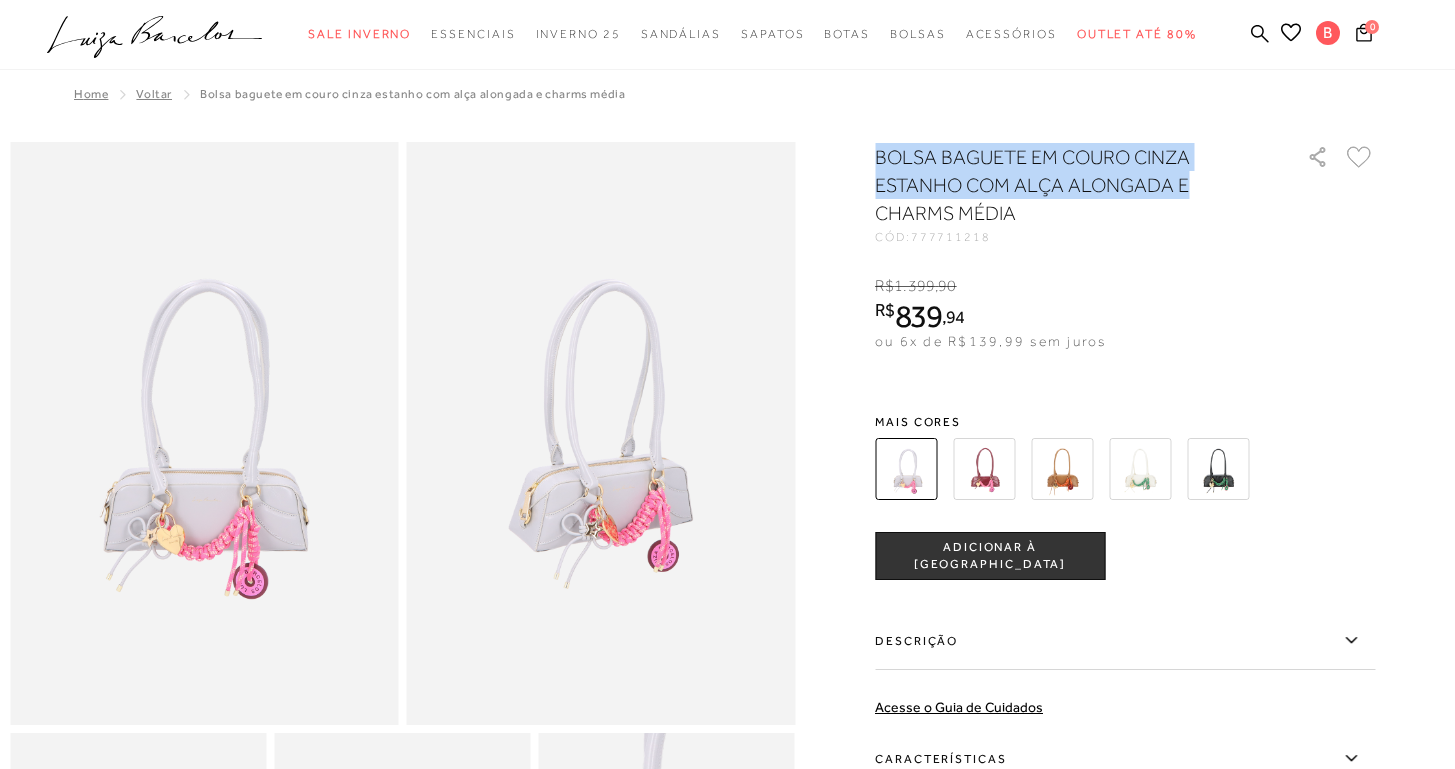 drag, startPoint x: 885, startPoint y: 156, endPoint x: 1205, endPoint y: 183, distance: 321.13705 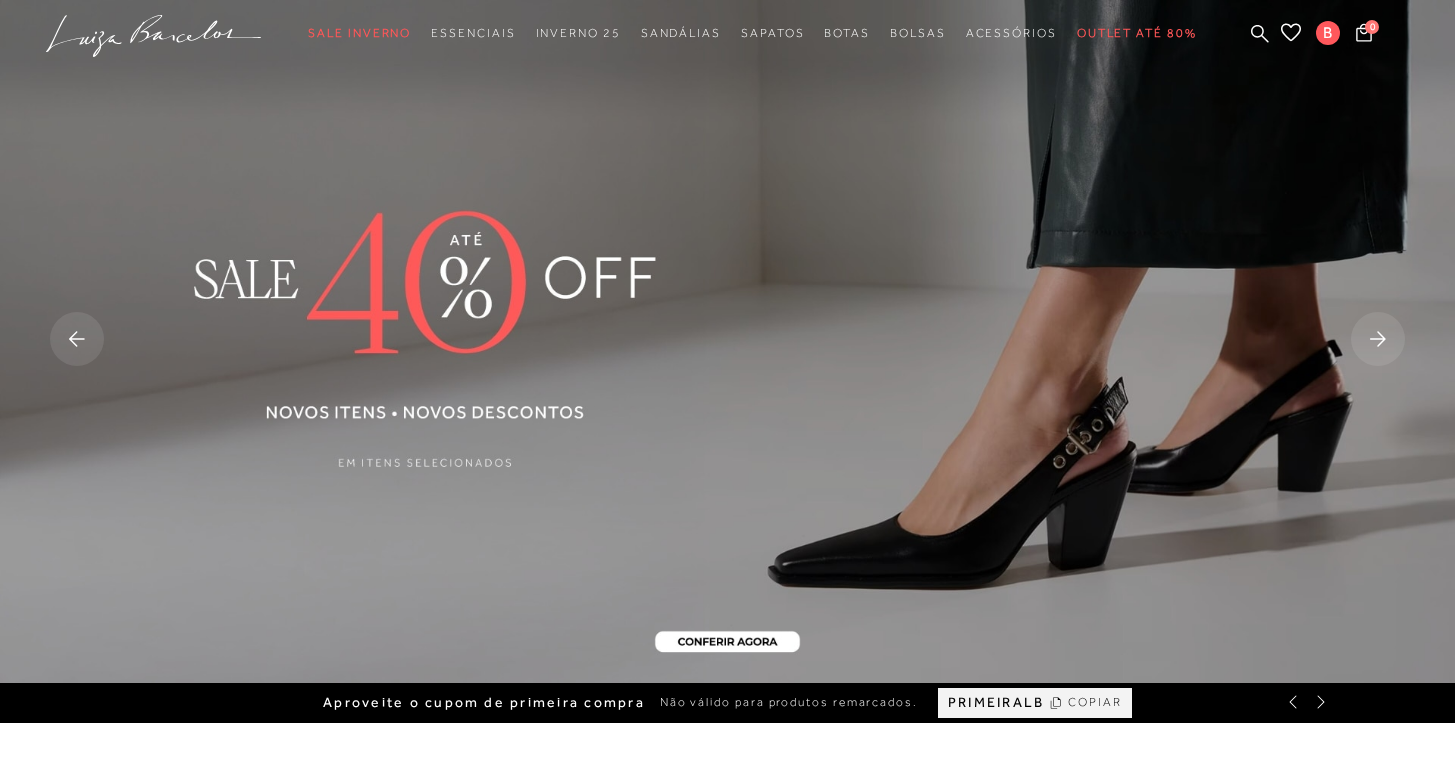 scroll, scrollTop: 0, scrollLeft: 0, axis: both 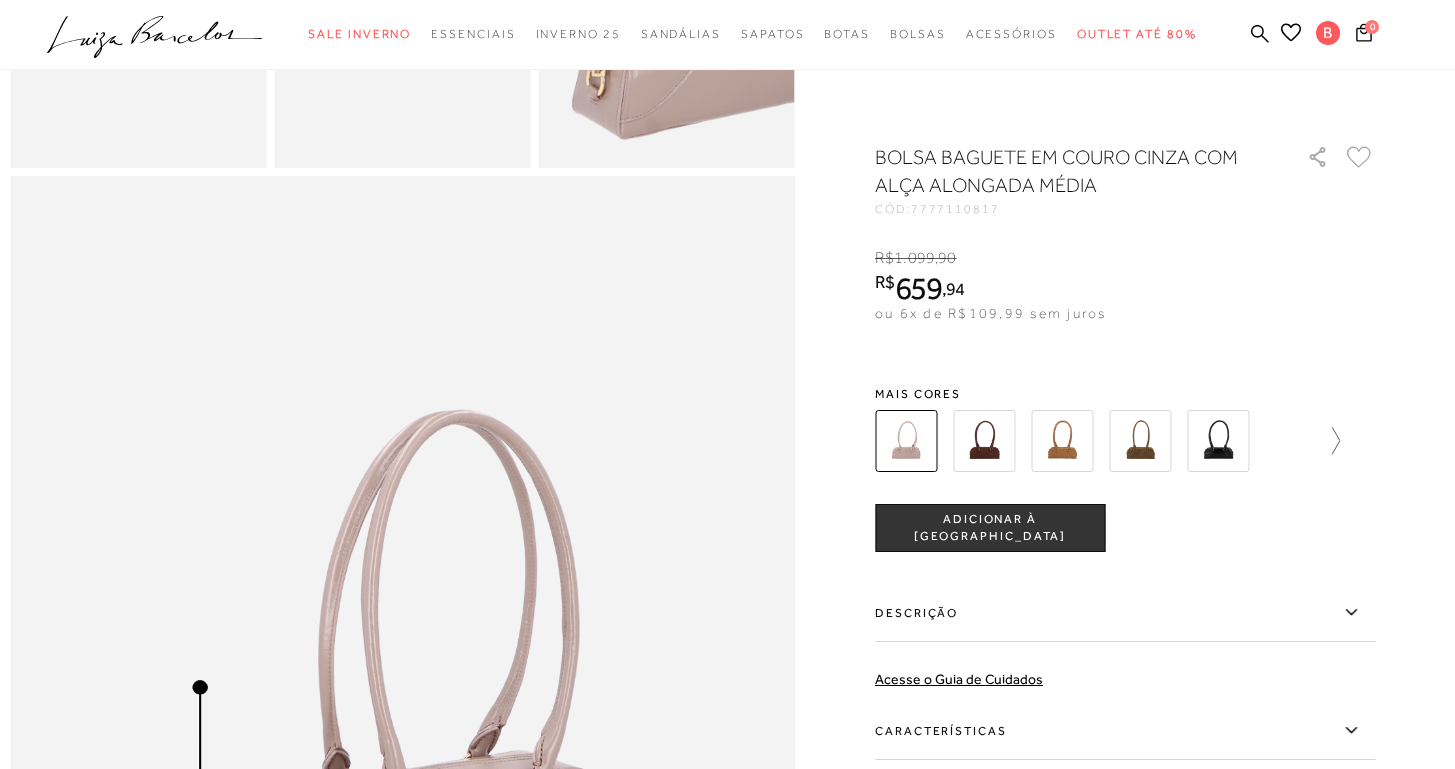 click 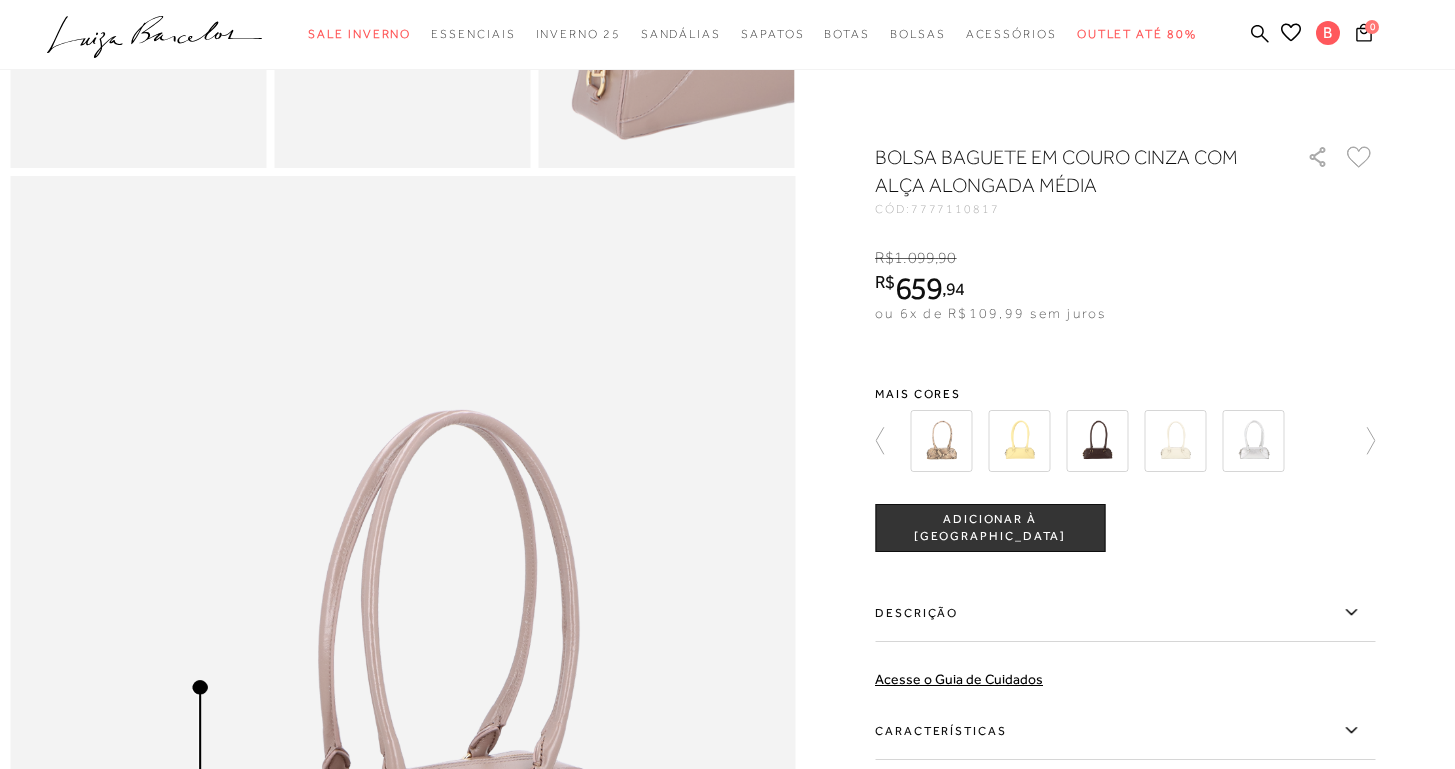 click at bounding box center (1175, 441) 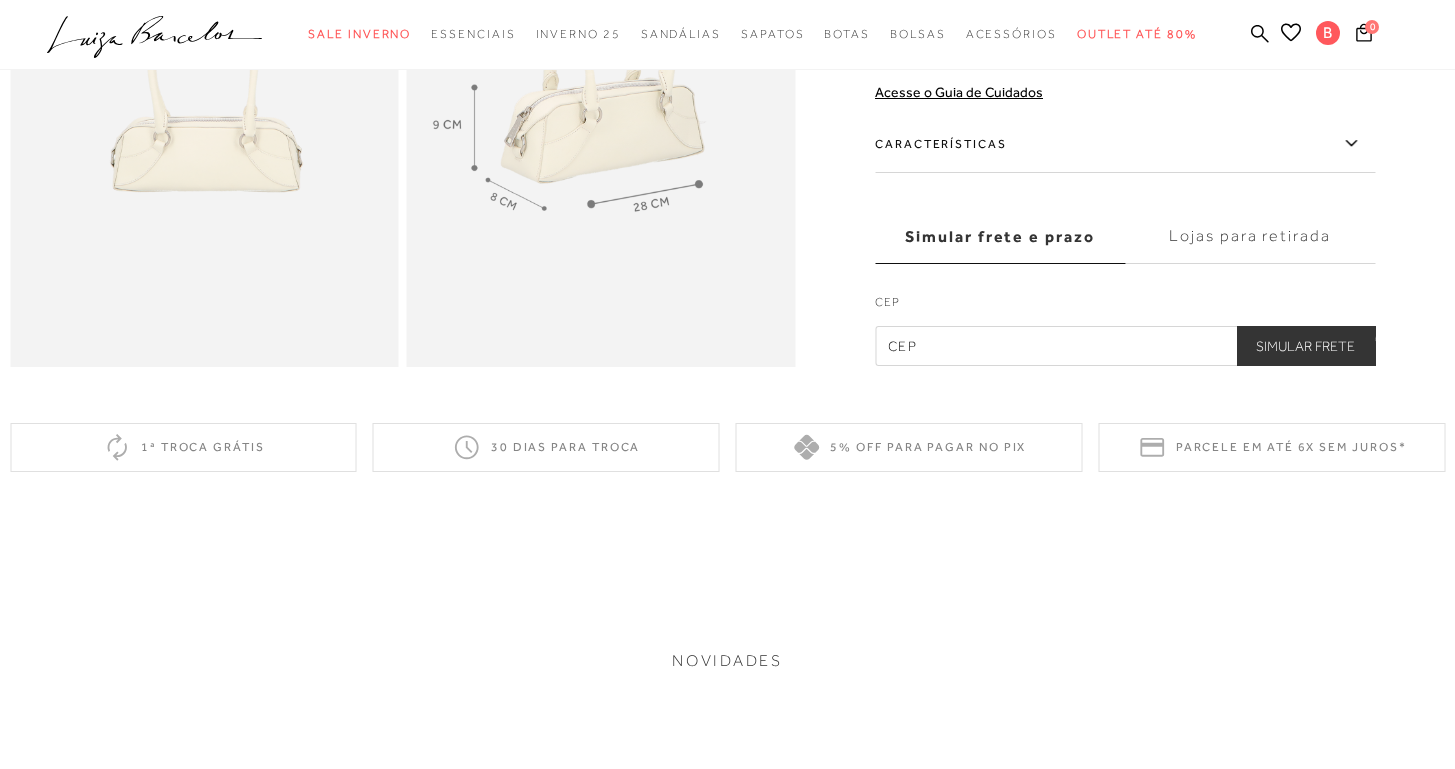 scroll, scrollTop: 0, scrollLeft: 0, axis: both 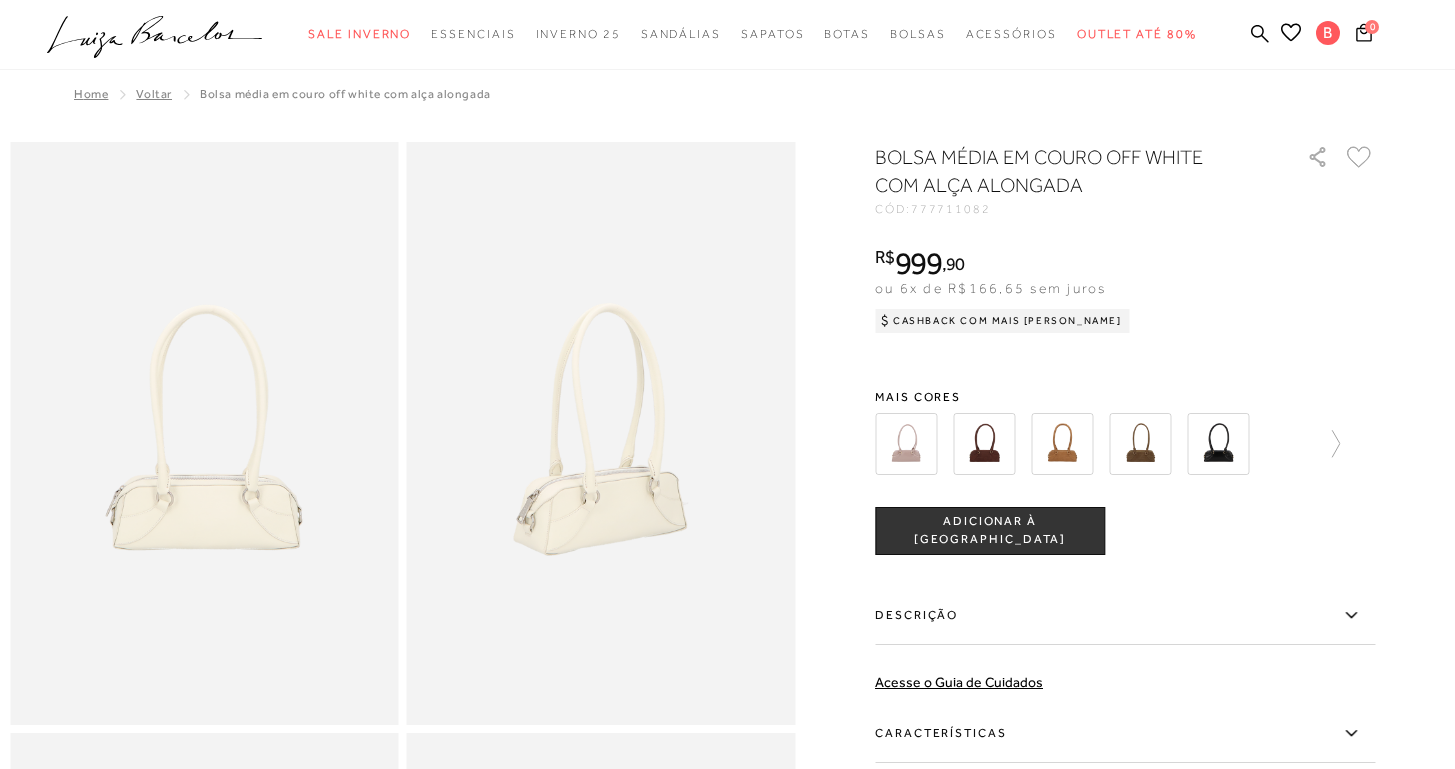 click at bounding box center (1125, 444) 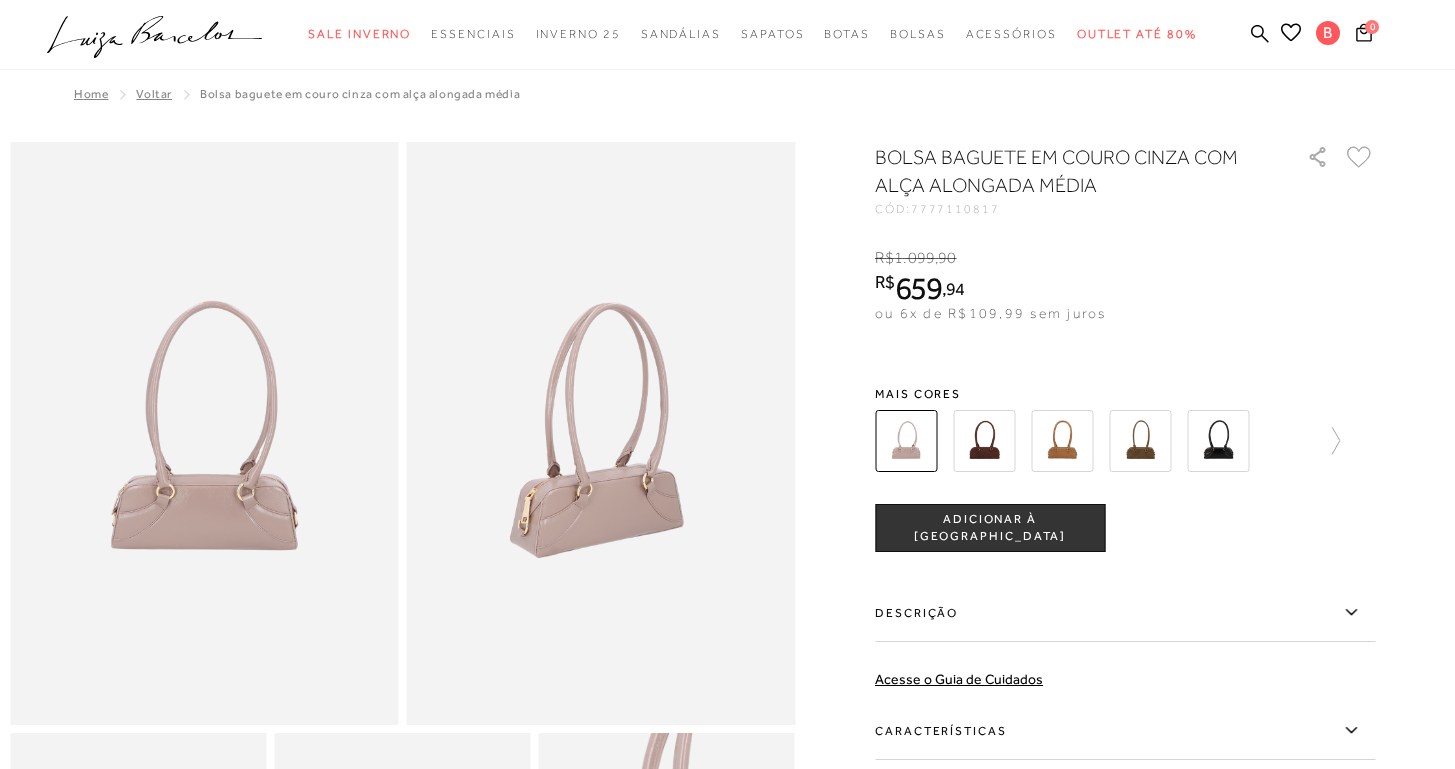 click at bounding box center (984, 441) 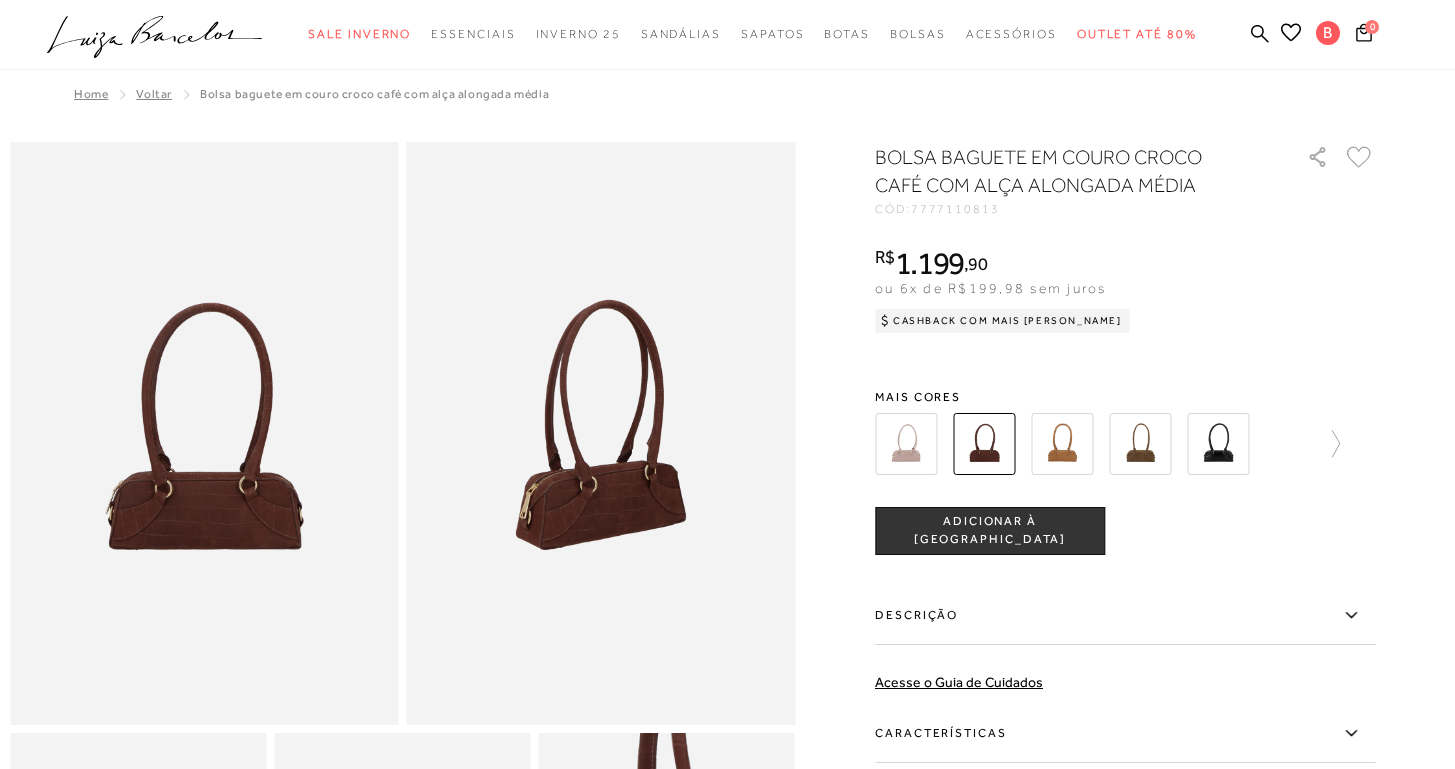 click on "Mais cores" at bounding box center [1125, 436] 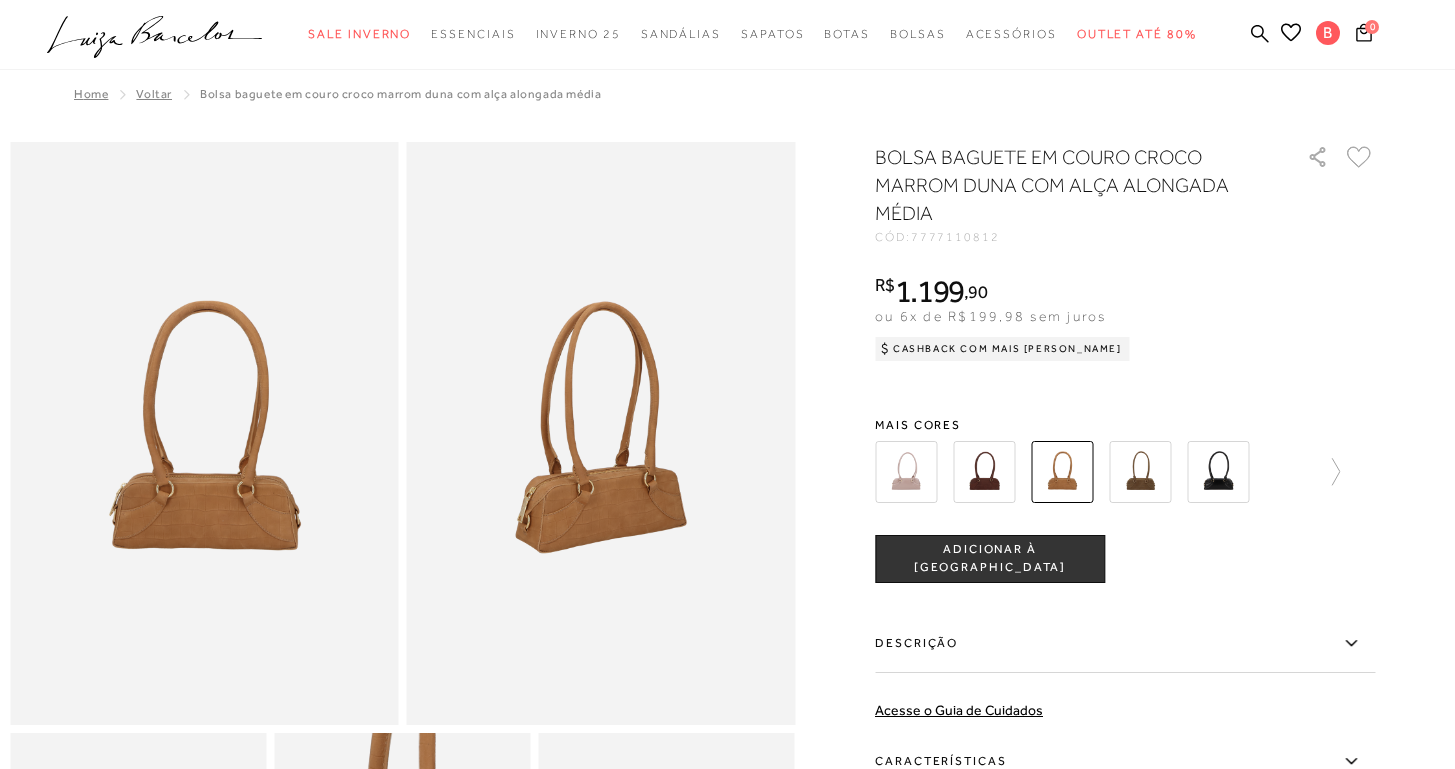 click at bounding box center [1140, 472] 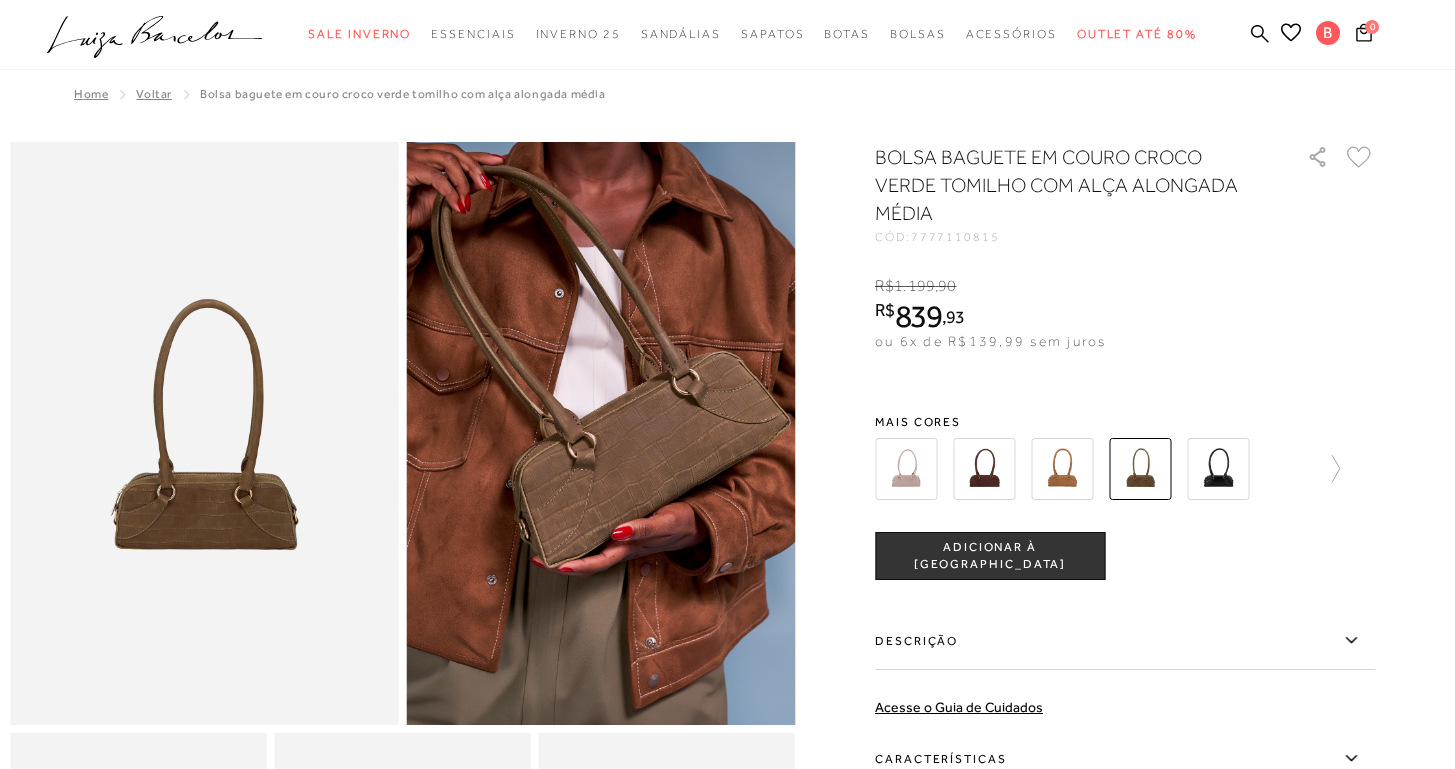 click at bounding box center [1218, 469] 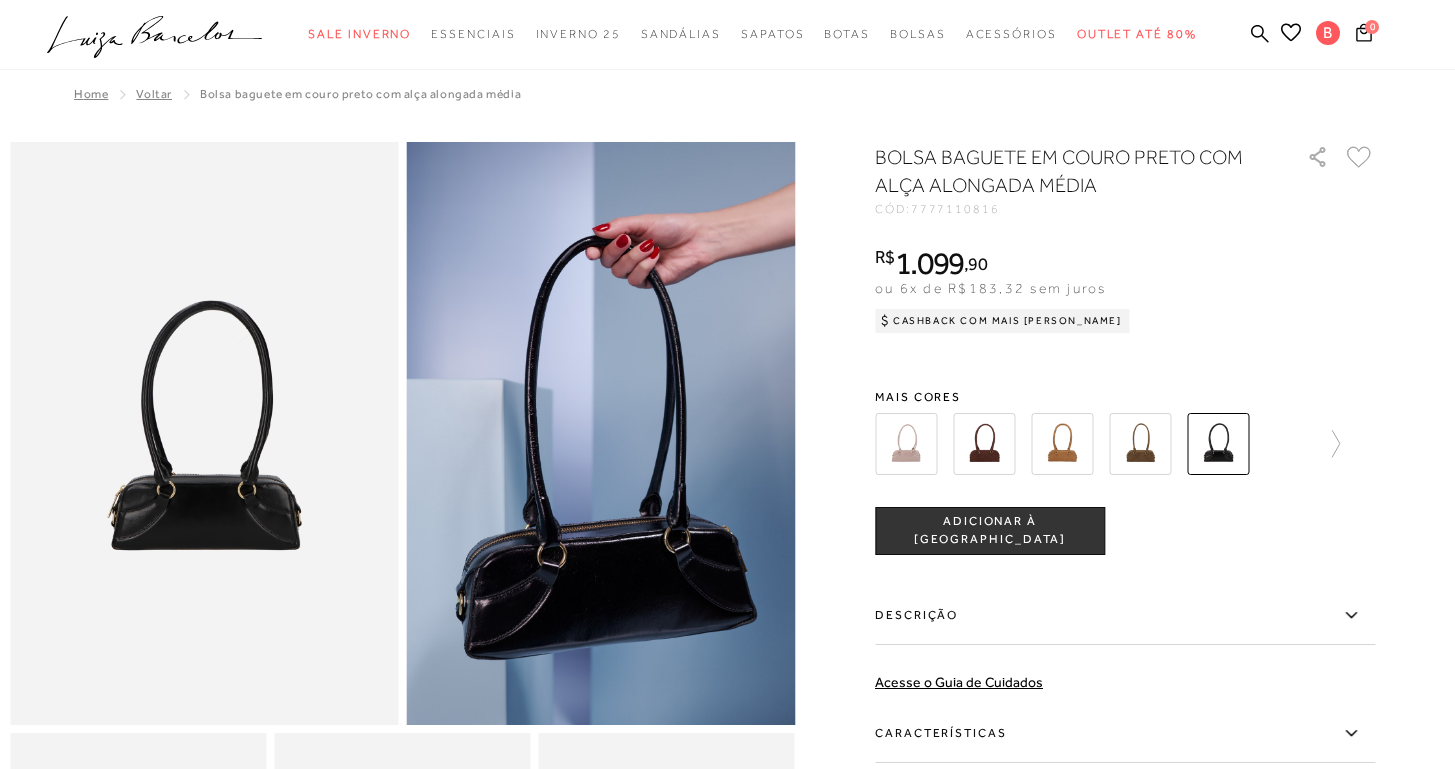 click at bounding box center [1107, 444] 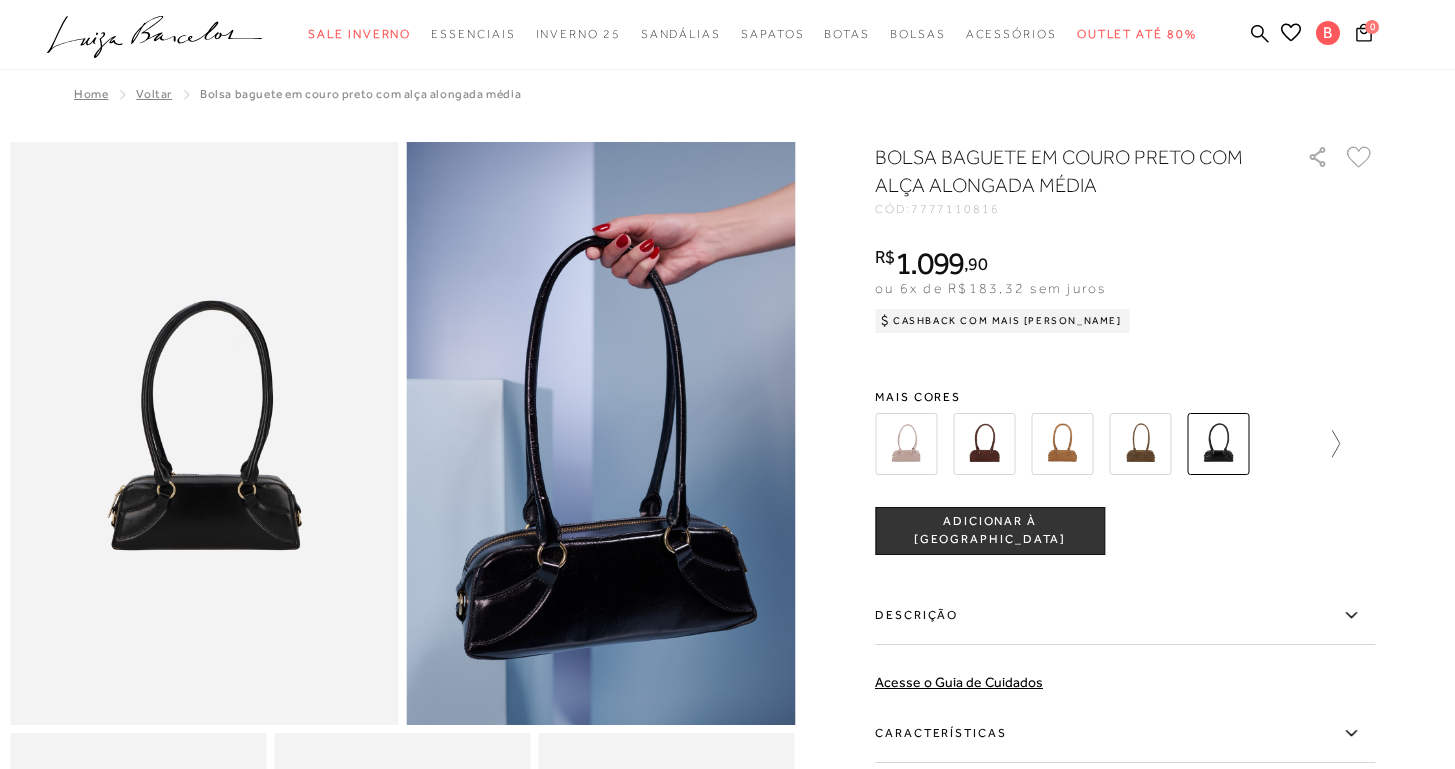 click 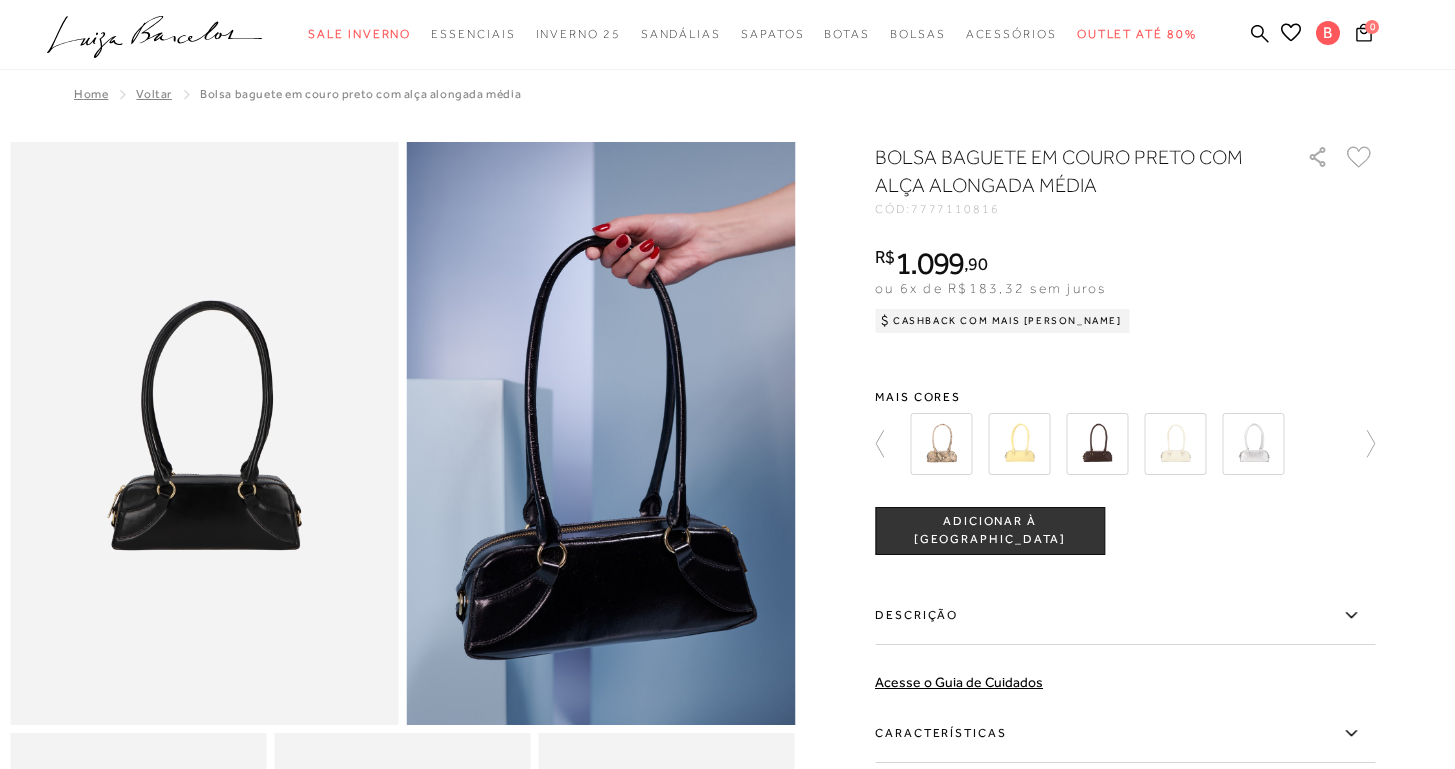 click at bounding box center [941, 444] 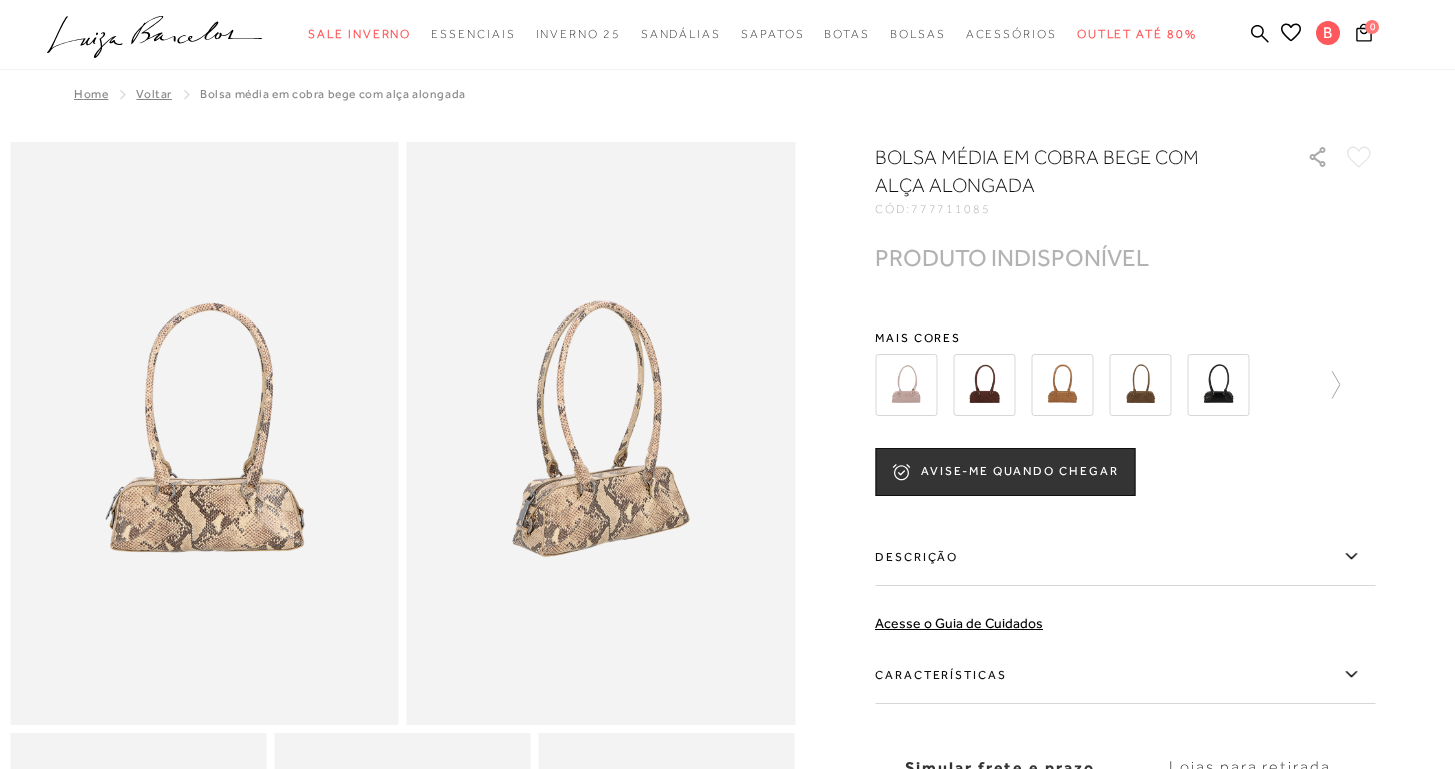 click at bounding box center (984, 385) 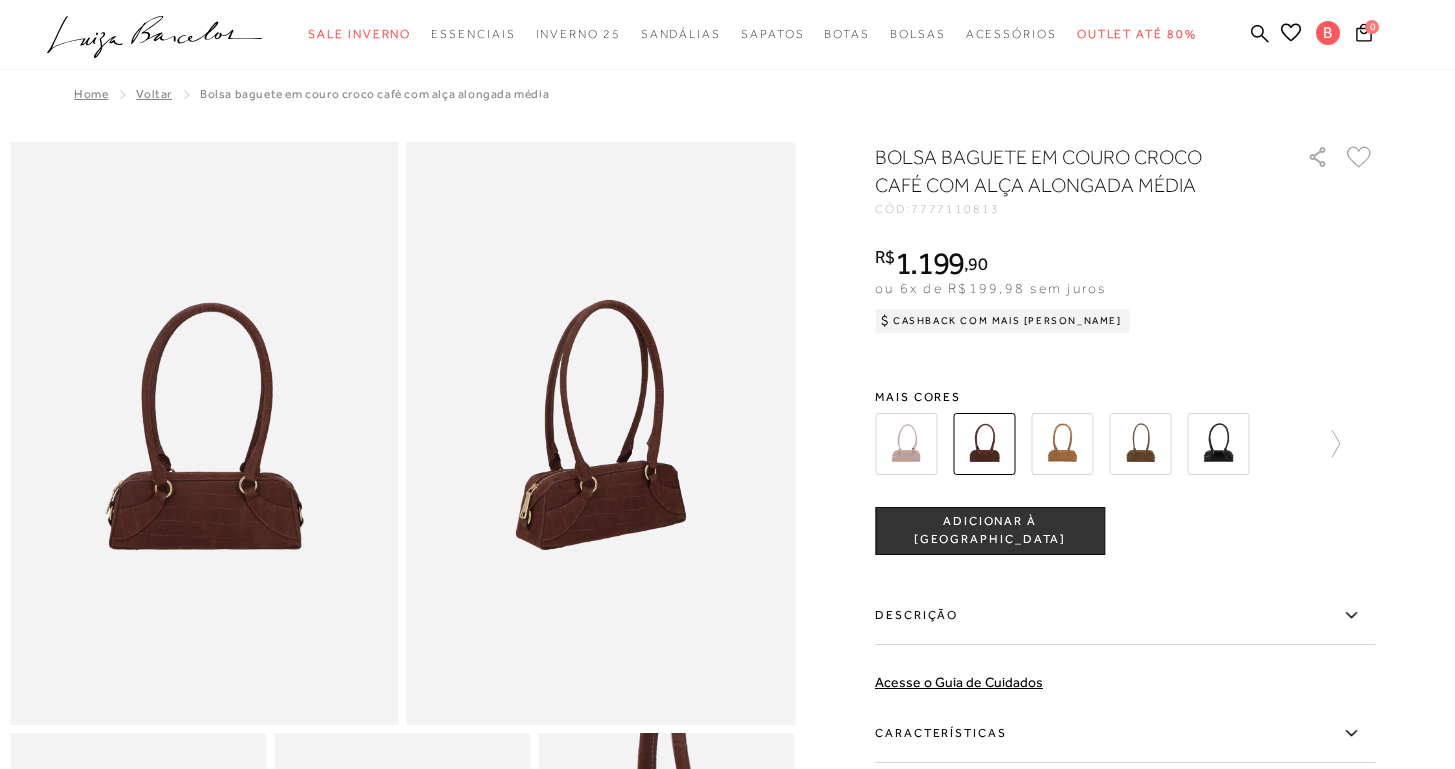 click at bounding box center [1062, 444] 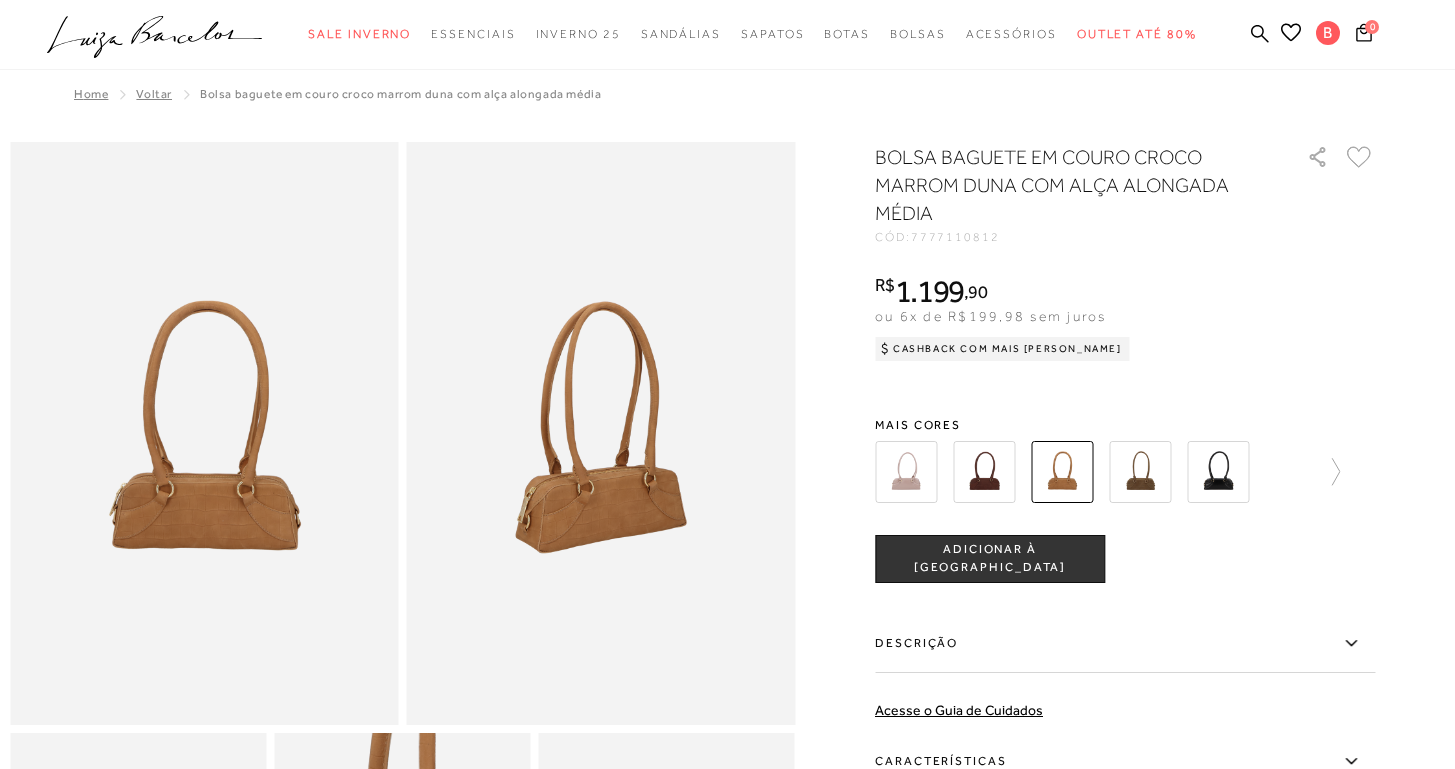 click at bounding box center (1140, 472) 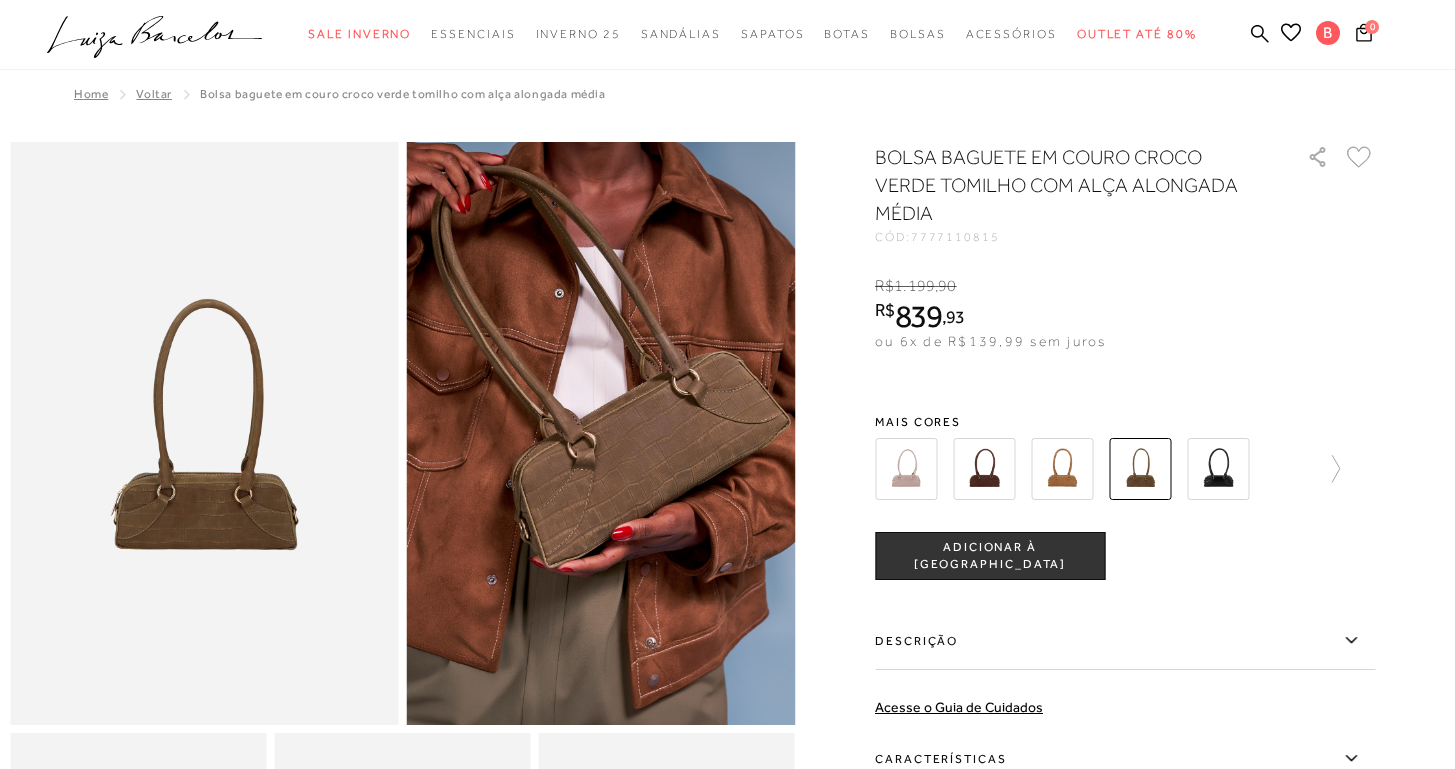 click at bounding box center (1125, 469) 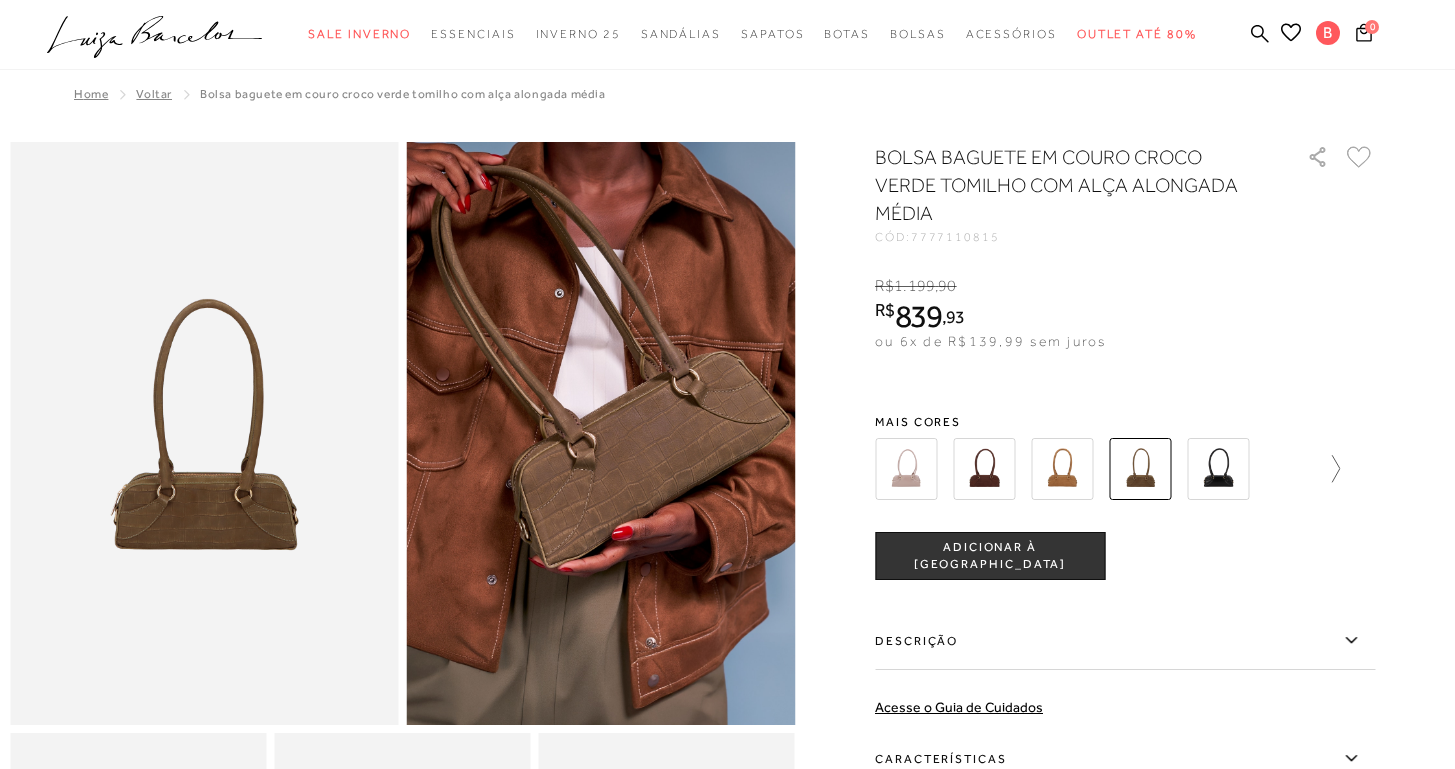 click 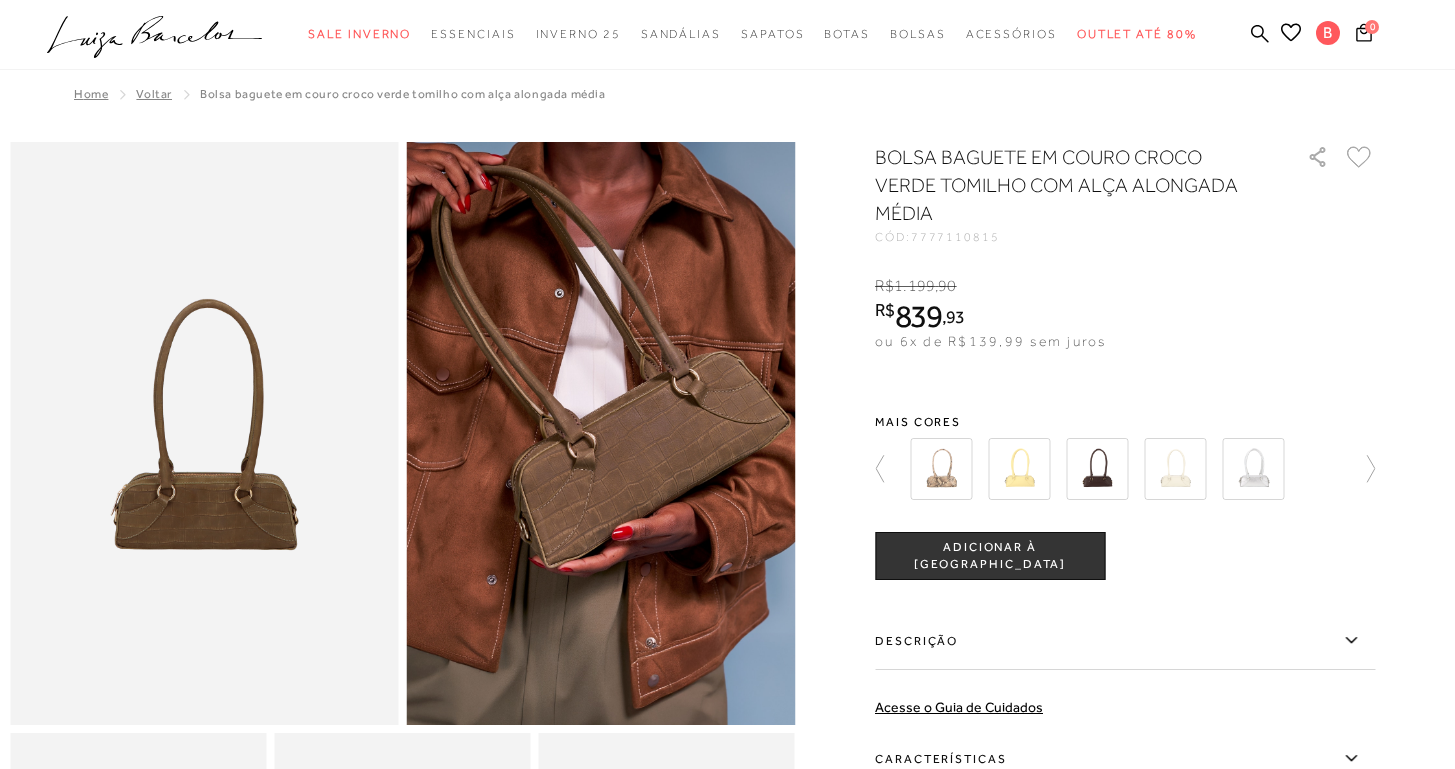 click at bounding box center [1253, 469] 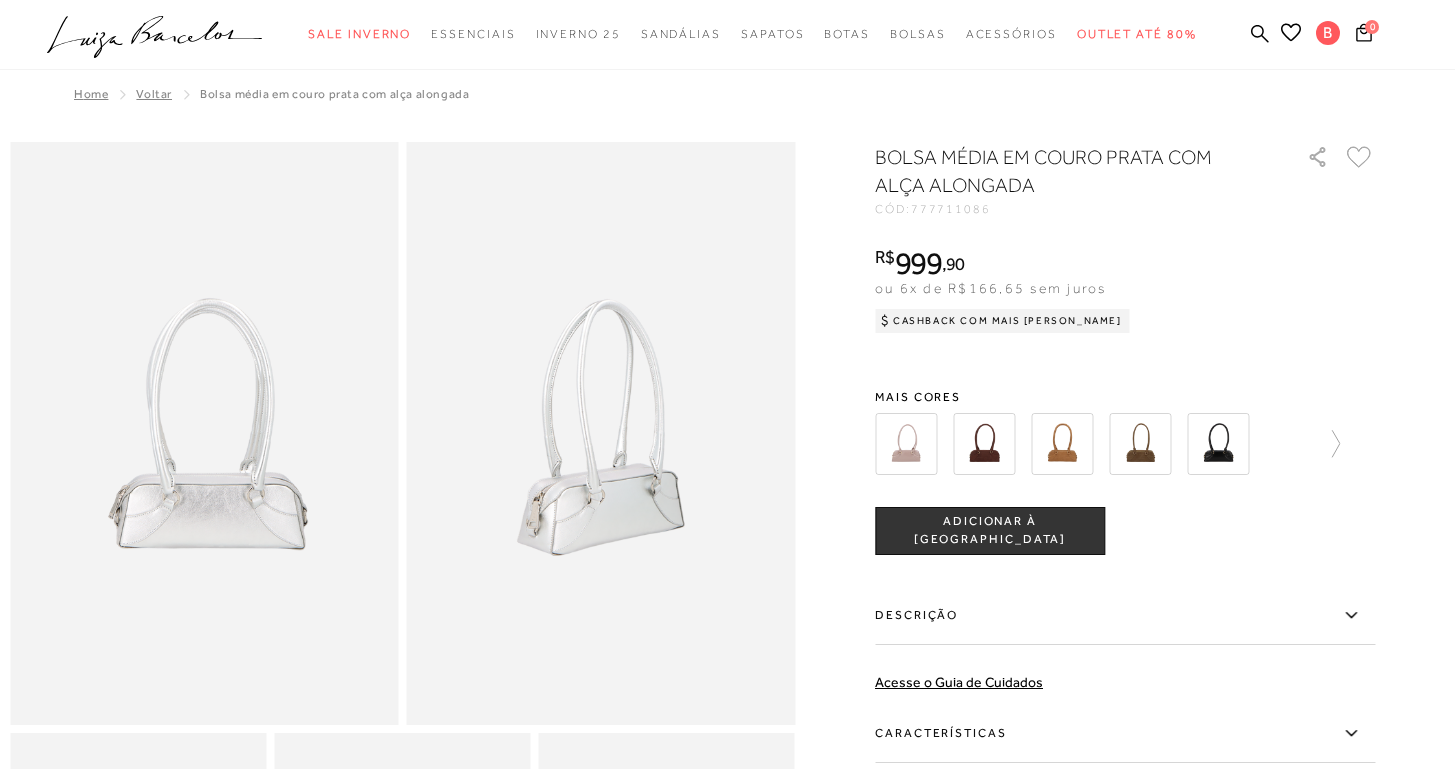 click at bounding box center [1125, 444] 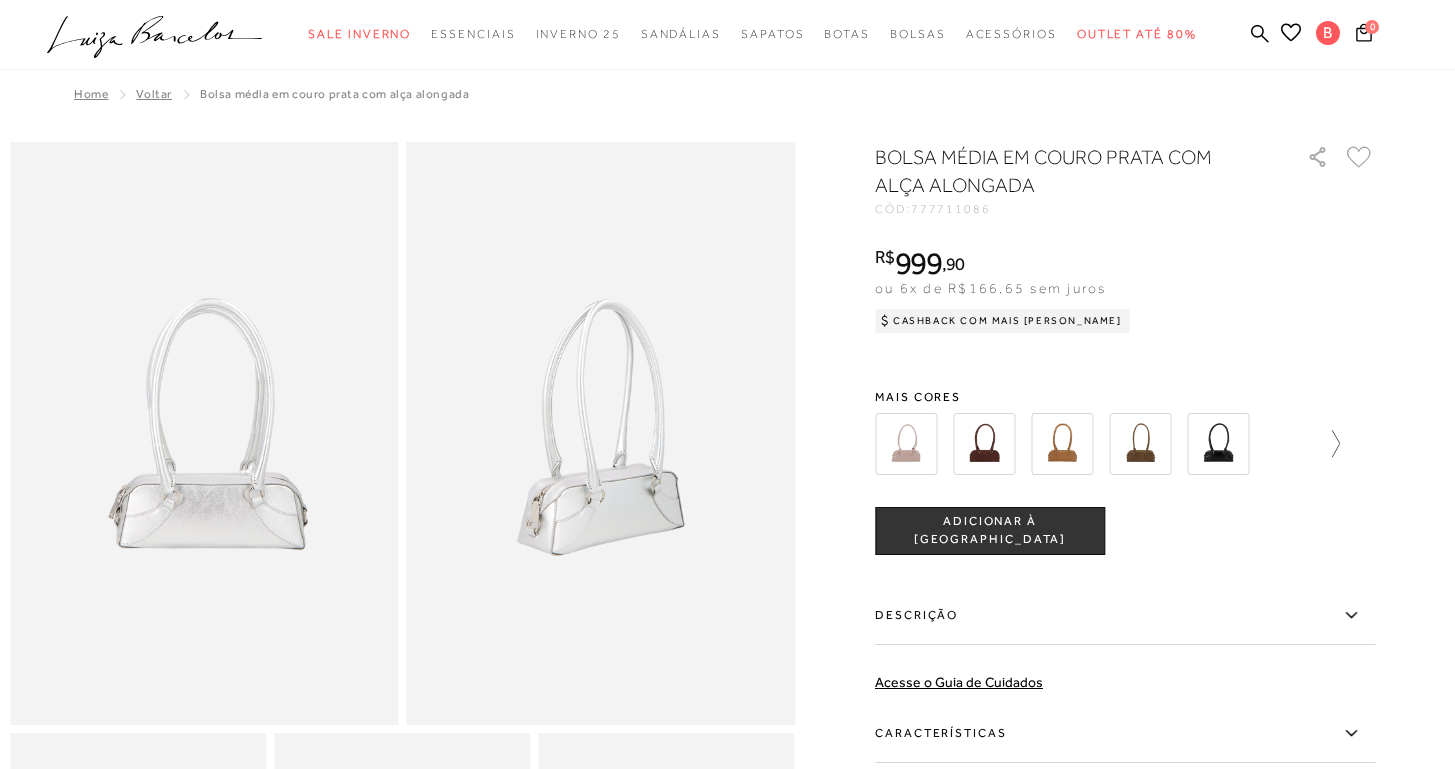 click 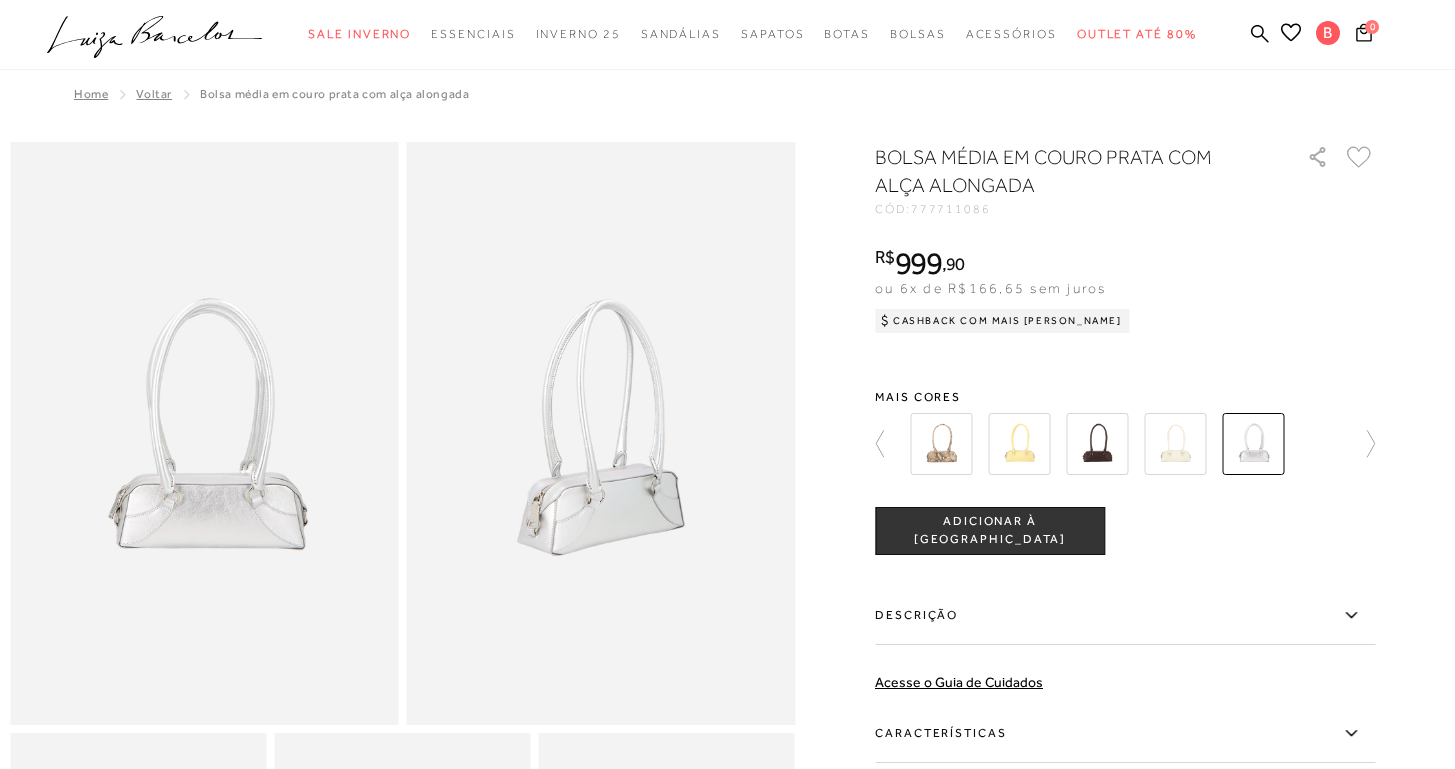 click at bounding box center [1175, 444] 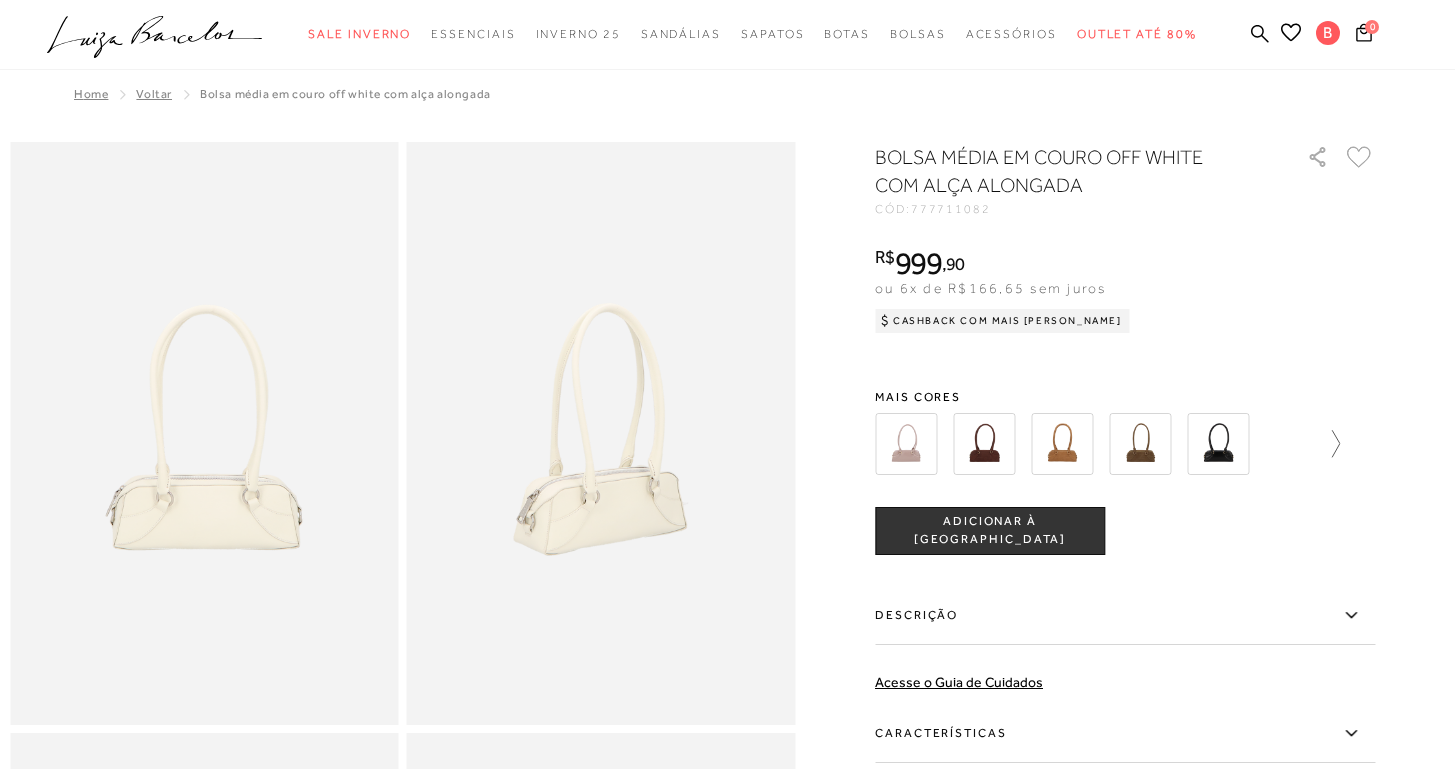 click 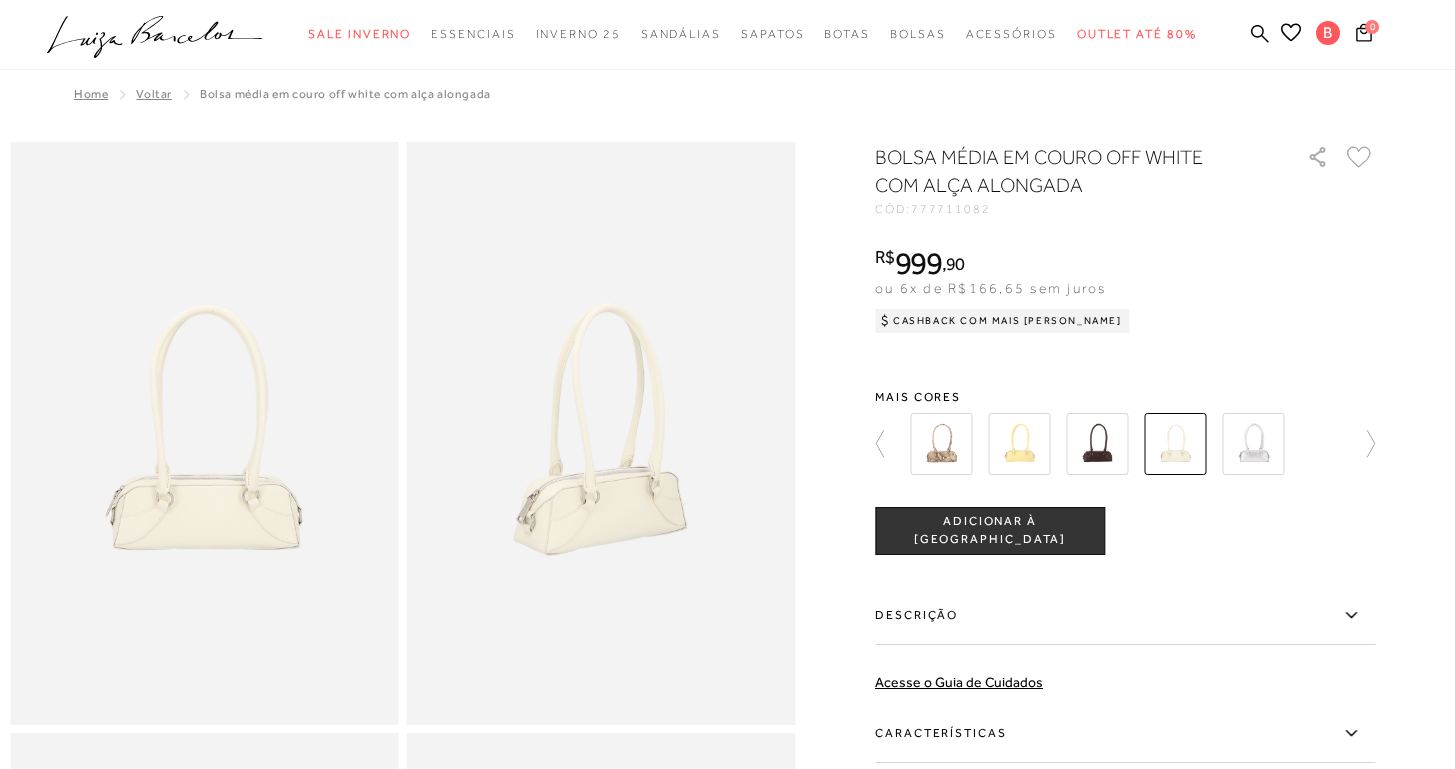 click at bounding box center (1253, 444) 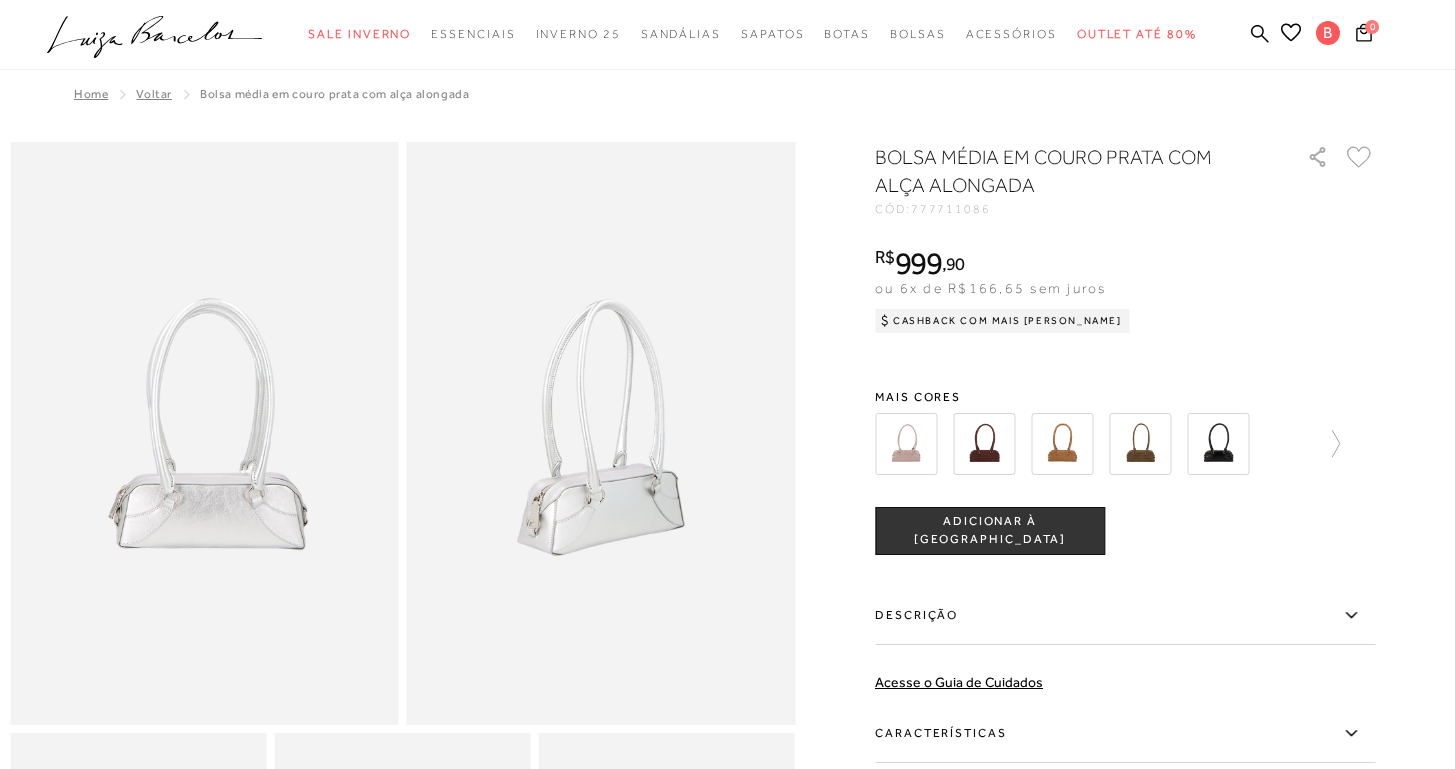 click at bounding box center (1084, 444) 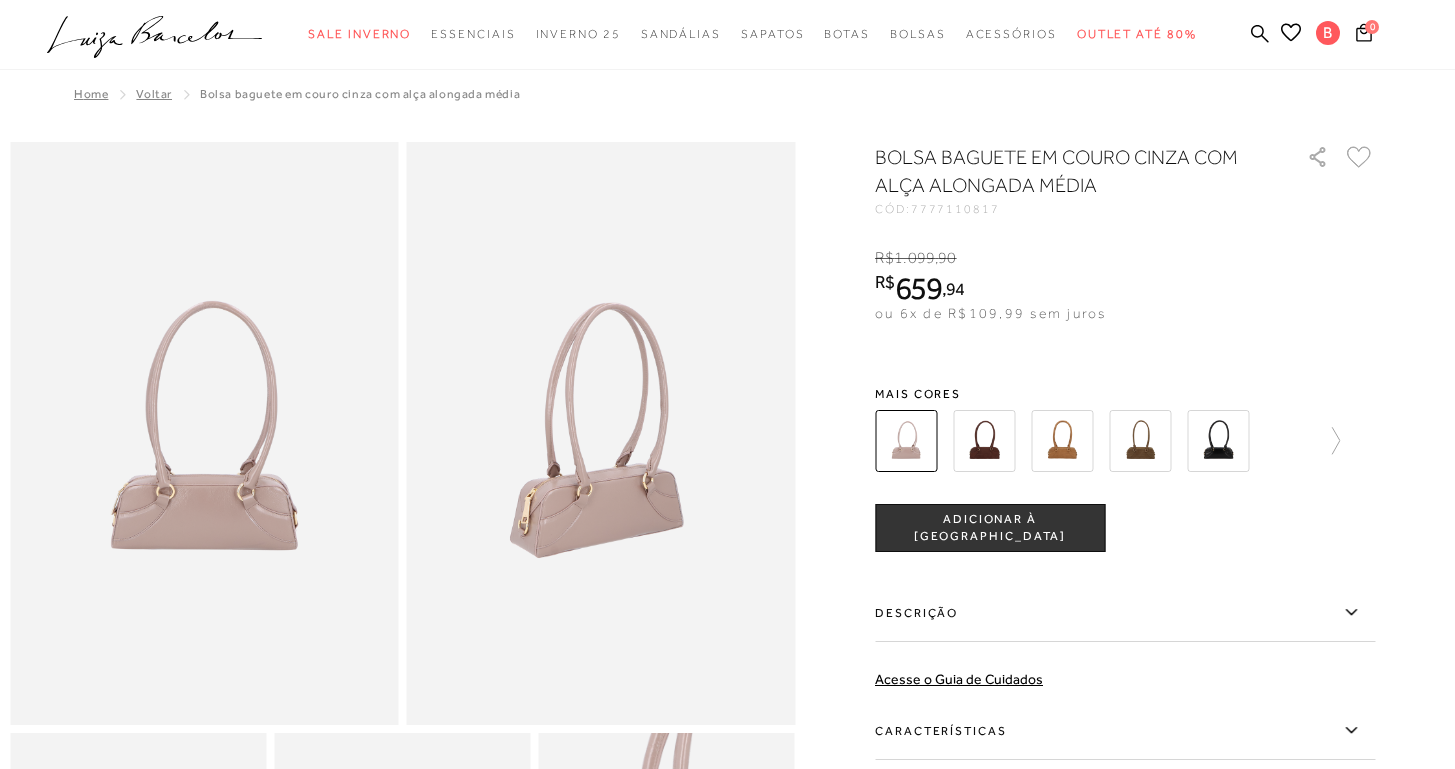 click at bounding box center [601, 433] 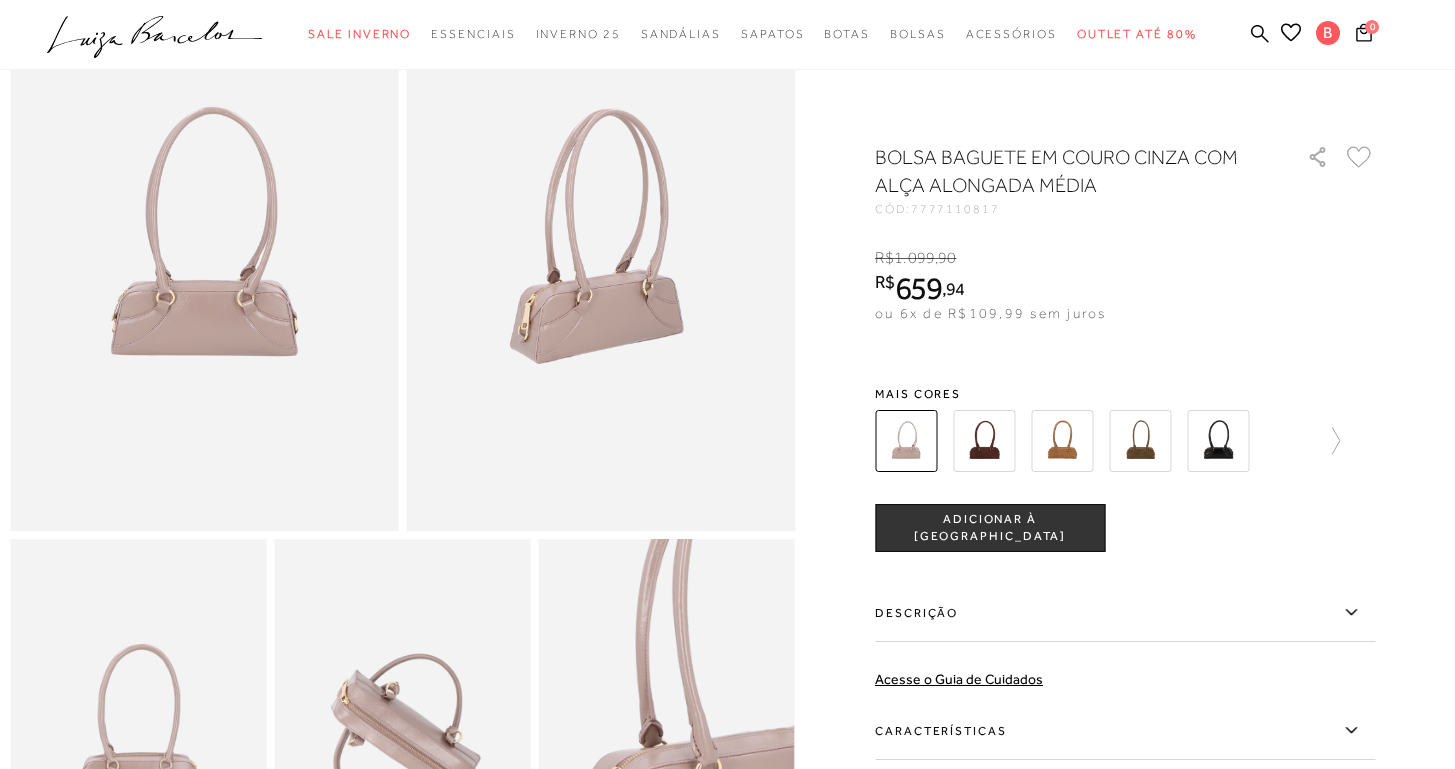 scroll, scrollTop: 381, scrollLeft: 0, axis: vertical 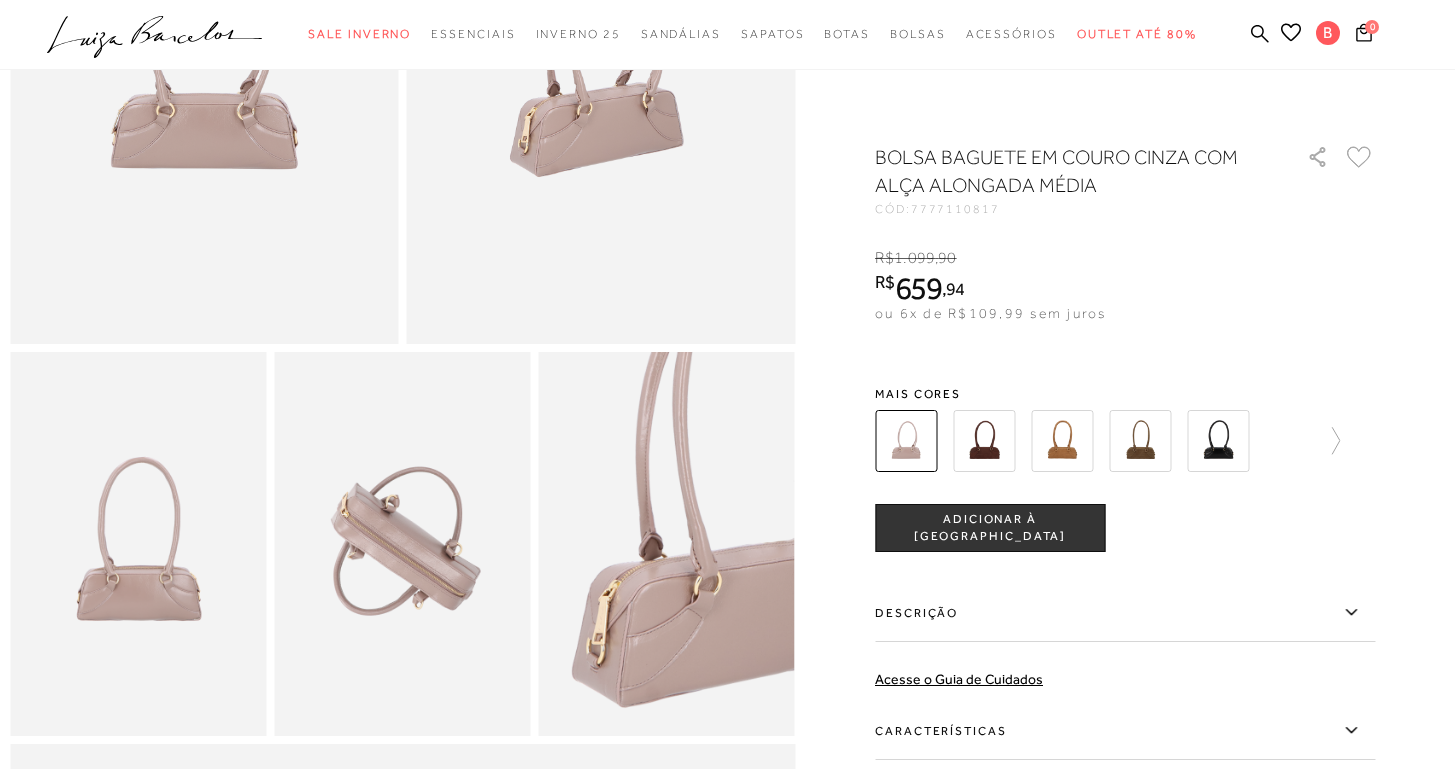 click on "Descrição" at bounding box center (1125, 613) 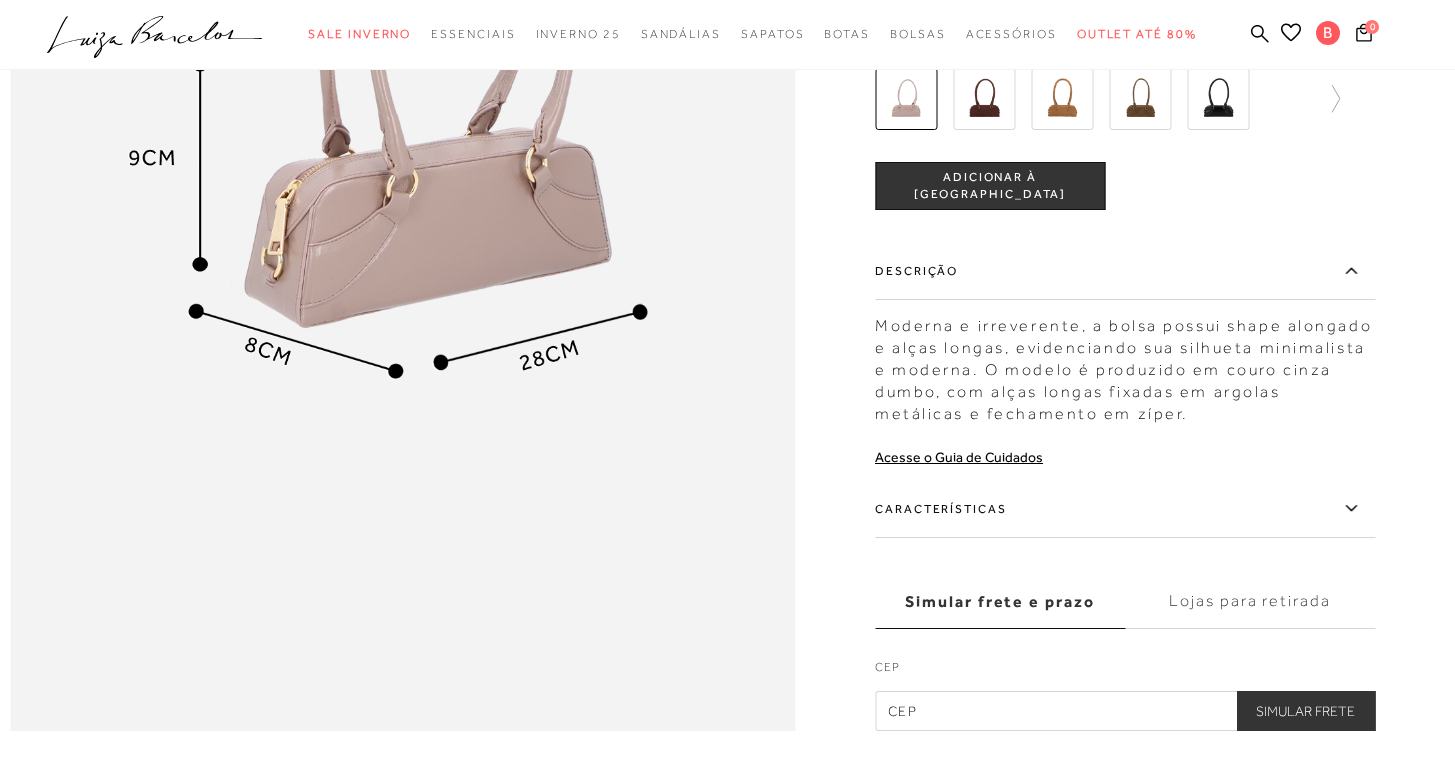 scroll, scrollTop: 1609, scrollLeft: 0, axis: vertical 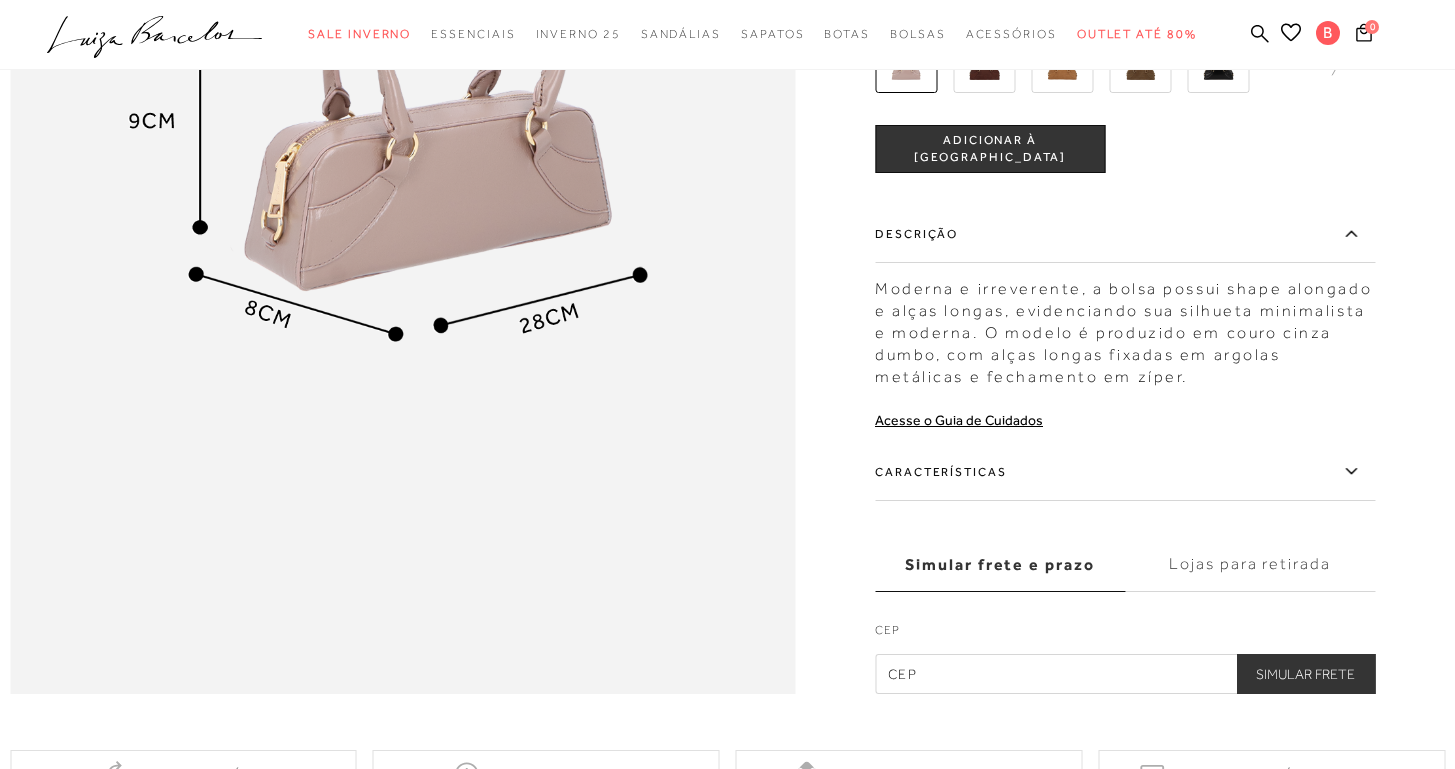 click on "Características" at bounding box center (1125, 472) 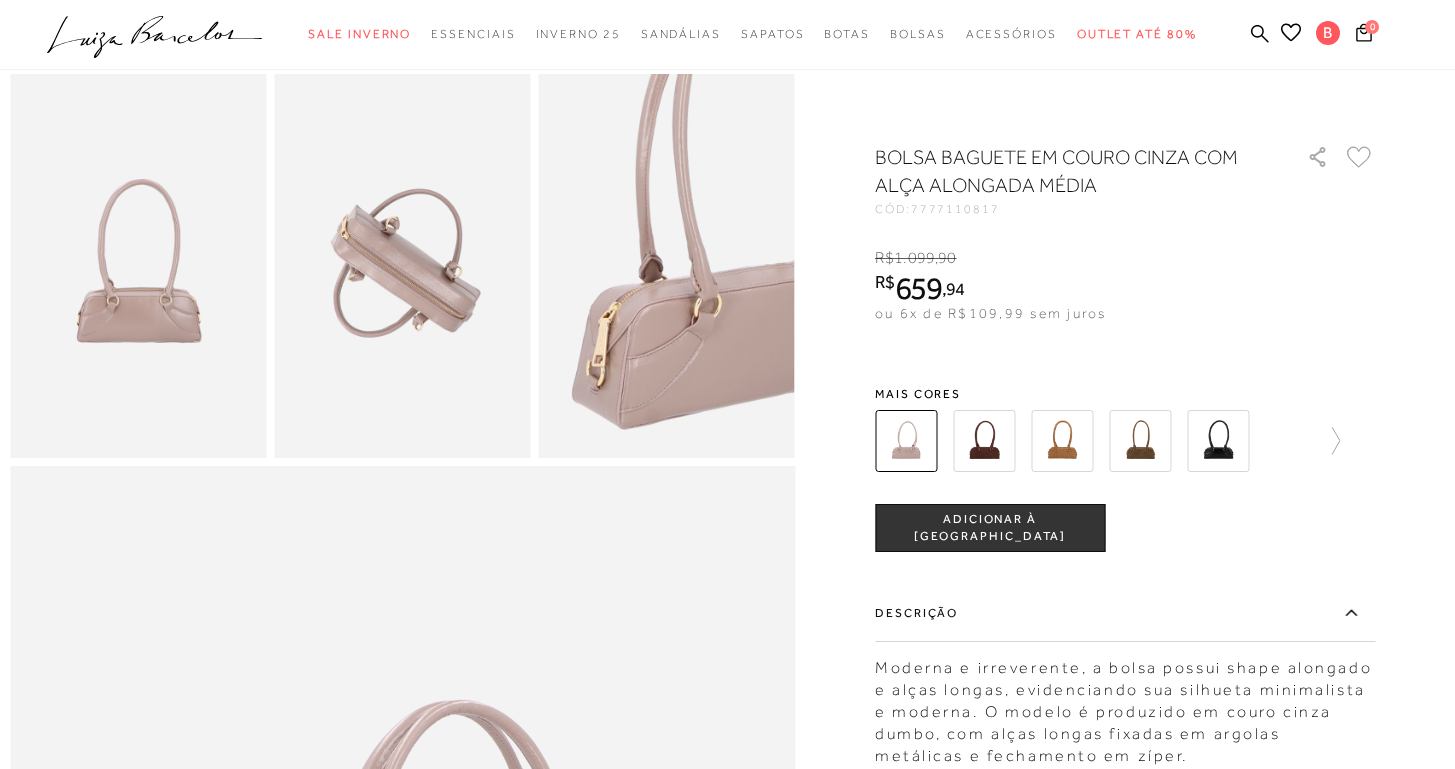 scroll, scrollTop: 365, scrollLeft: 0, axis: vertical 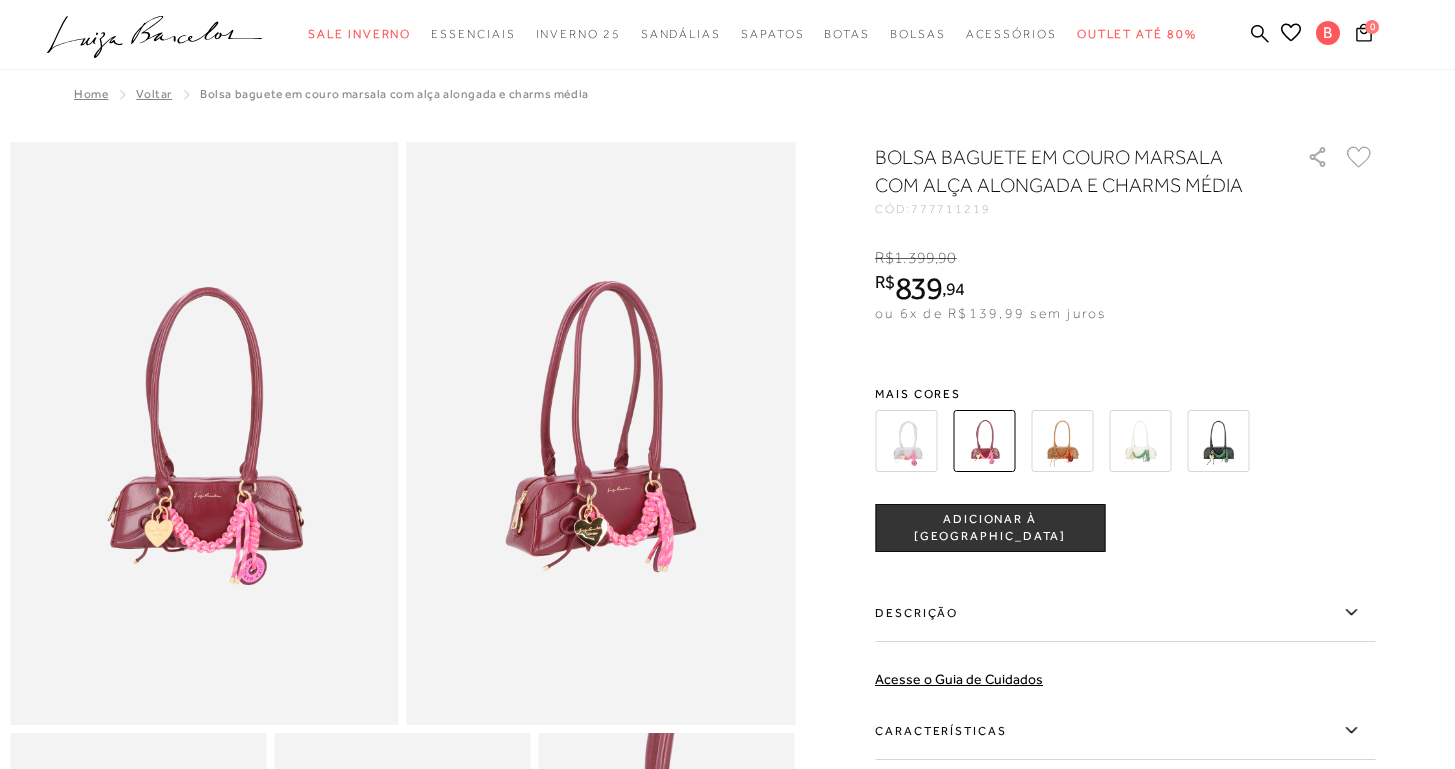 click at bounding box center [906, 441] 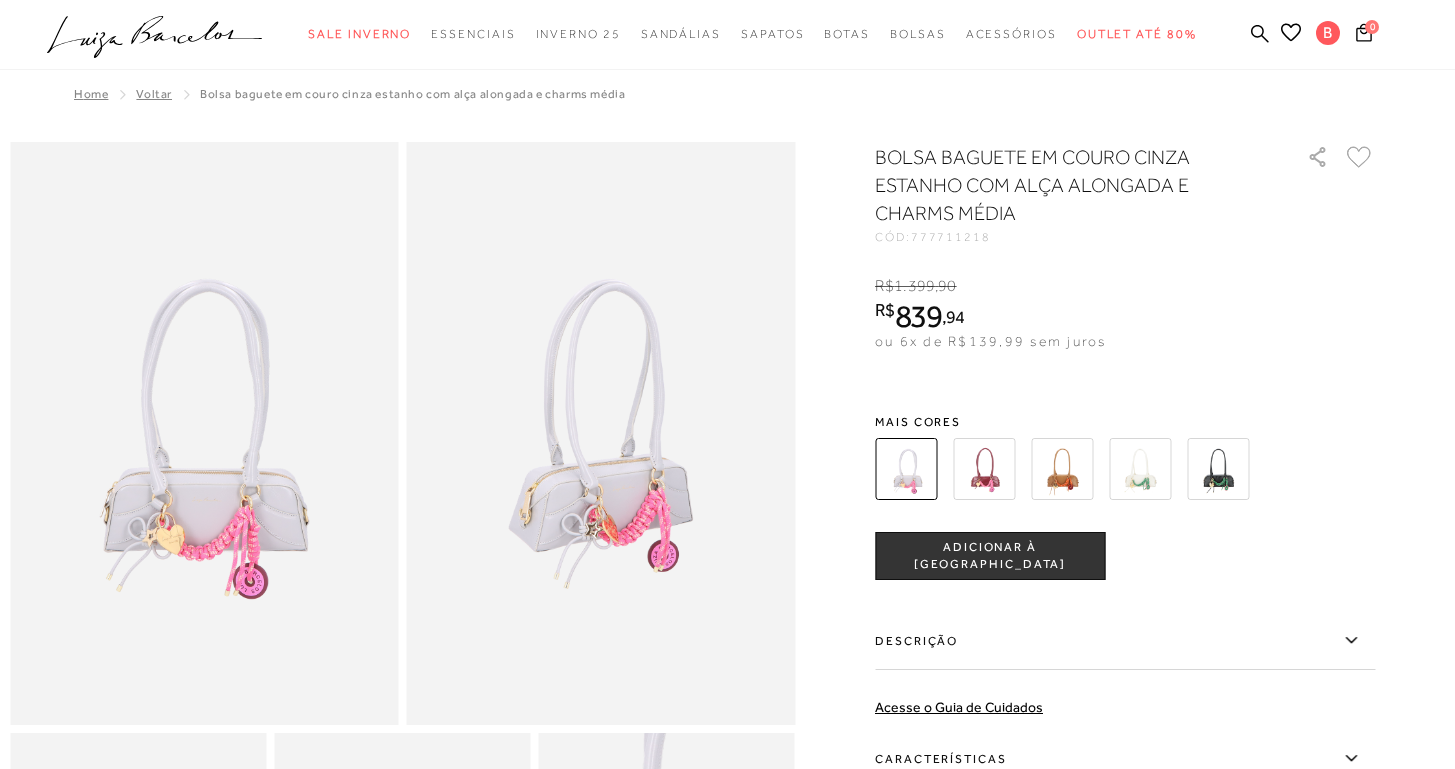 scroll, scrollTop: 148, scrollLeft: 0, axis: vertical 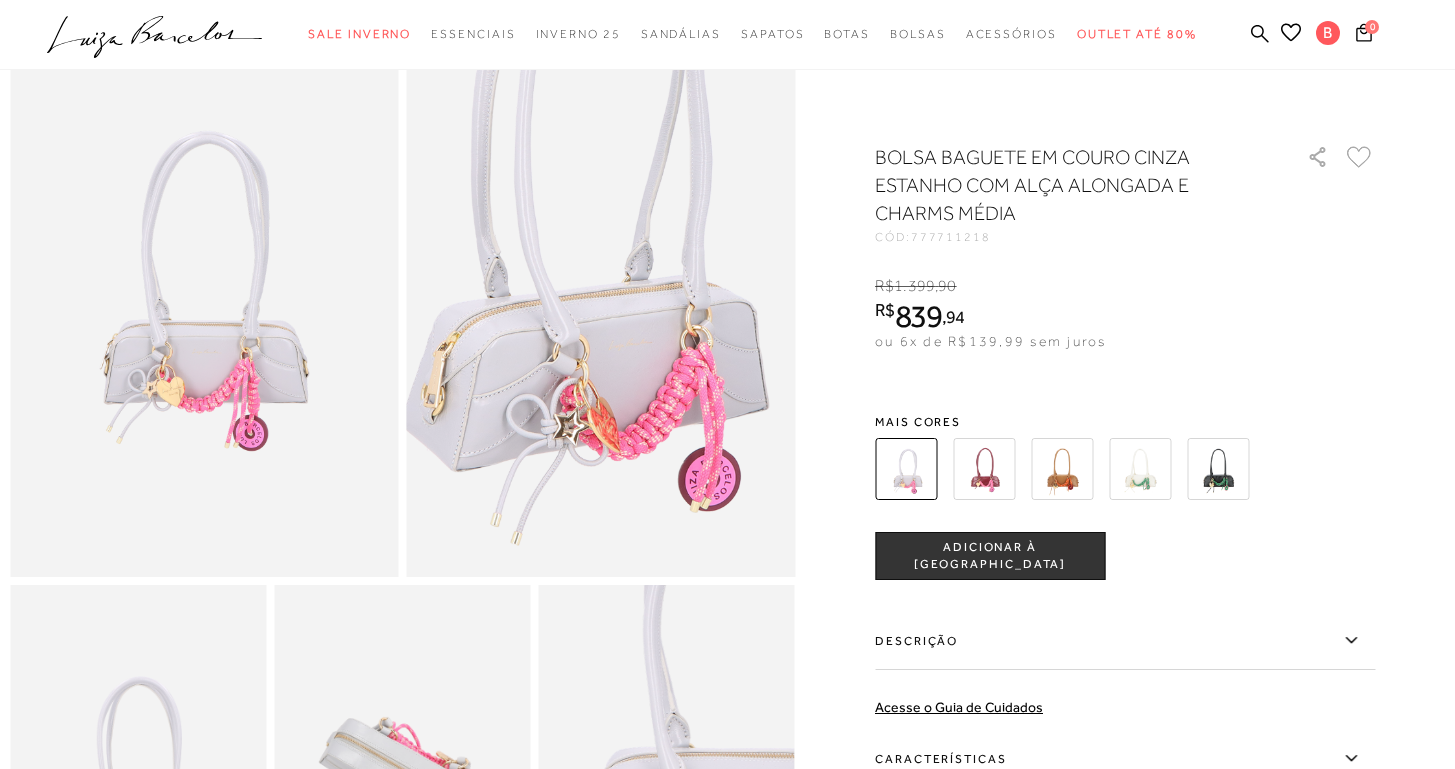 click at bounding box center (584, 235) 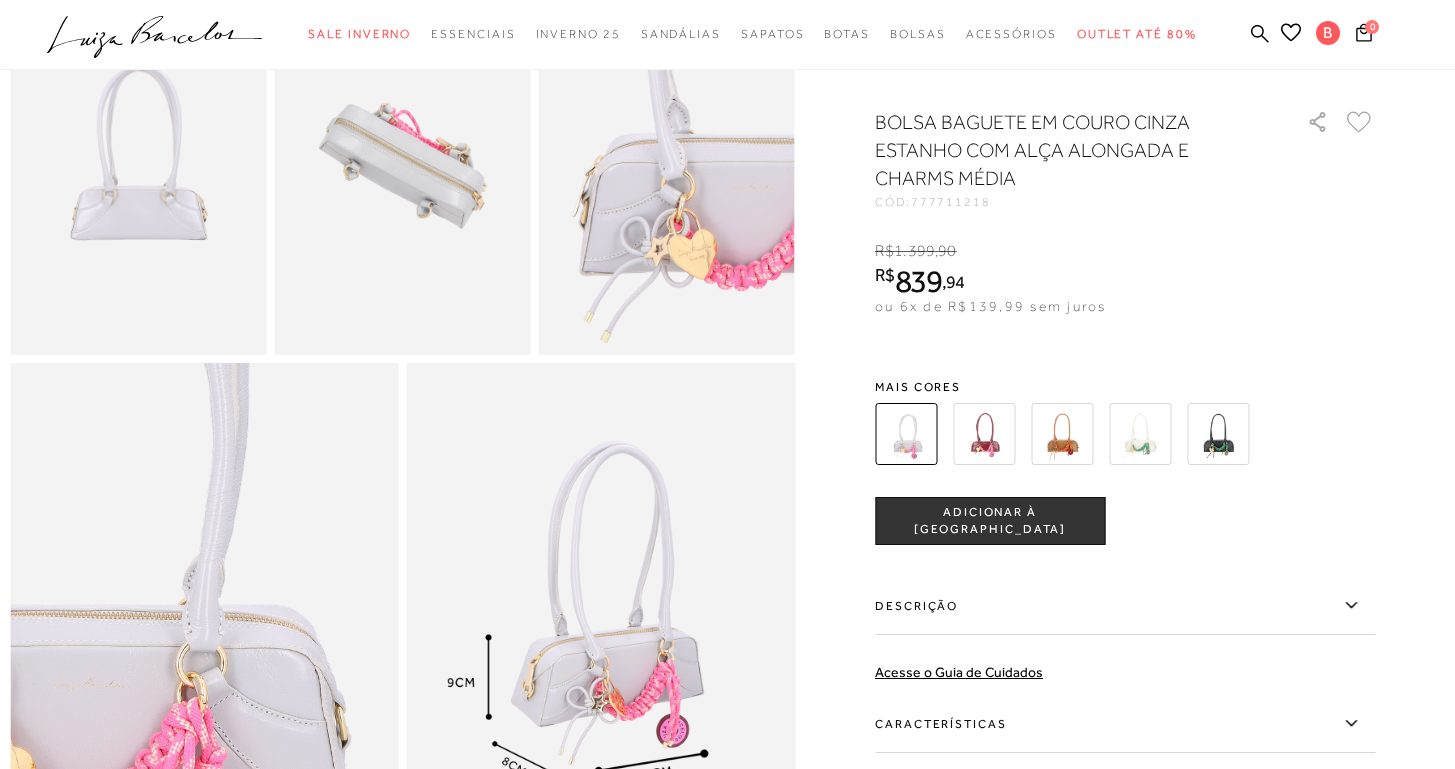 scroll, scrollTop: 479, scrollLeft: 0, axis: vertical 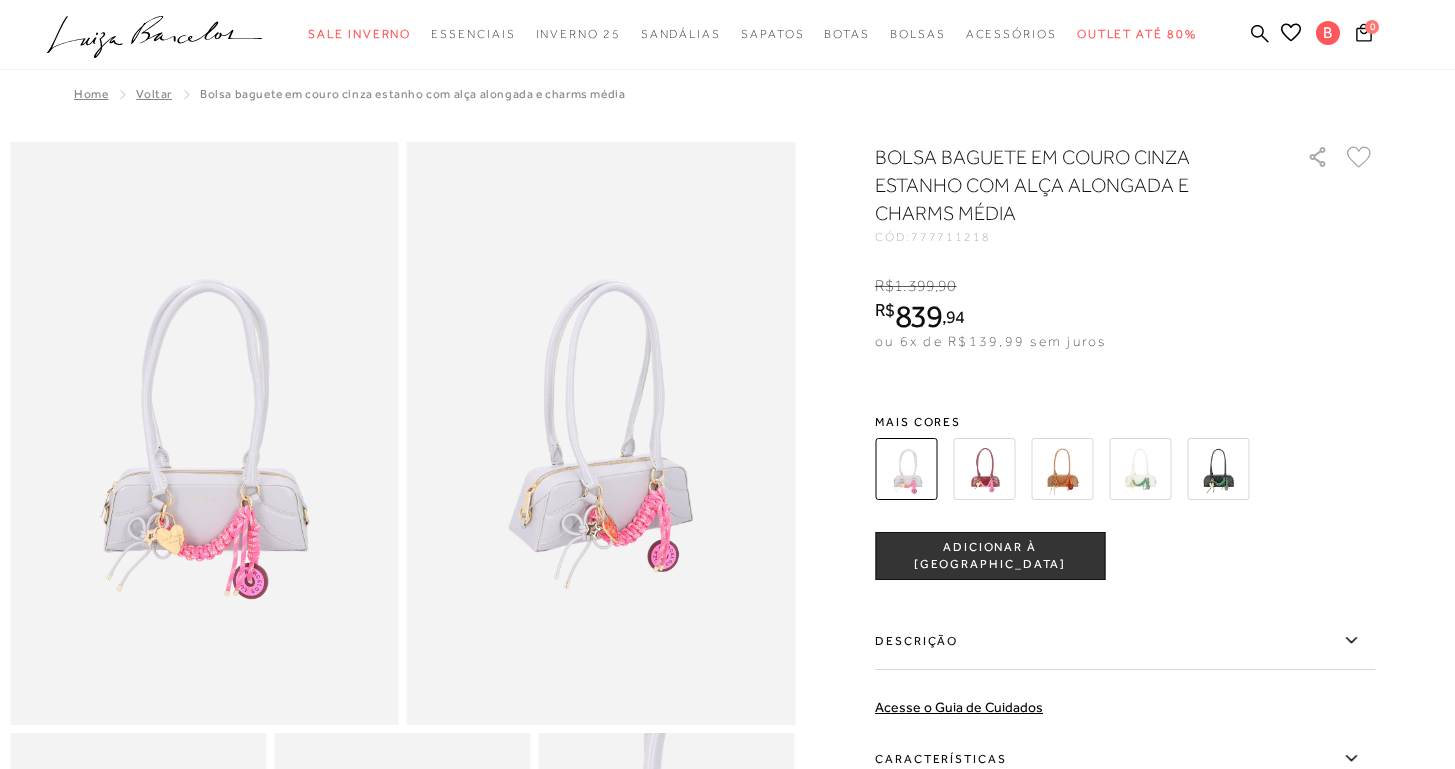 click at bounding box center (1140, 469) 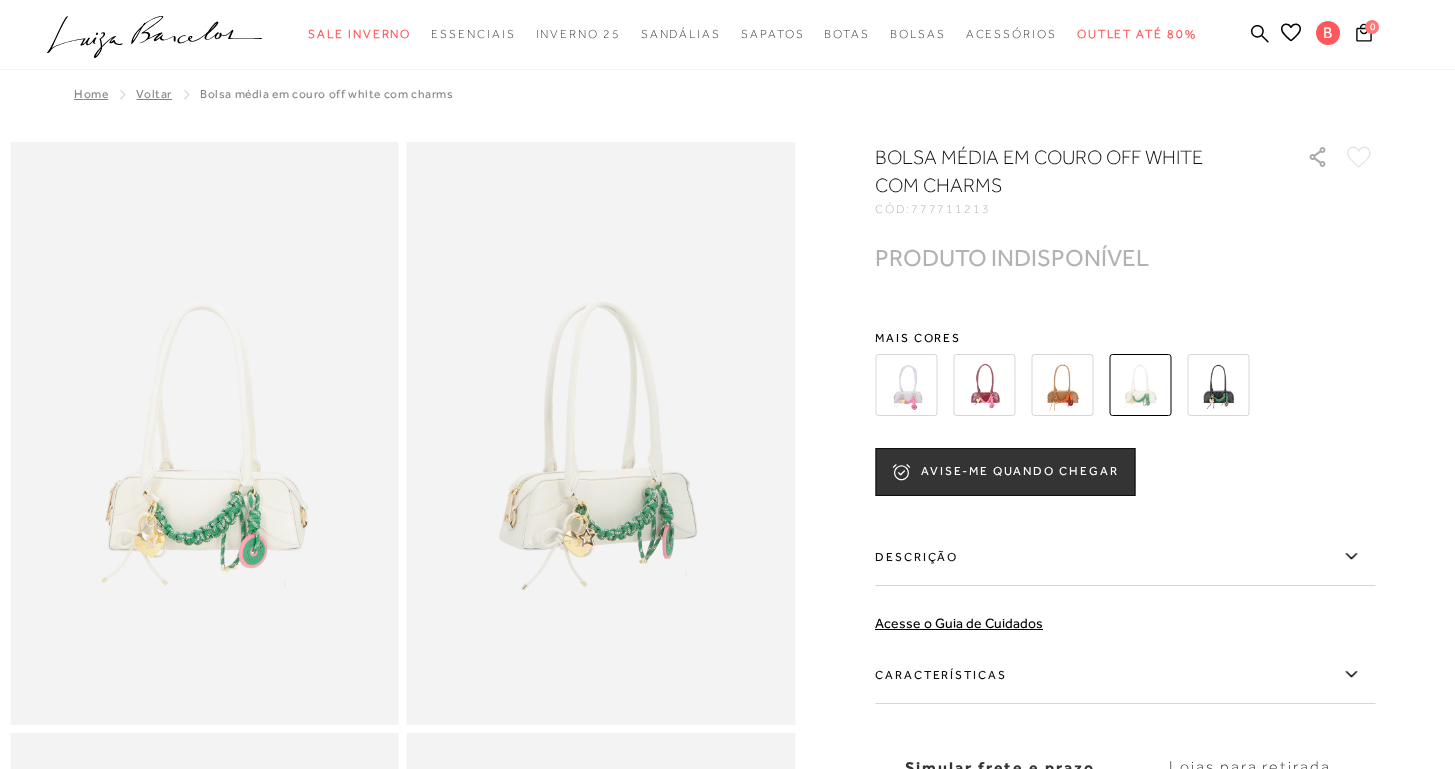 click at bounding box center [601, 433] 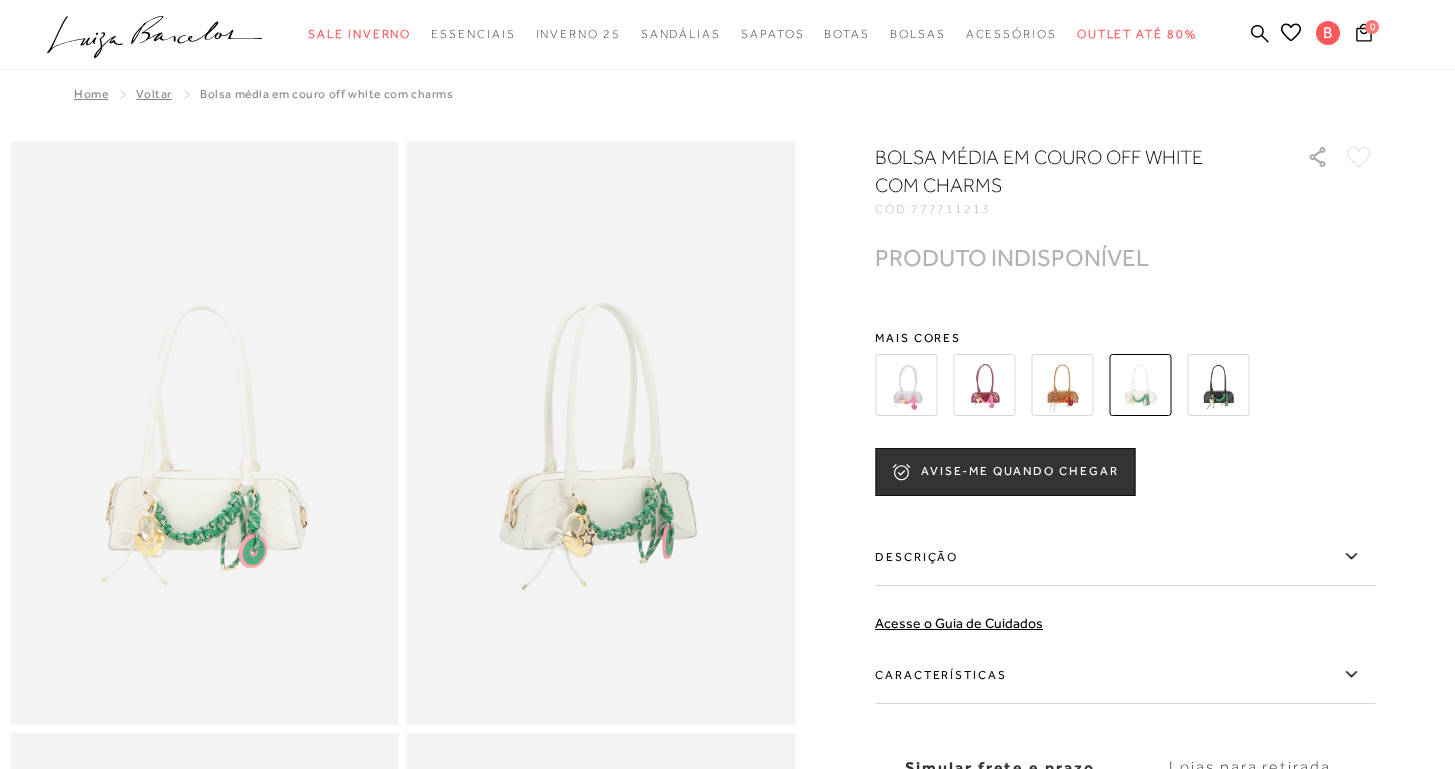 click at bounding box center (906, 385) 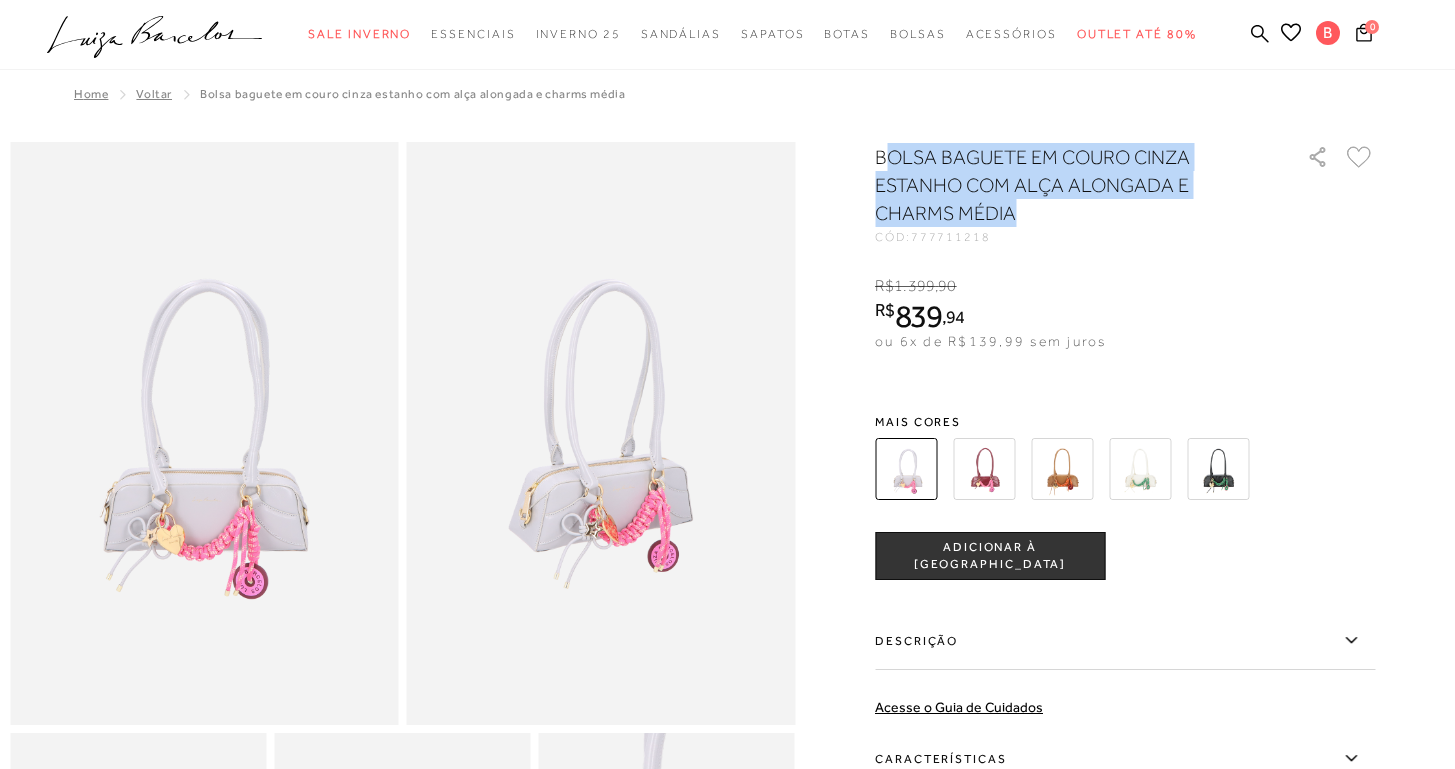 drag, startPoint x: 1046, startPoint y: 220, endPoint x: 892, endPoint y: 154, distance: 167.54701 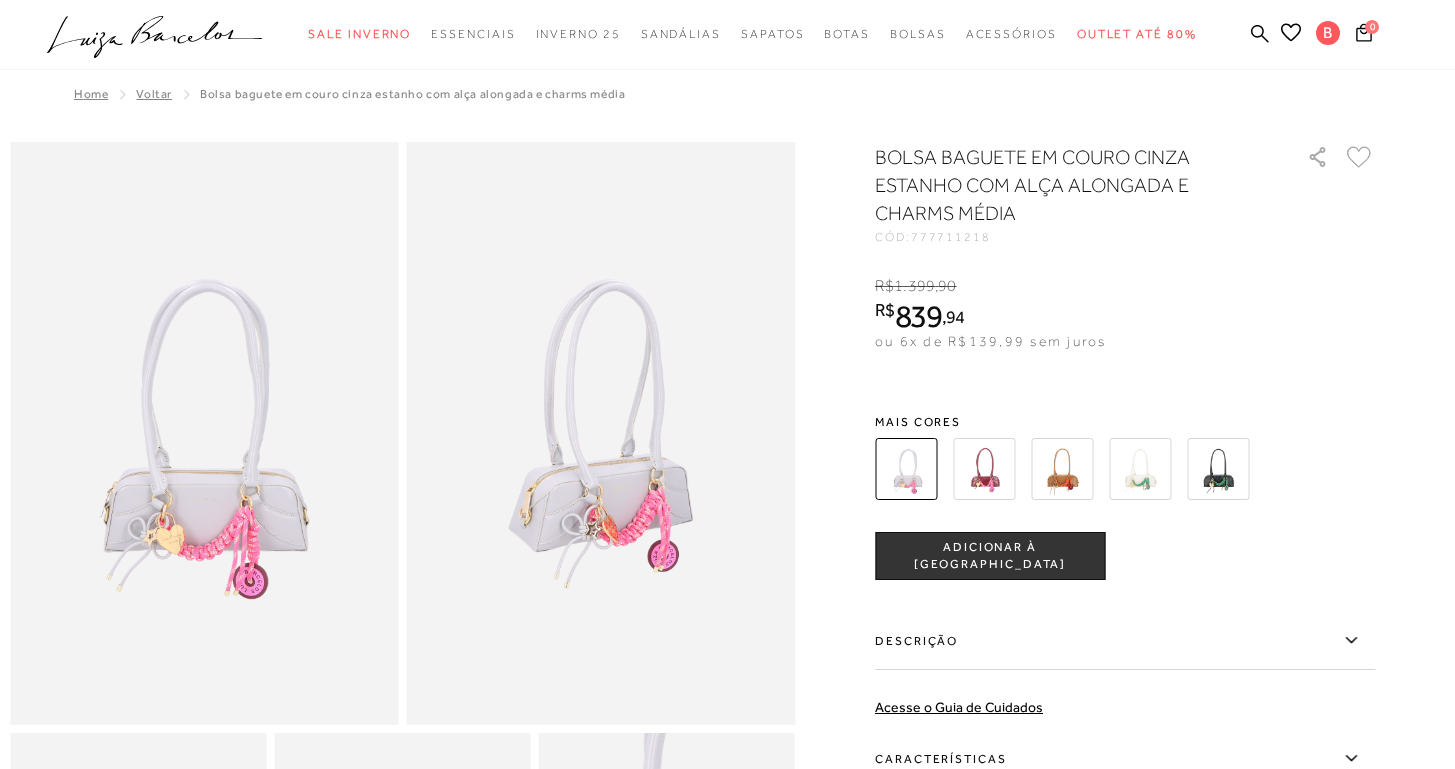 click on "CÓD:
777711218" at bounding box center (1075, 237) 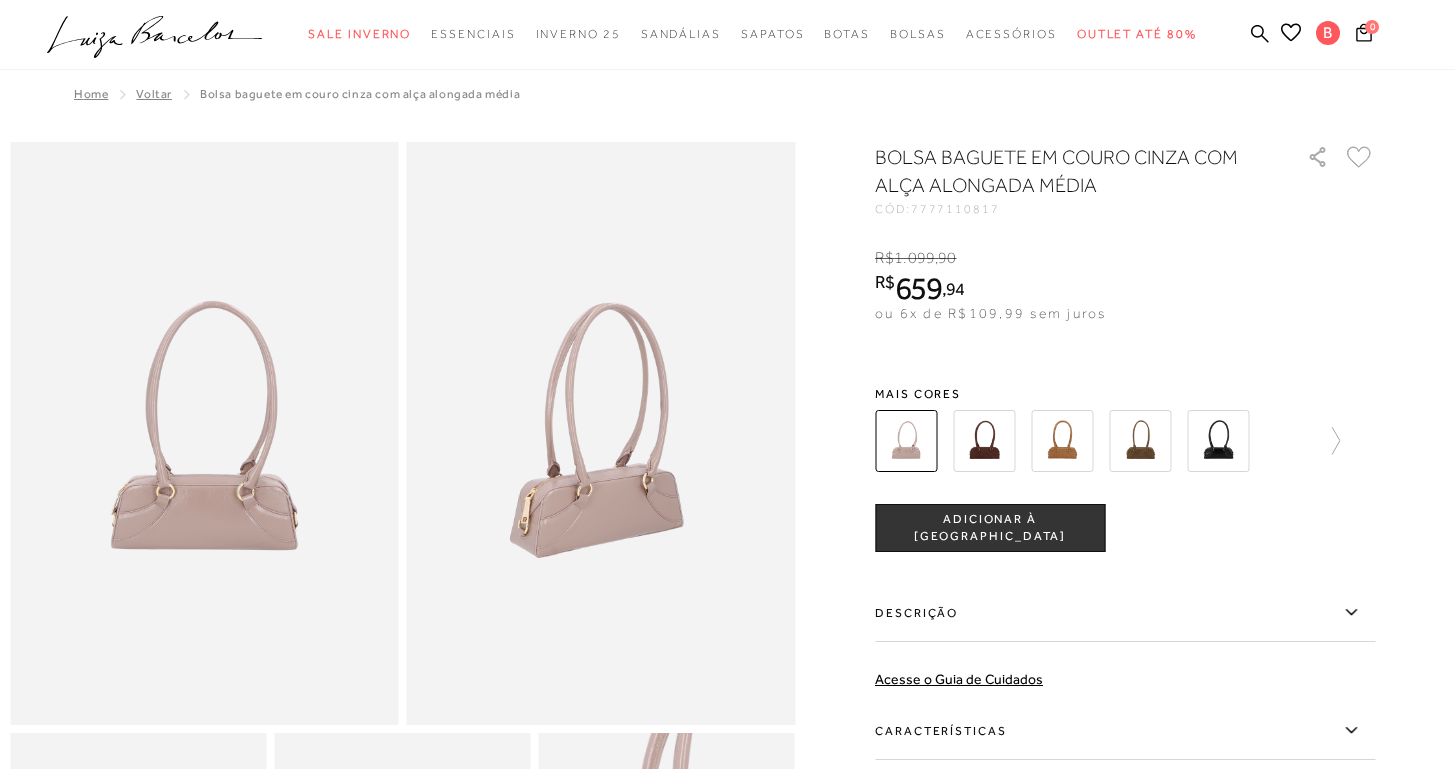 scroll, scrollTop: 798, scrollLeft: 0, axis: vertical 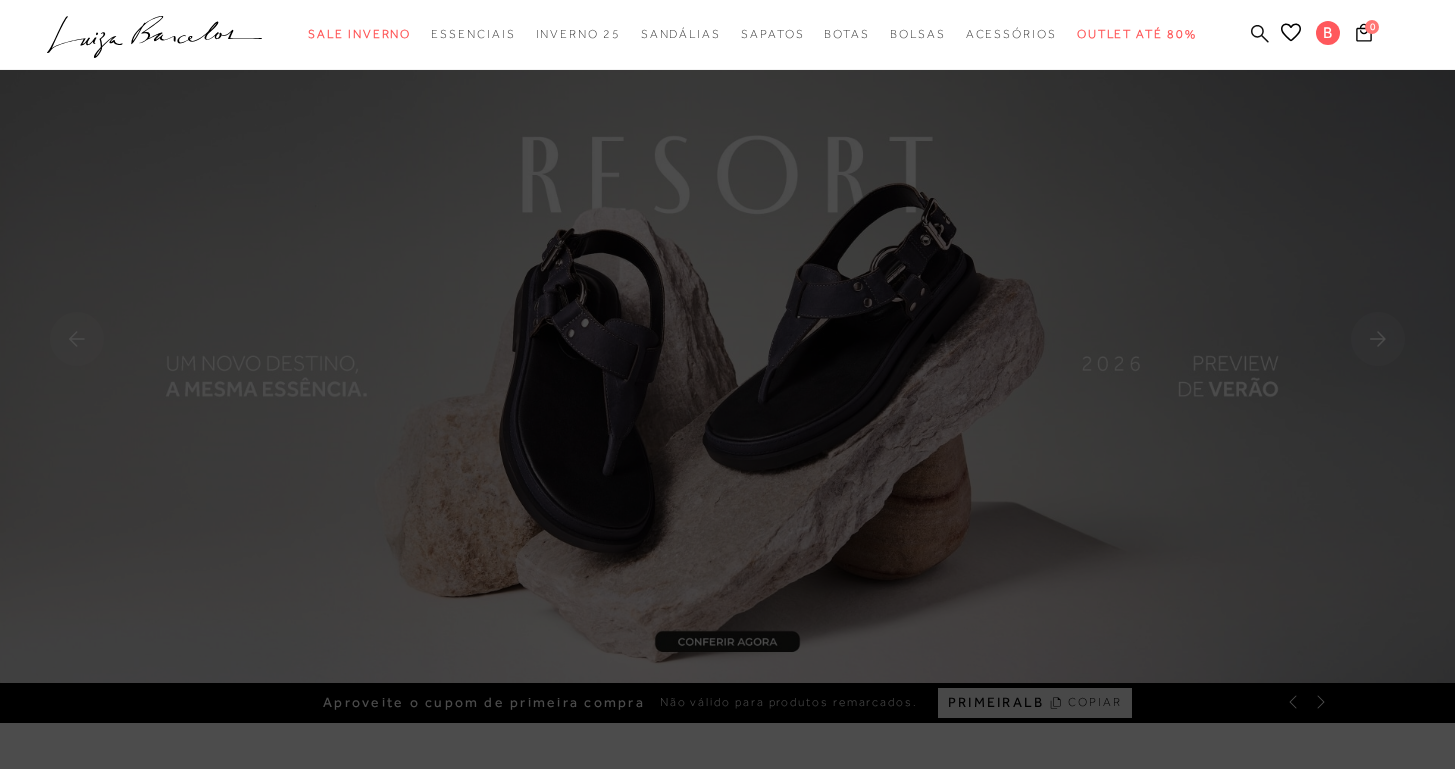 click 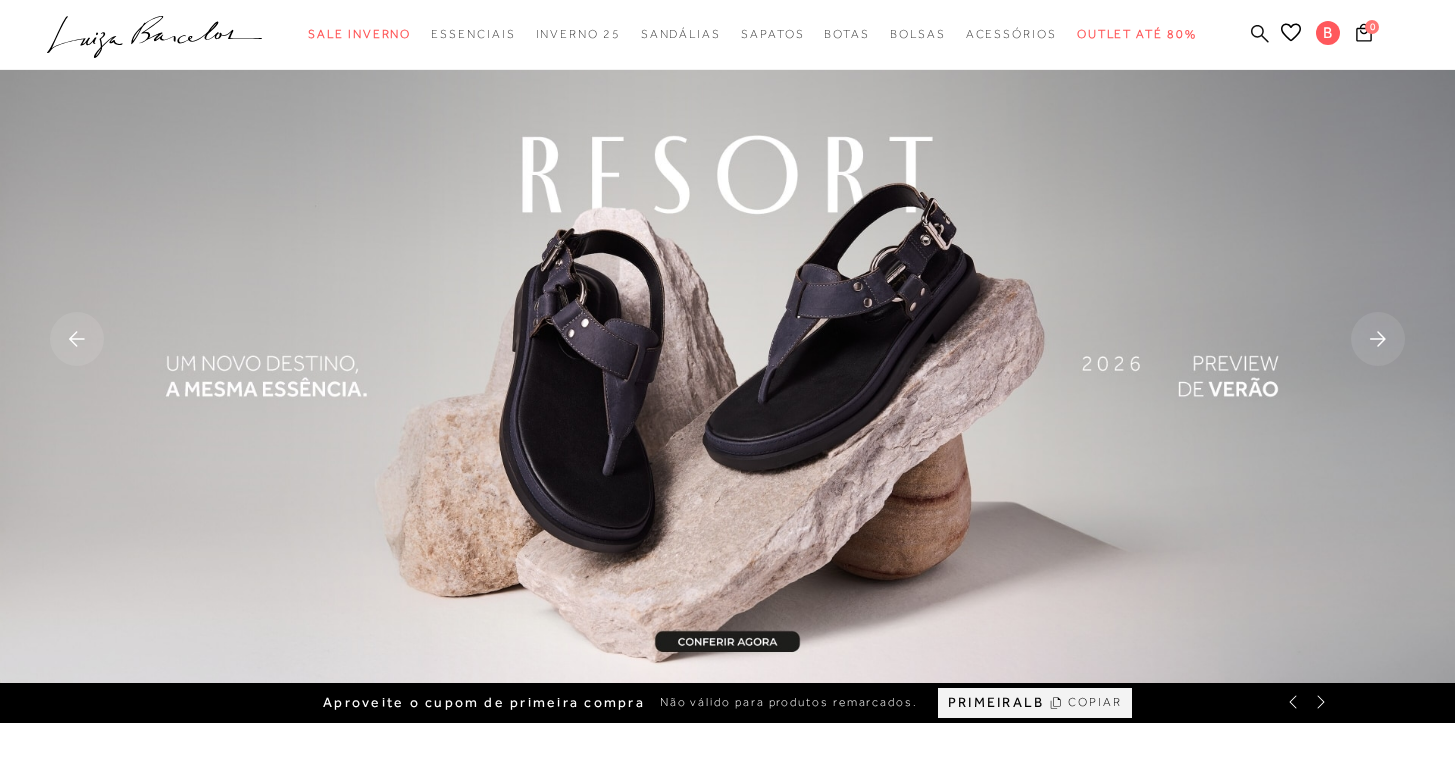 click 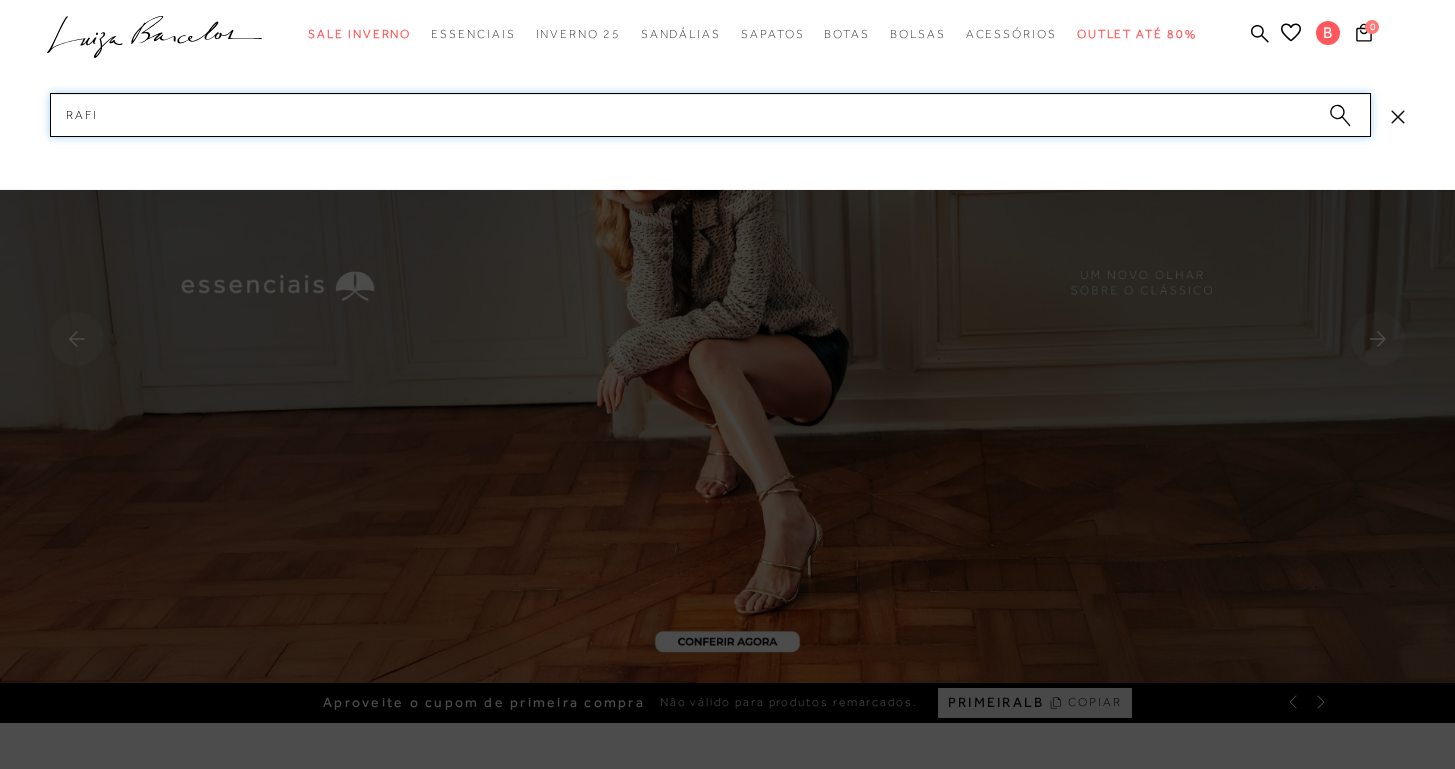 type on "rafia" 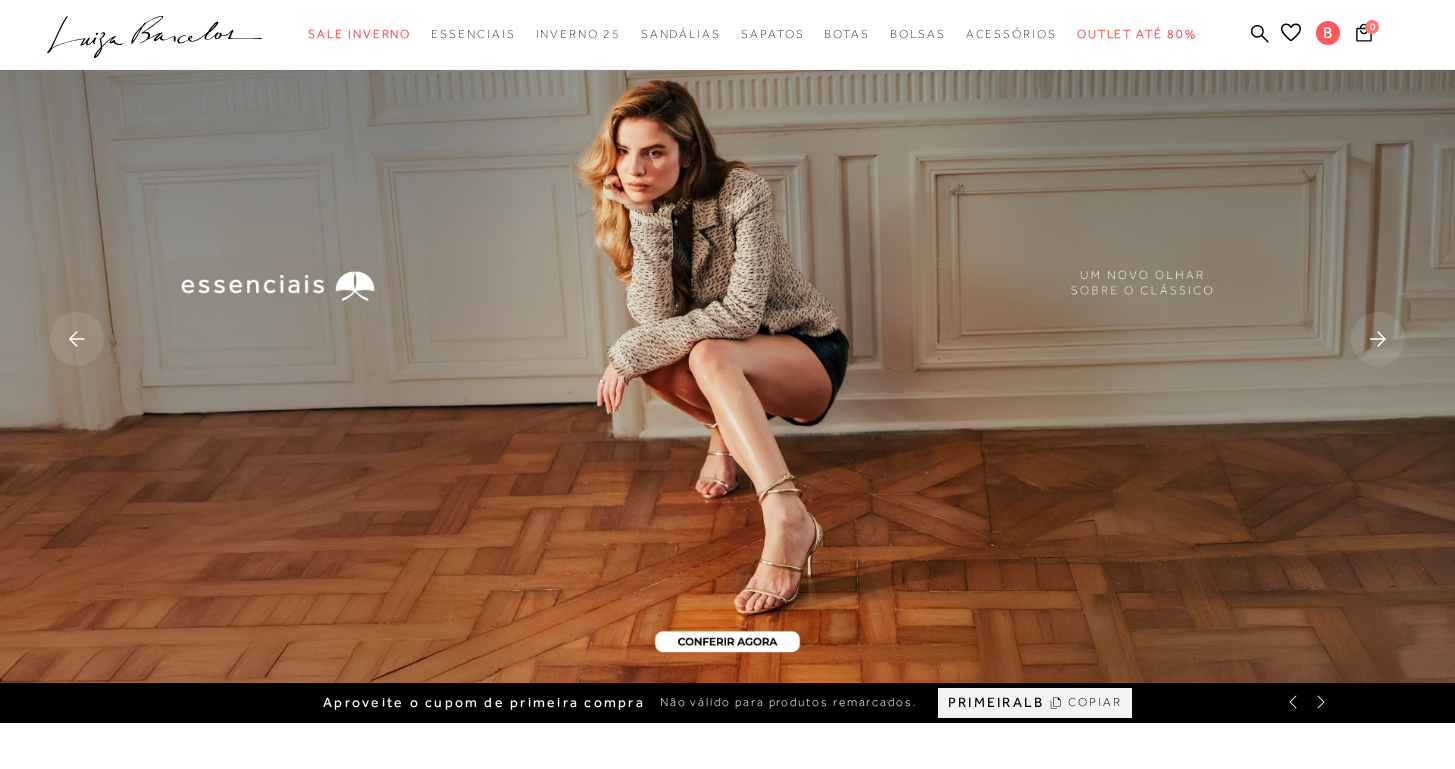 type 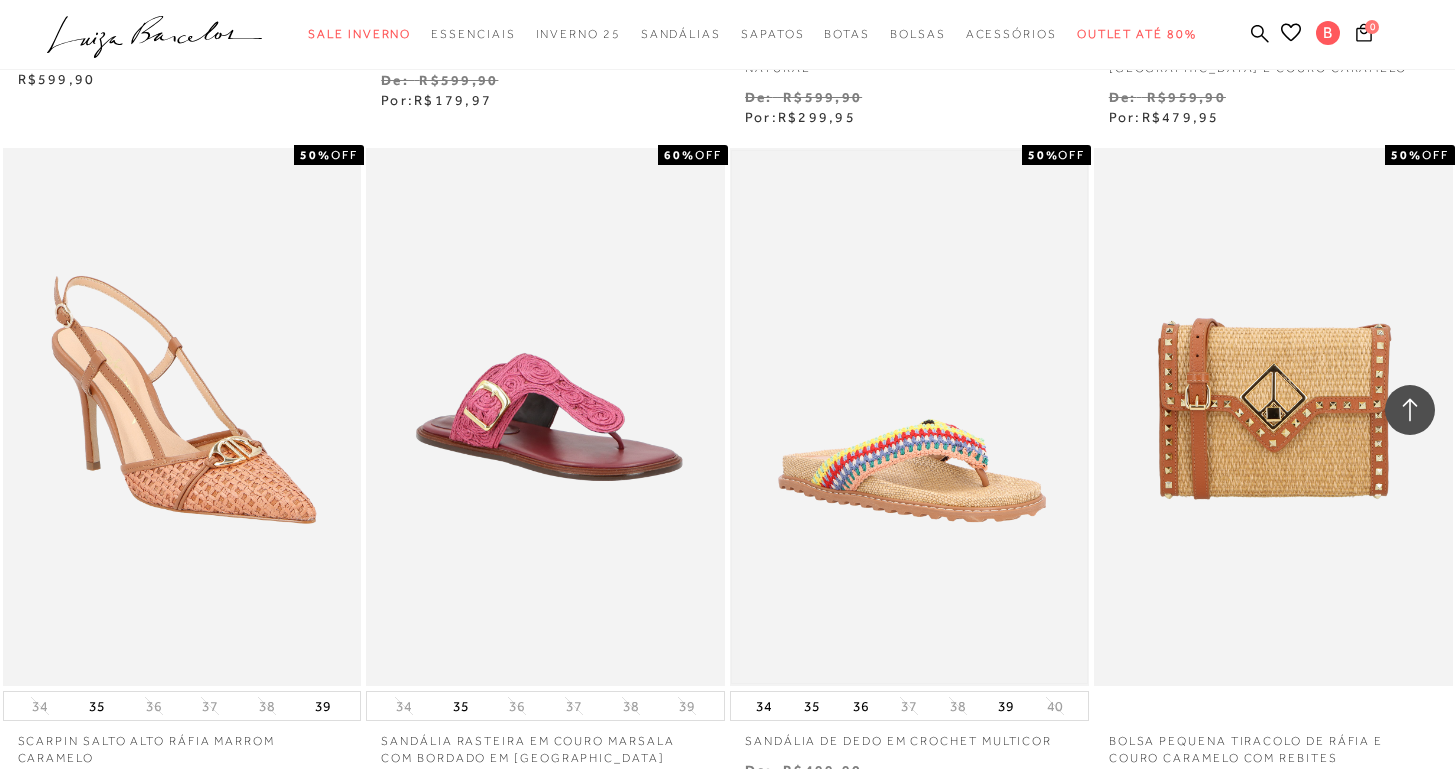 scroll, scrollTop: 1722, scrollLeft: 0, axis: vertical 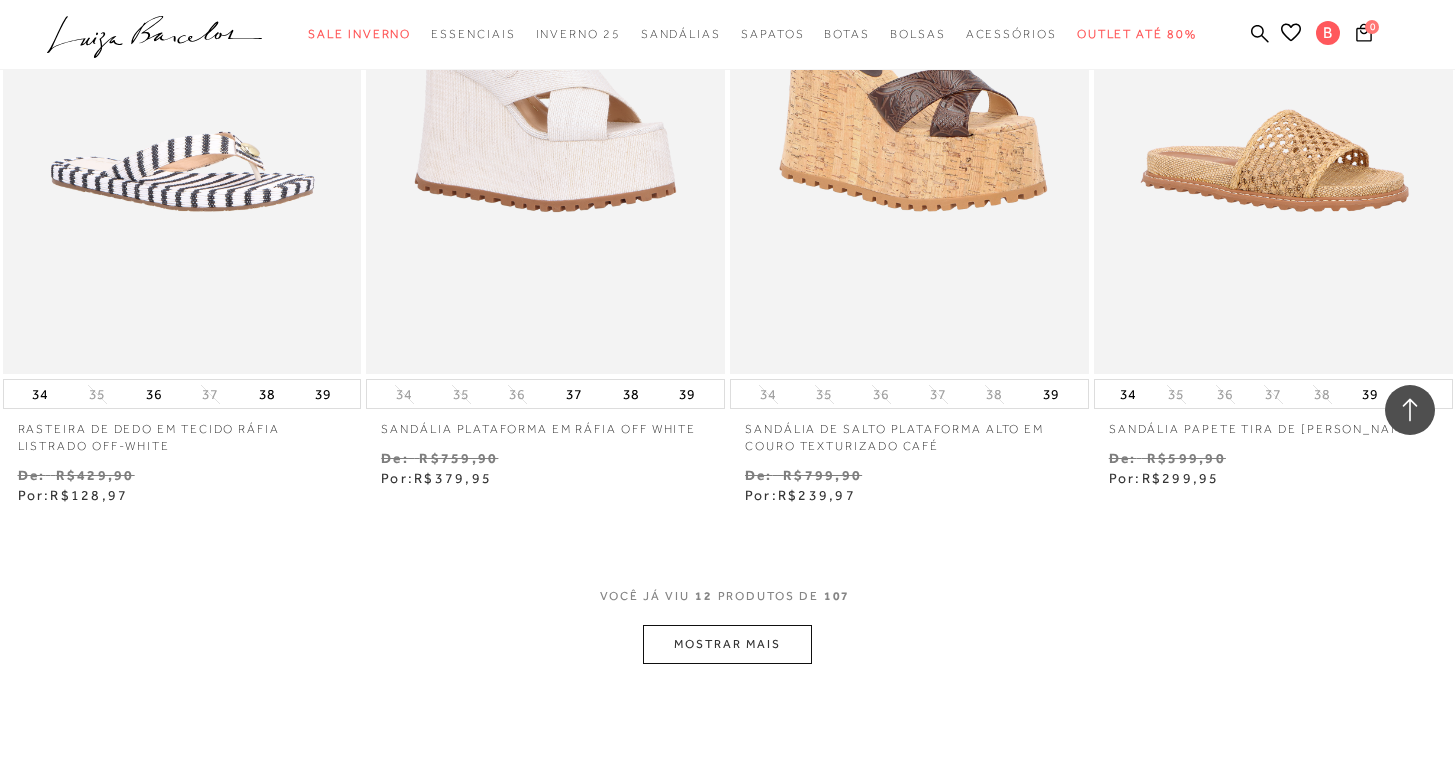 click on "MOSTRAR MAIS" at bounding box center [727, 644] 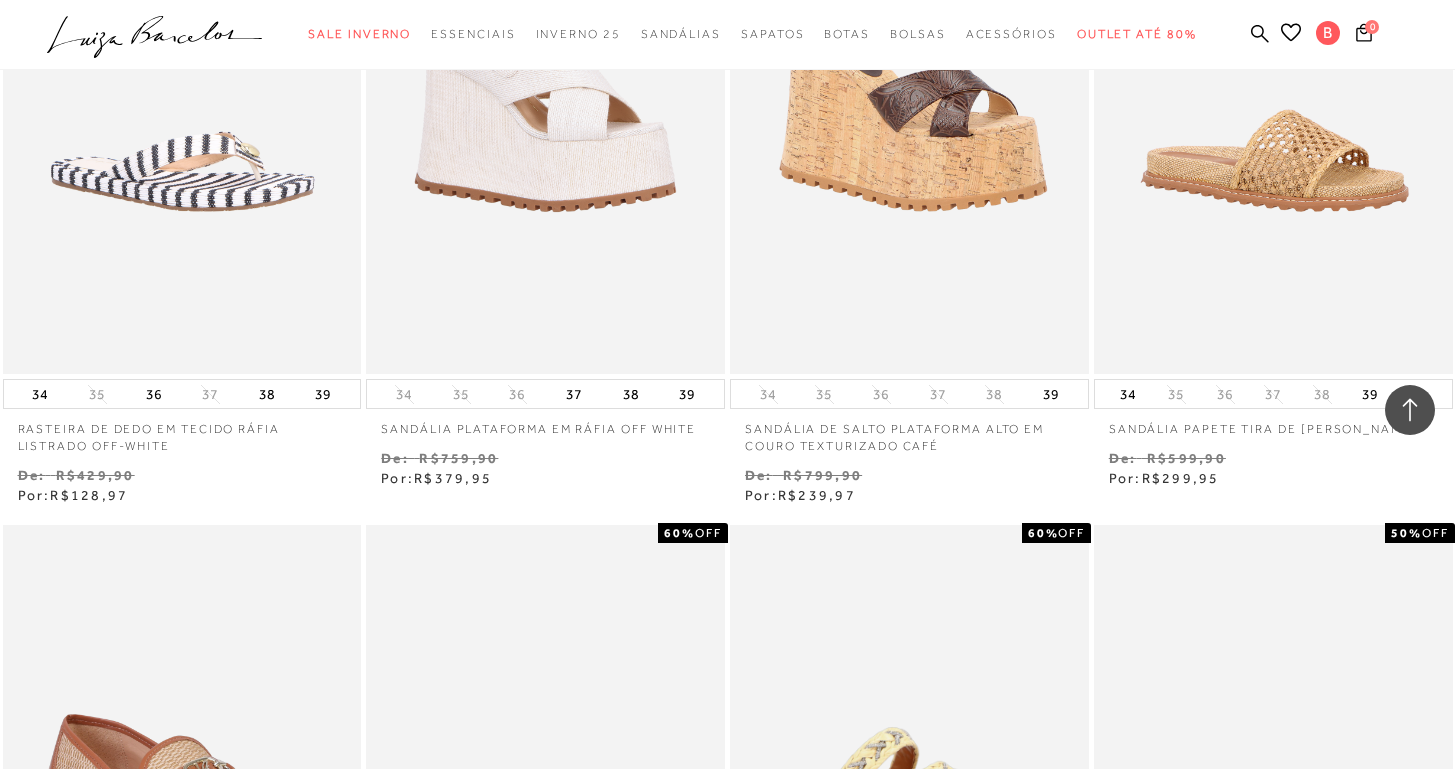 click at bounding box center [909, 794] 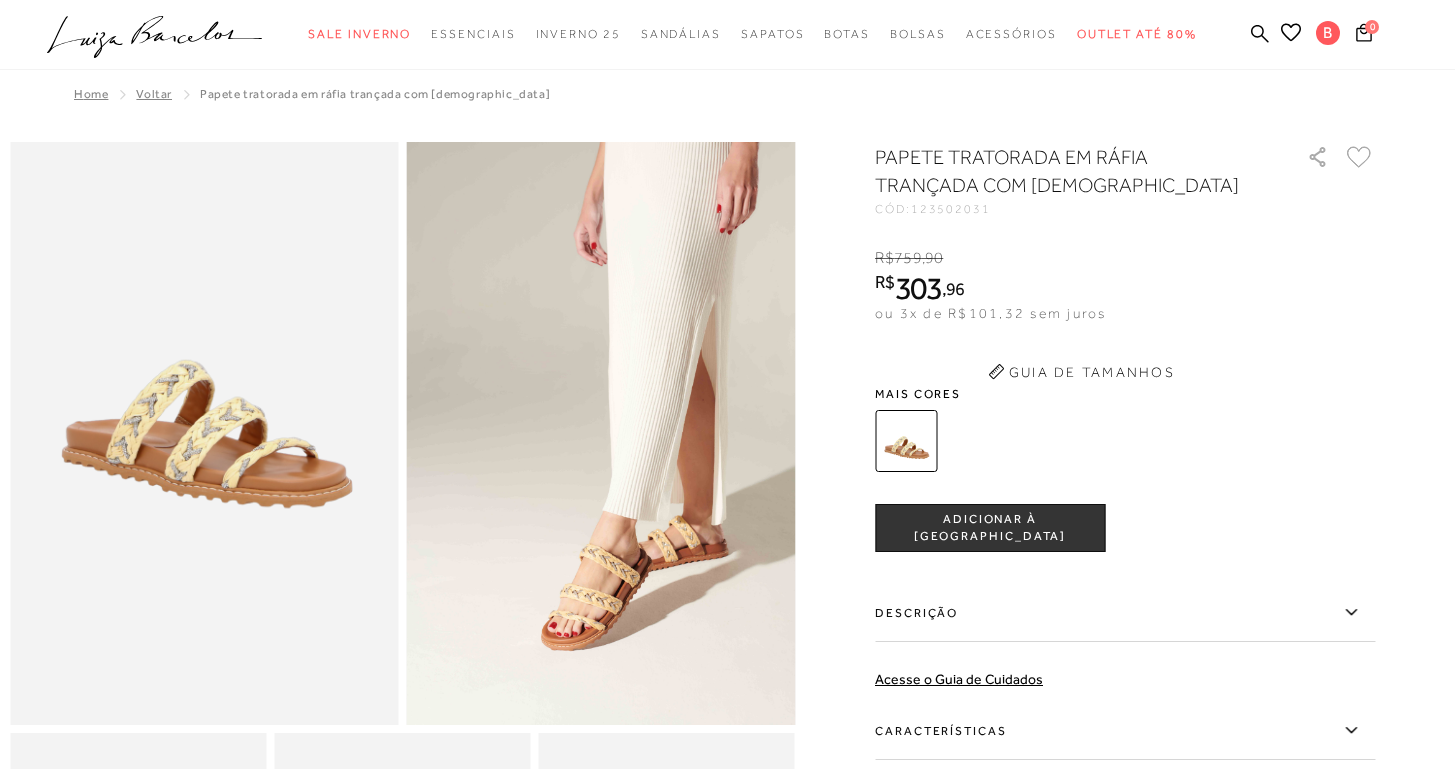 scroll, scrollTop: 0, scrollLeft: 0, axis: both 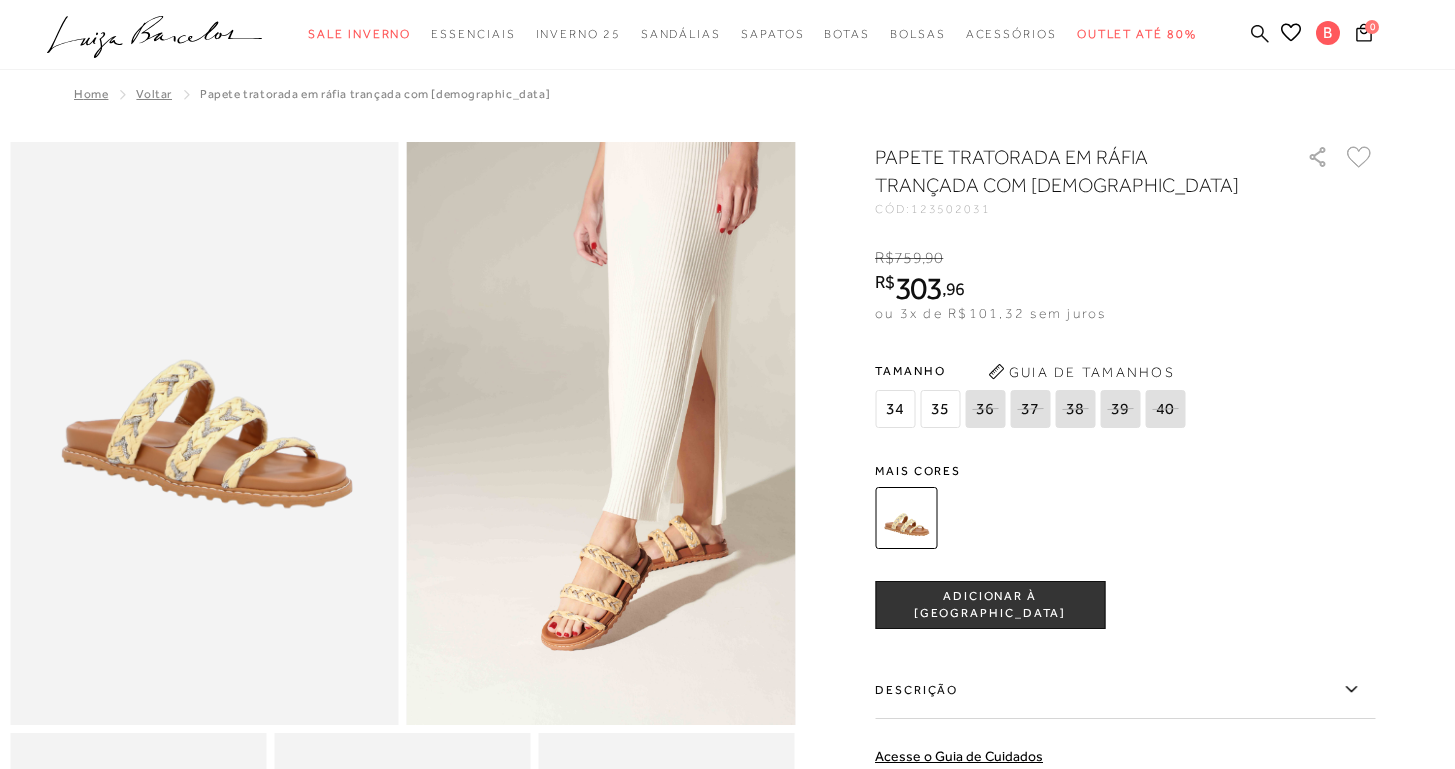 click 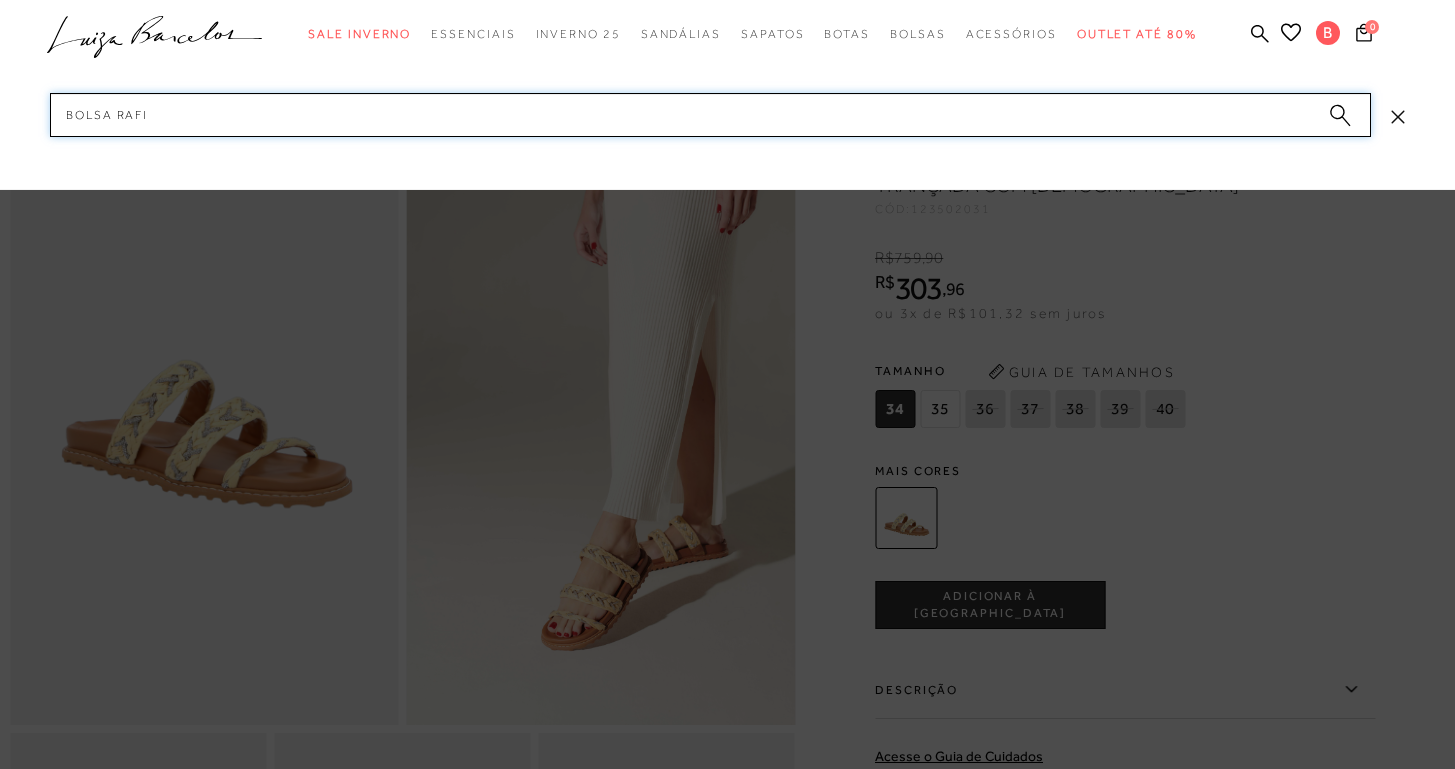 type on "bolsa rafia" 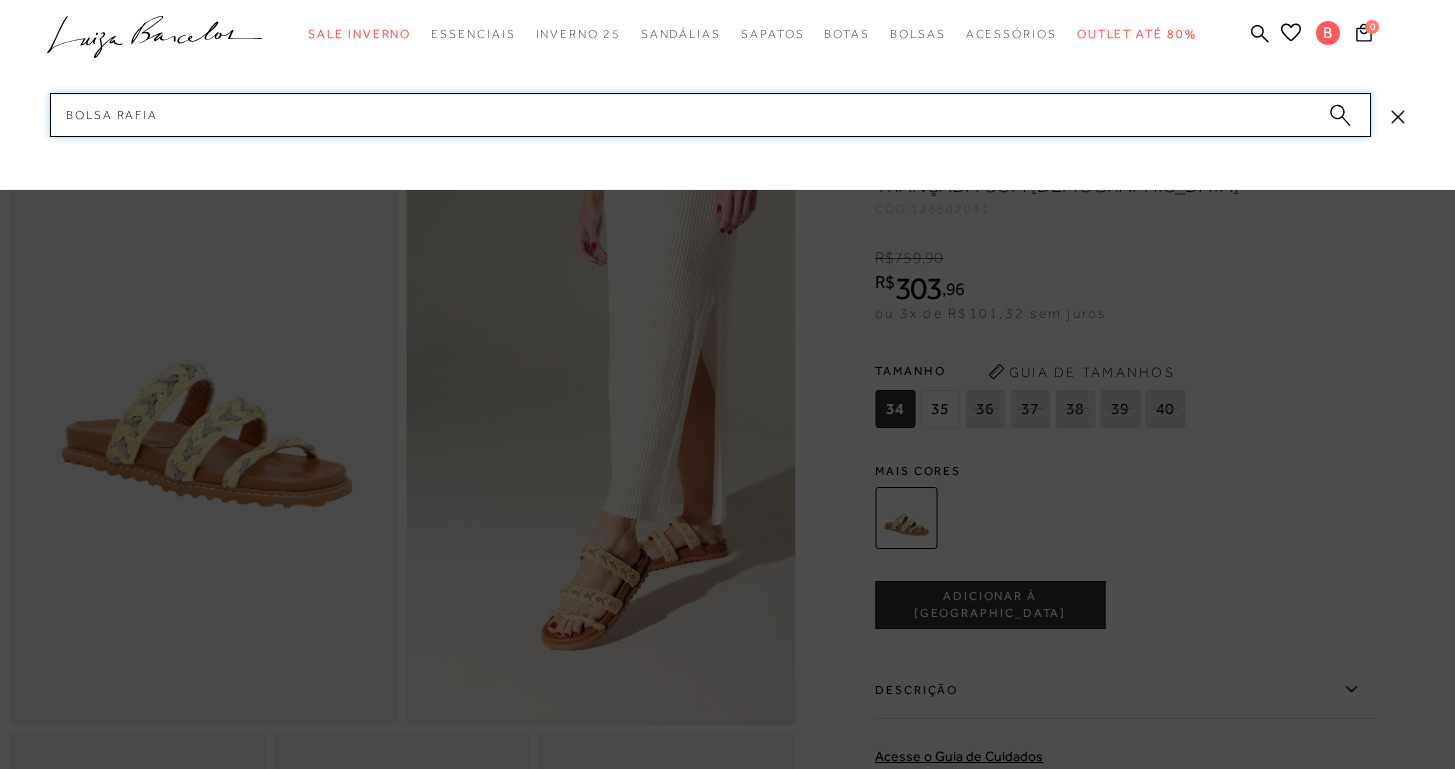 type 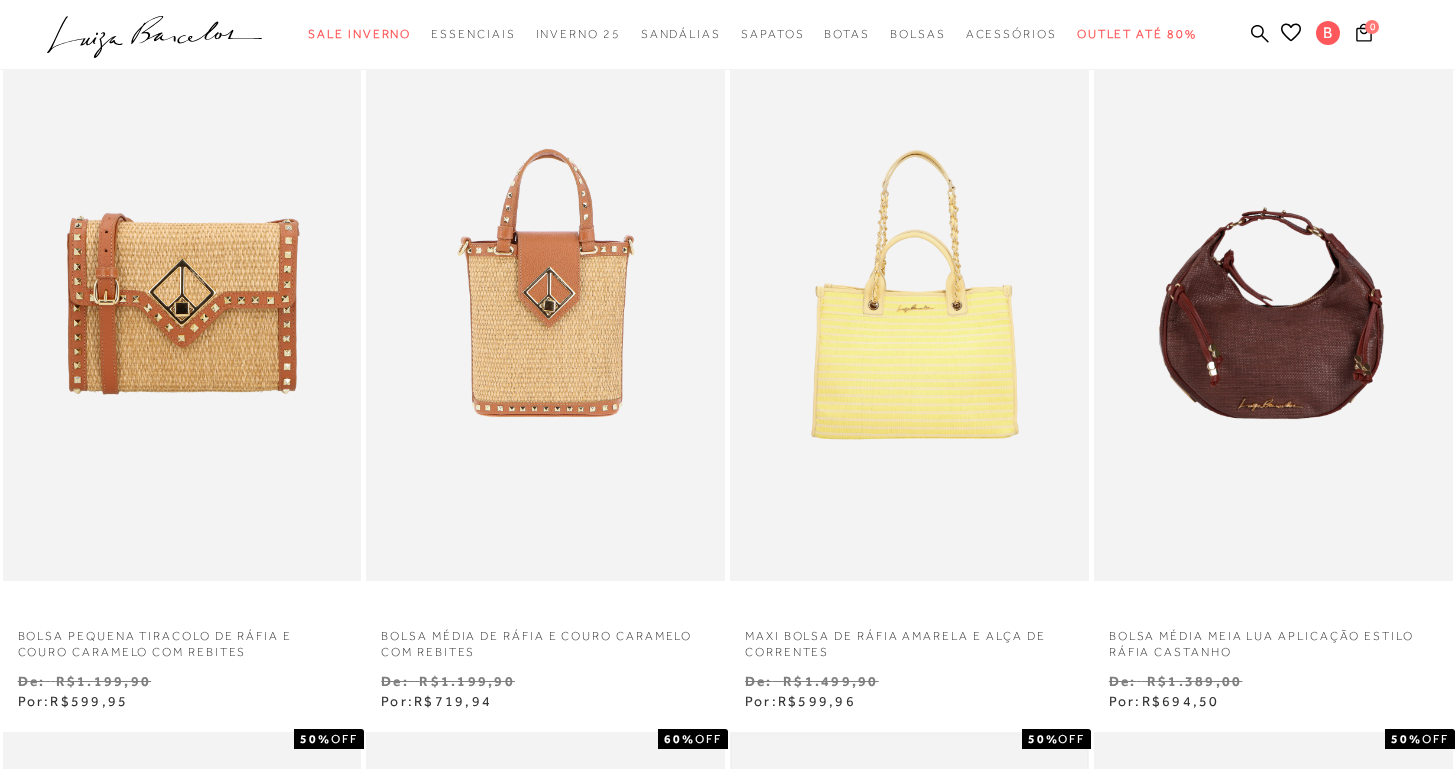 scroll, scrollTop: 0, scrollLeft: 0, axis: both 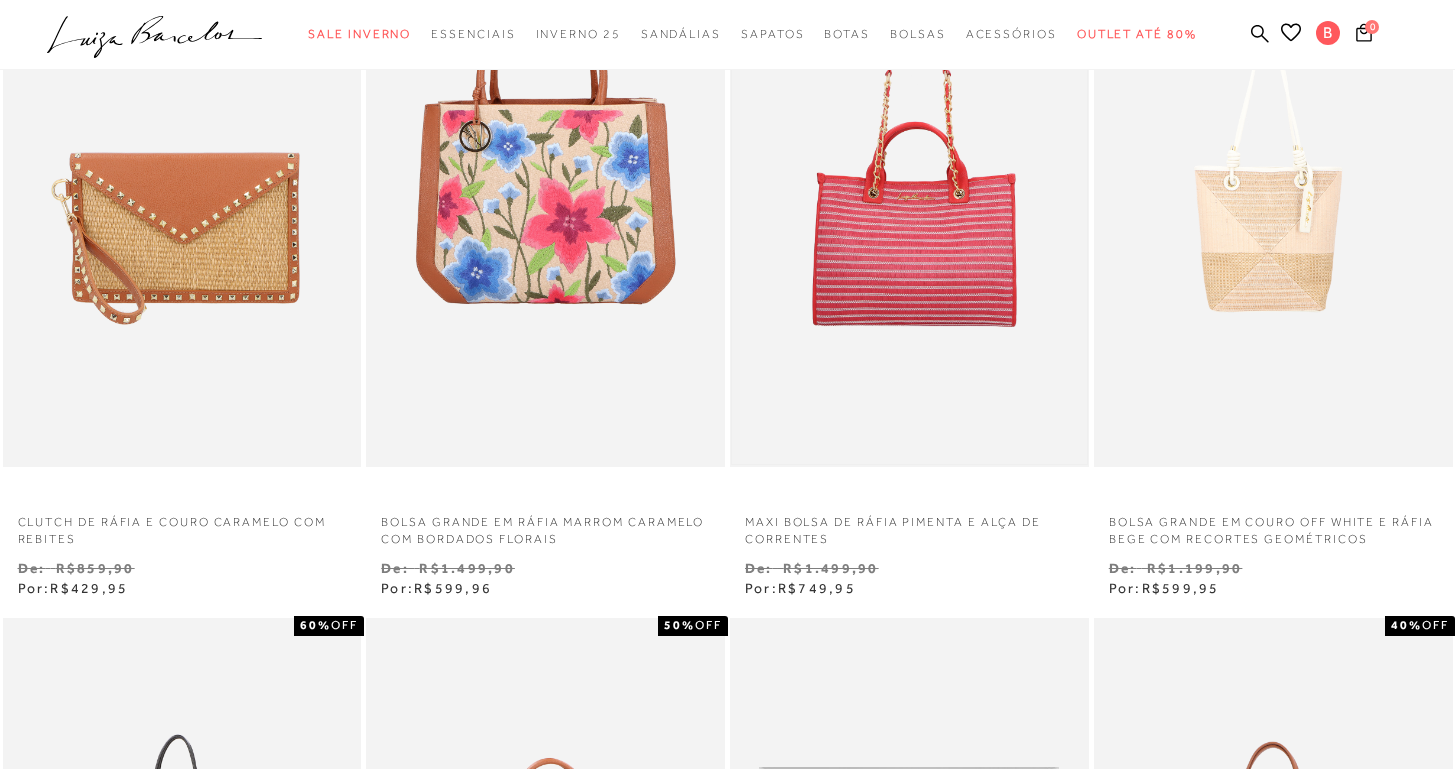 click at bounding box center [909, 198] 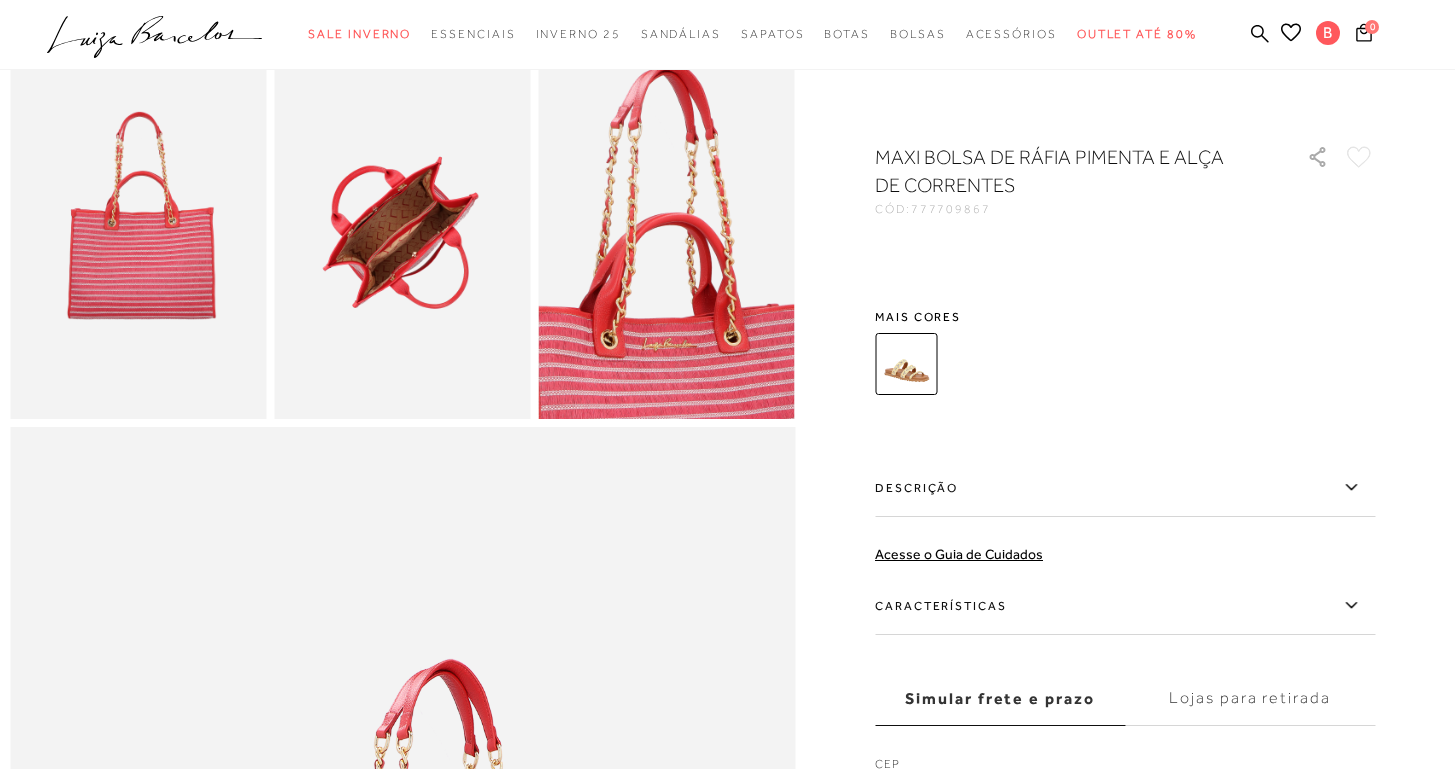 scroll, scrollTop: 0, scrollLeft: 0, axis: both 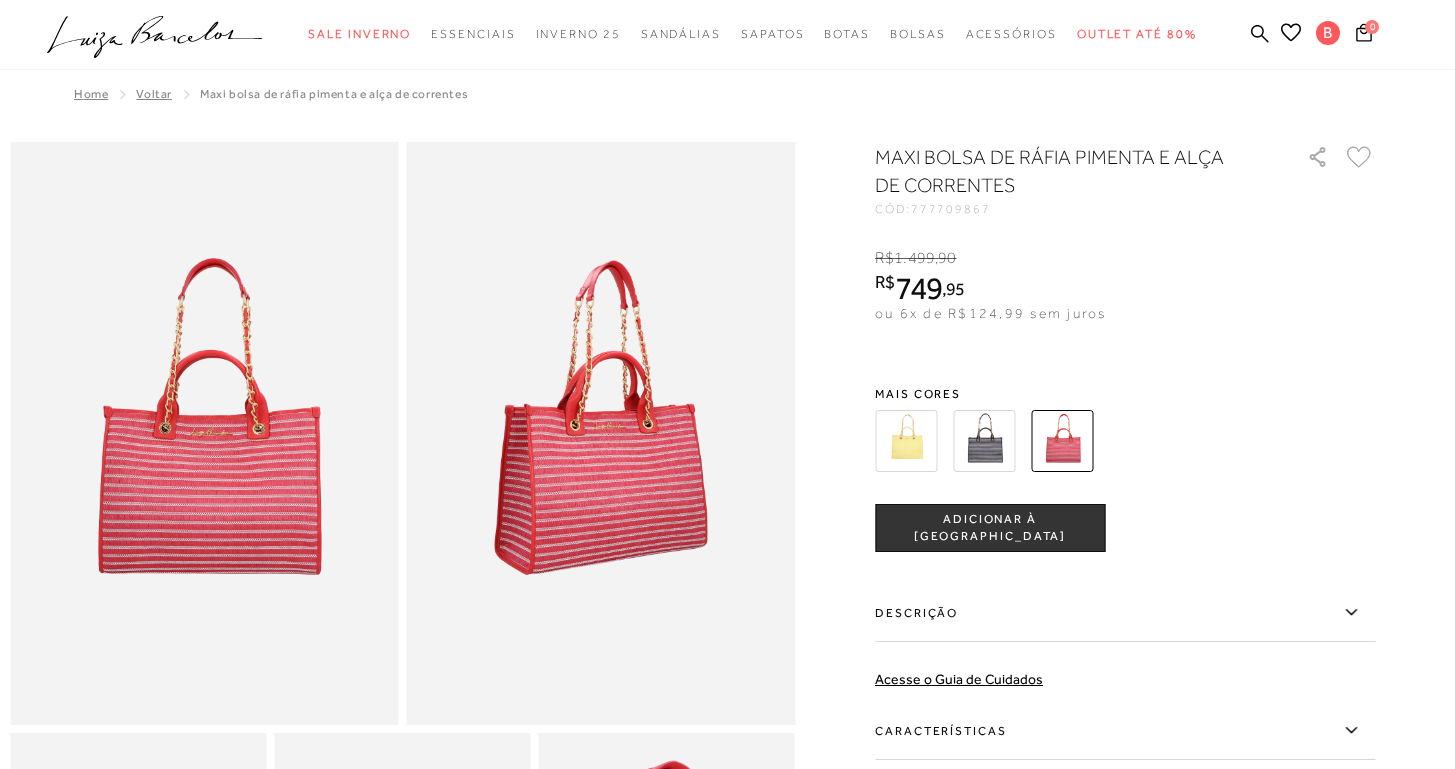 click at bounding box center [906, 441] 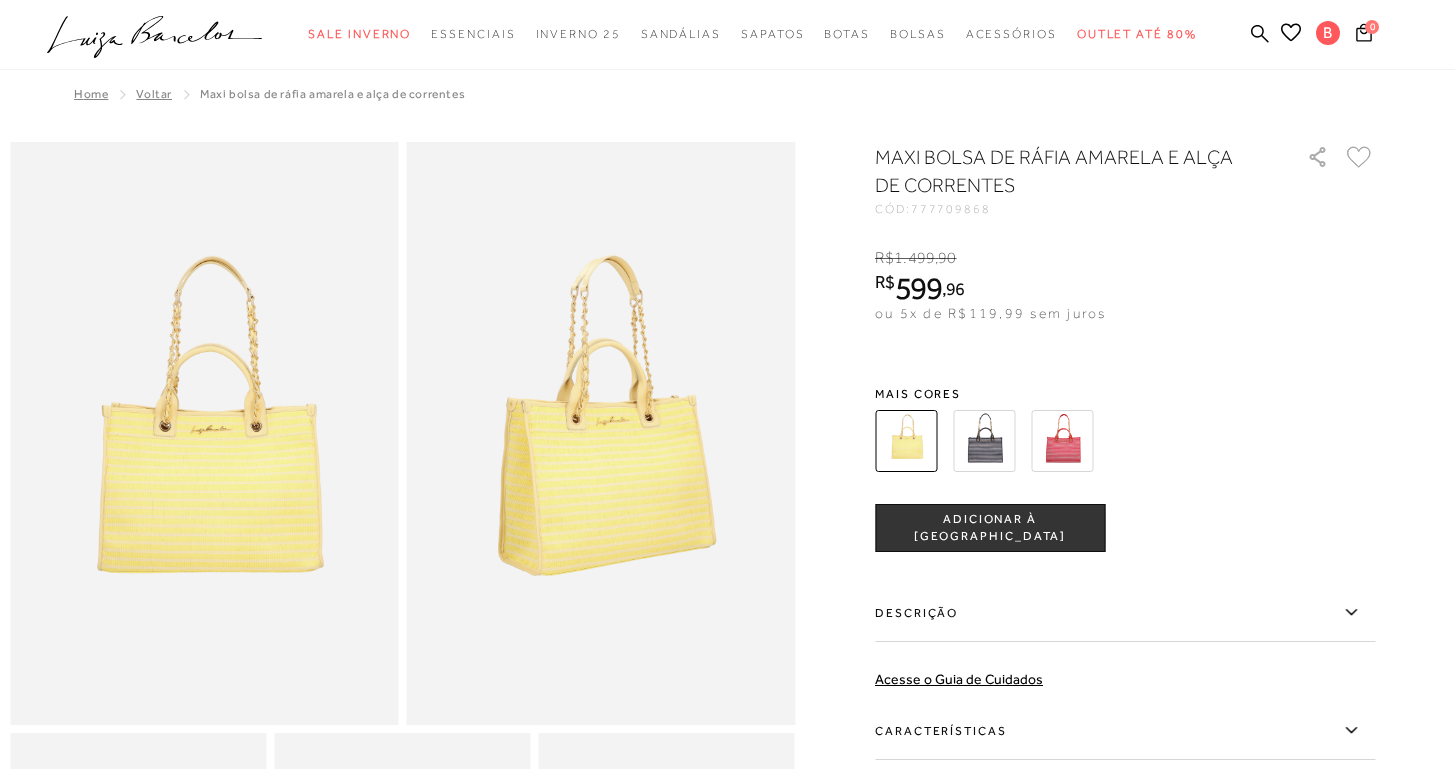 click at bounding box center (1062, 441) 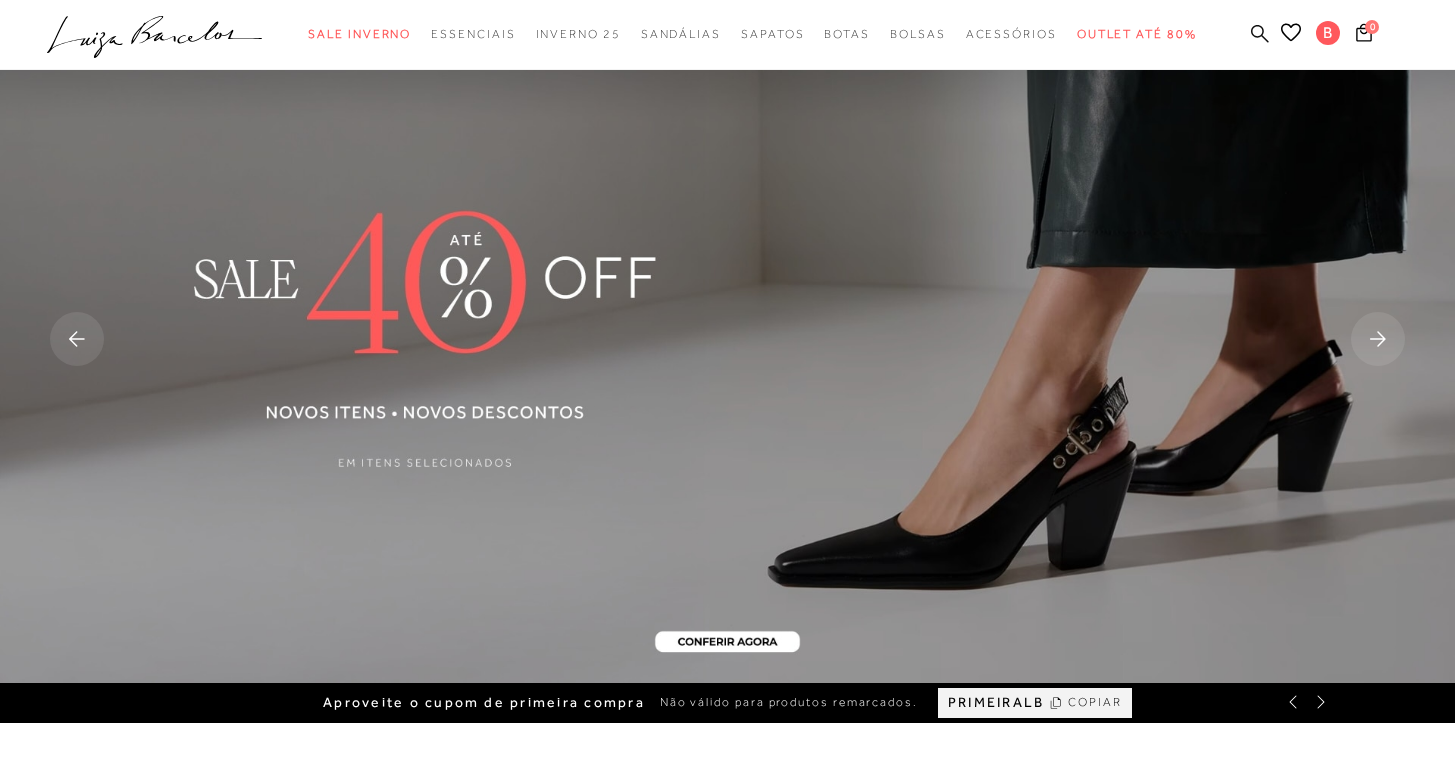 scroll, scrollTop: 0, scrollLeft: 0, axis: both 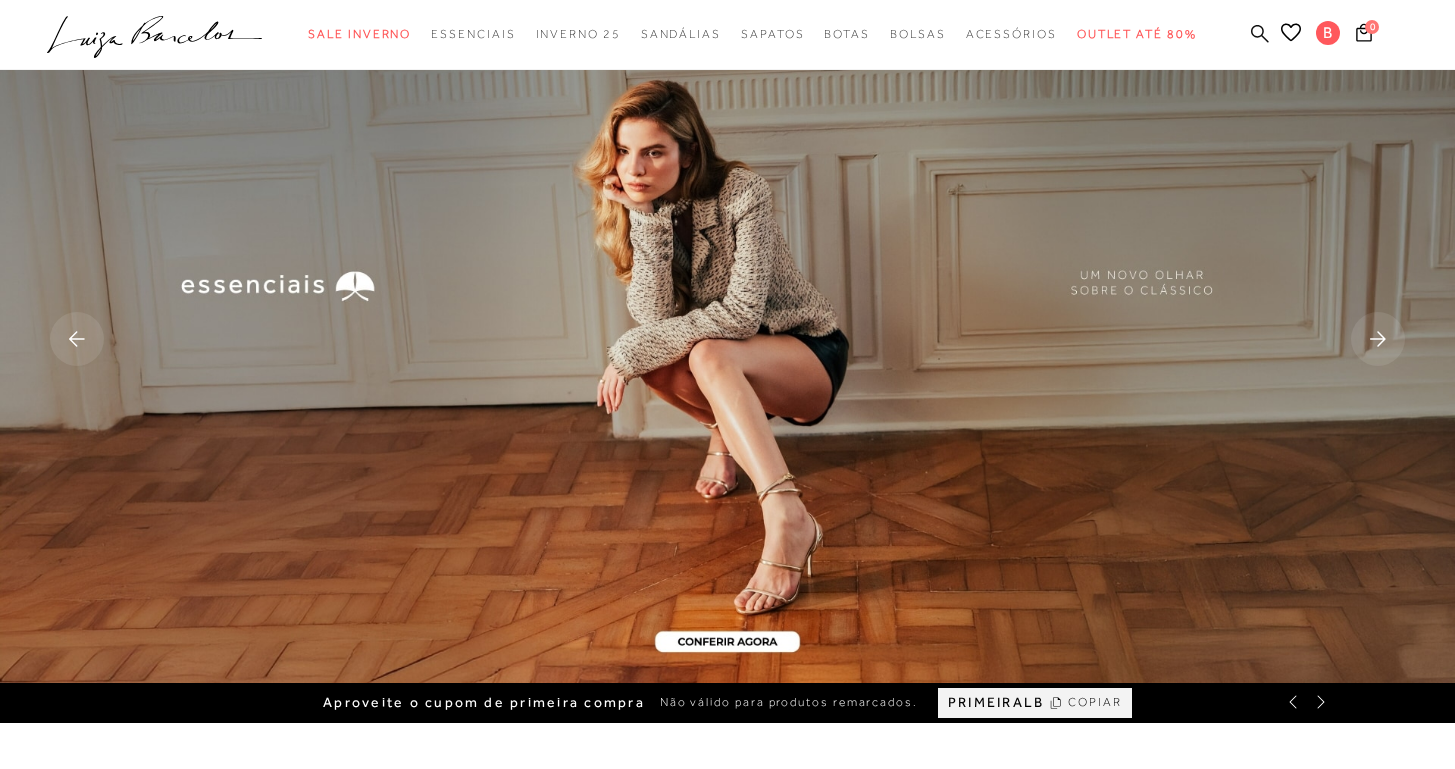 click 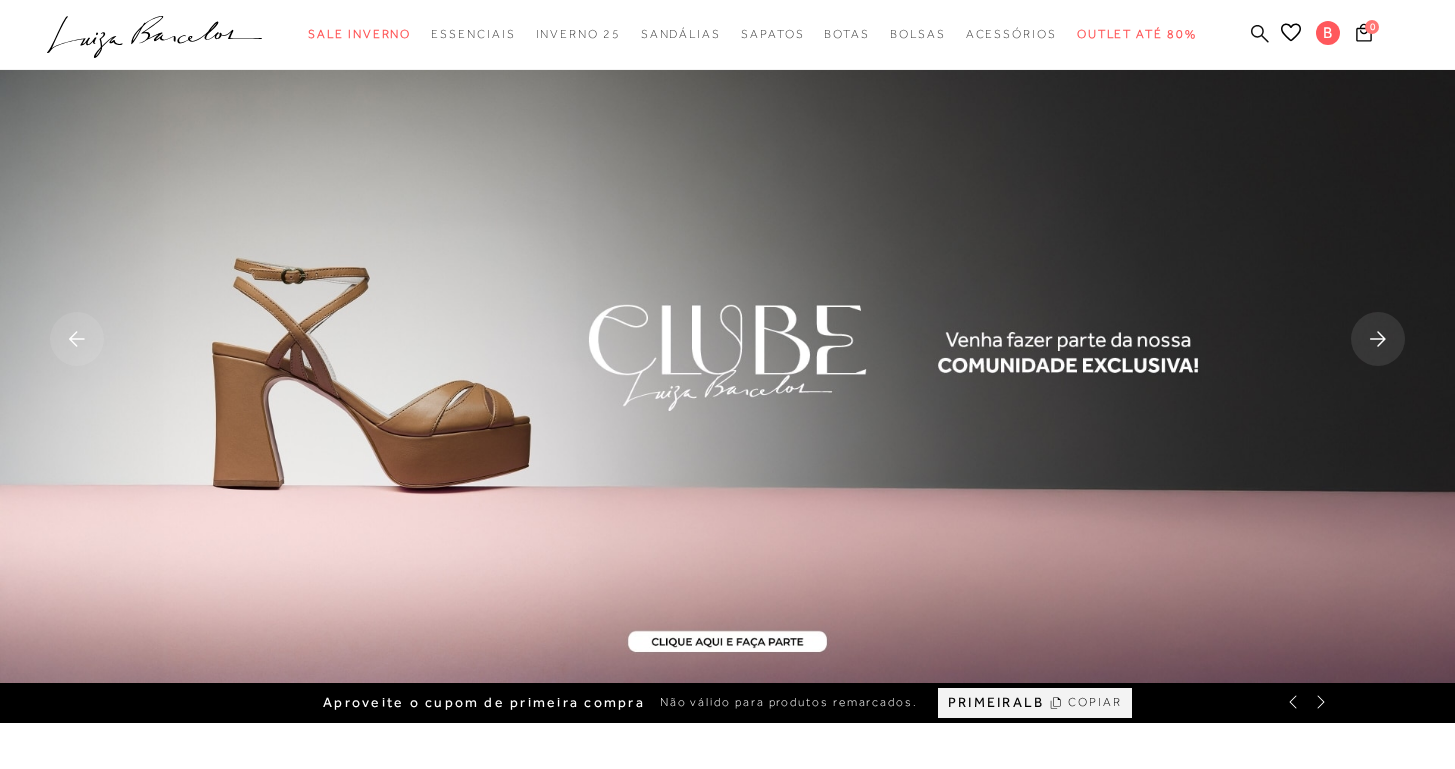 click 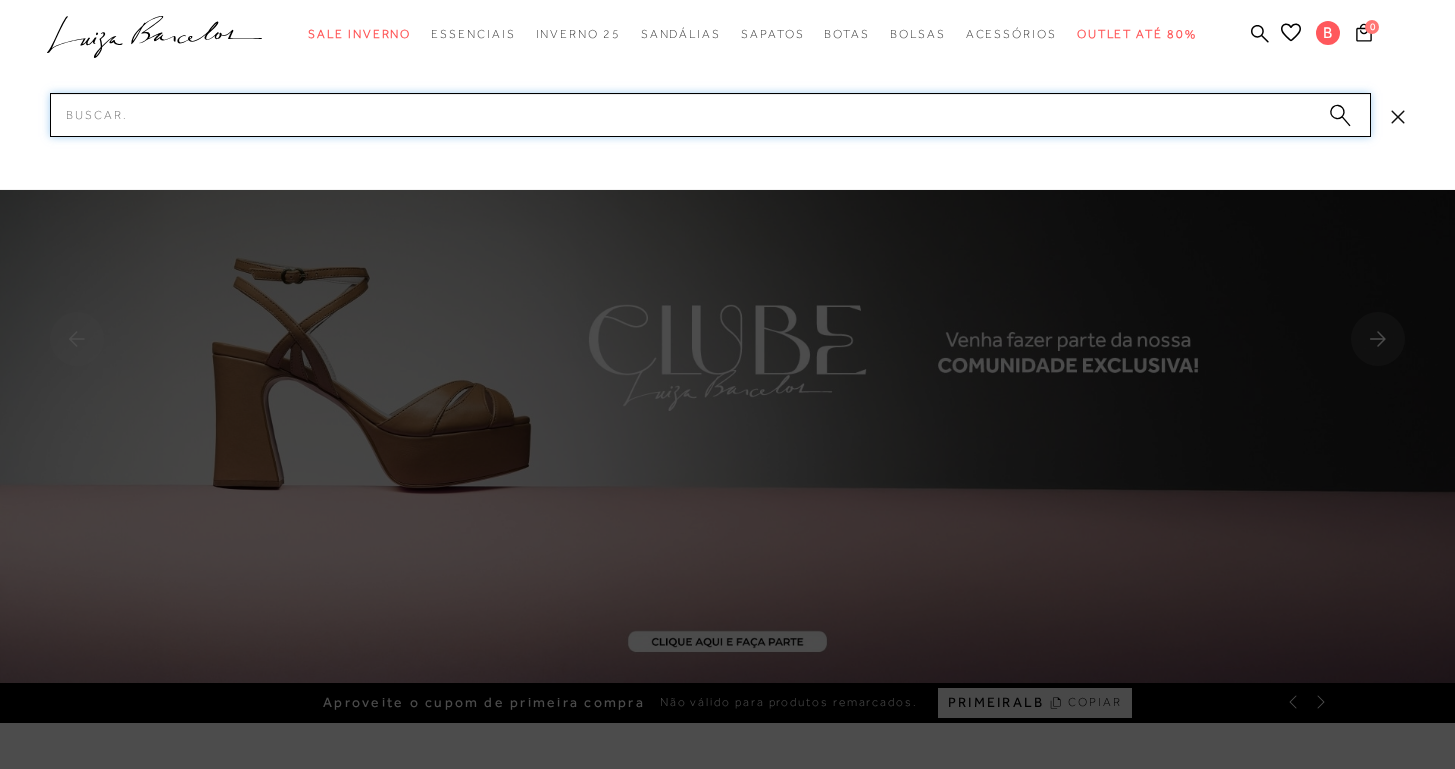 click on "Pesquisar" at bounding box center (710, 115) 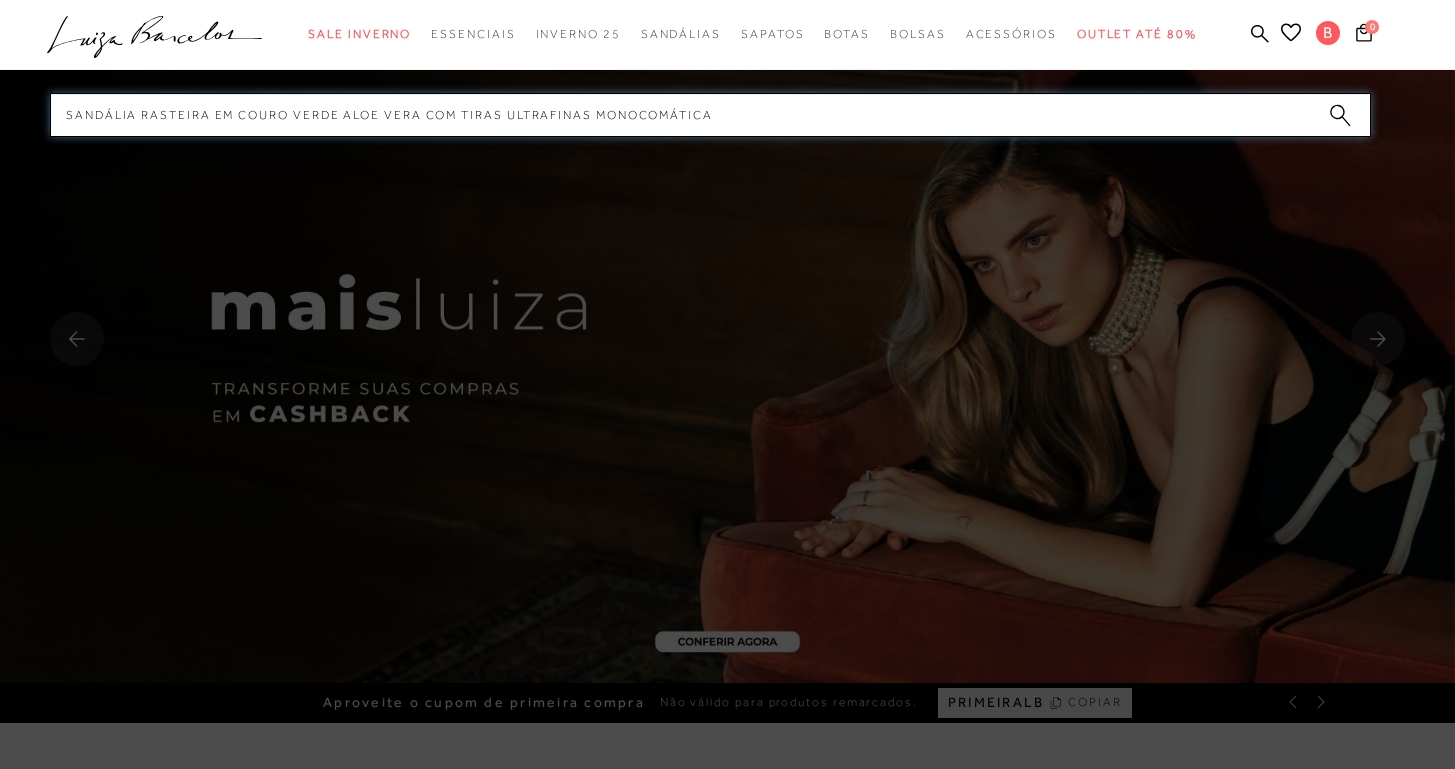 type on "SANDÁLIA RASTEIRA EM COURO VERDE ALOE VERA COM TIRAS ULTRAFINAS MONOCOMÁTICA" 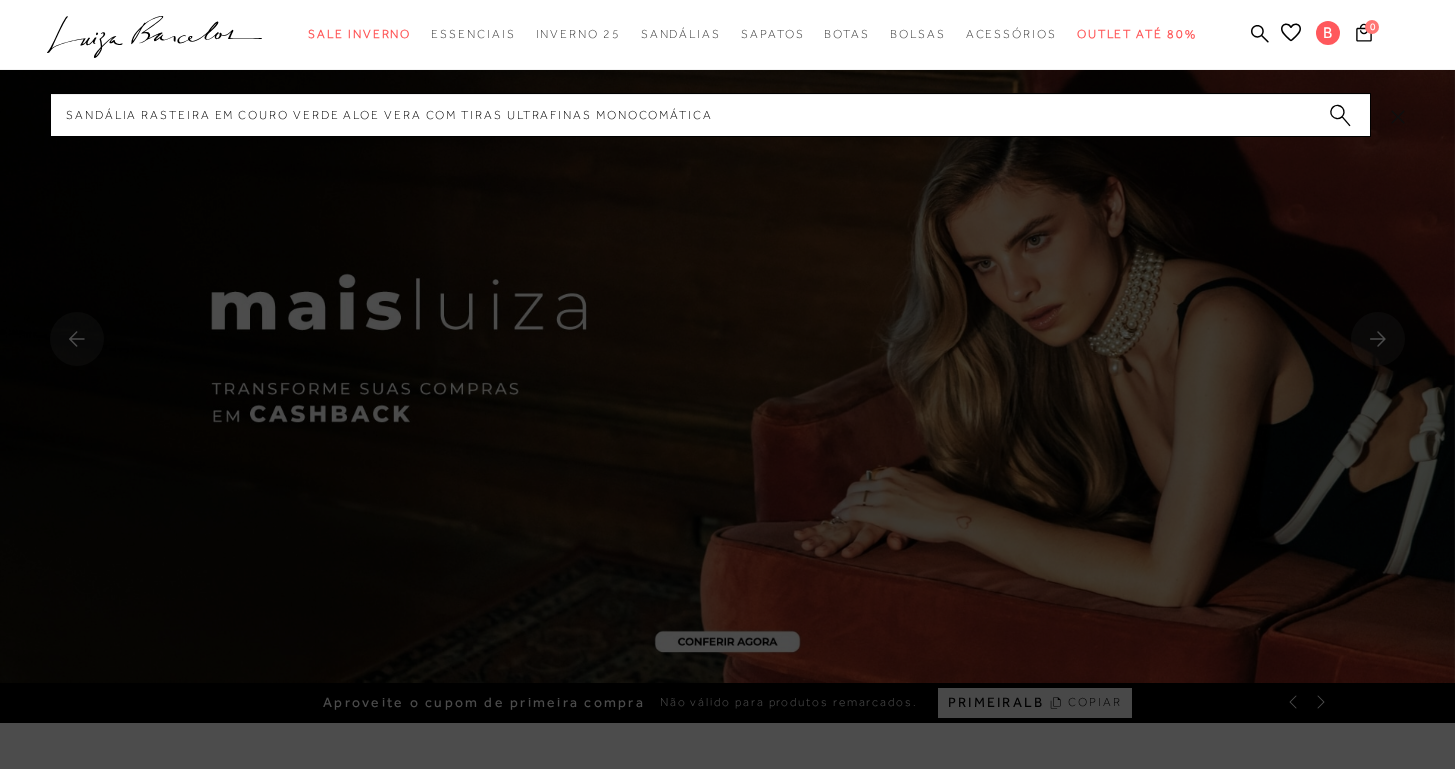 click 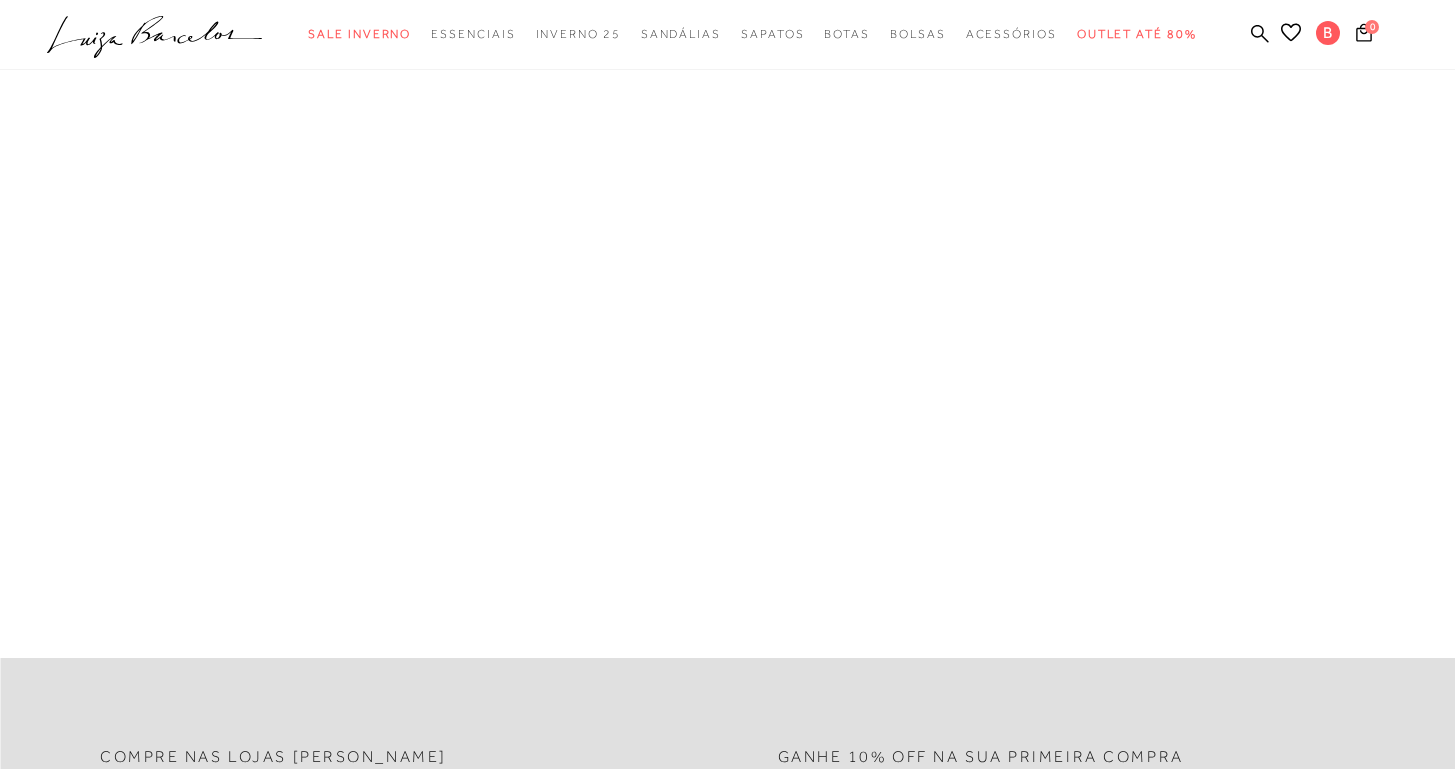 scroll, scrollTop: 0, scrollLeft: 0, axis: both 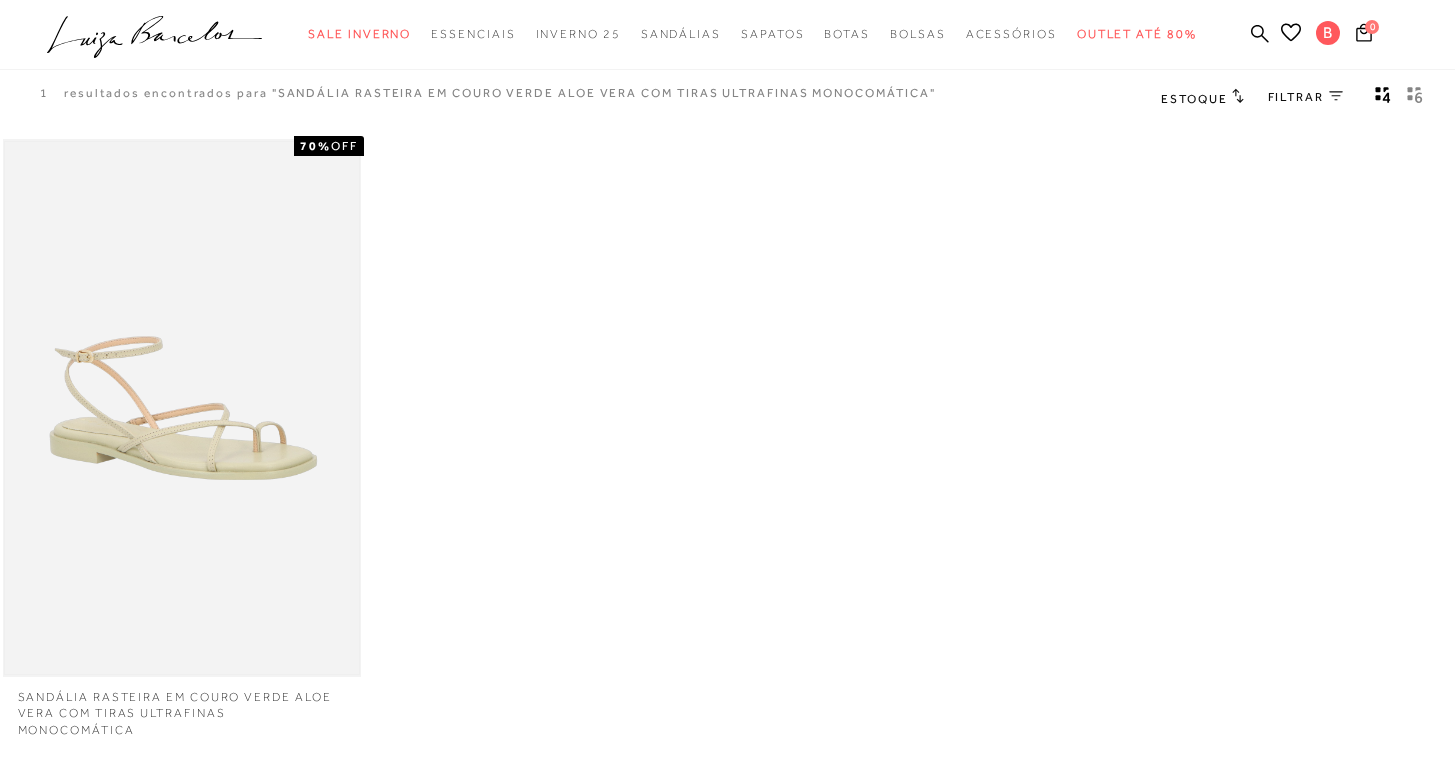 click at bounding box center [182, 408] 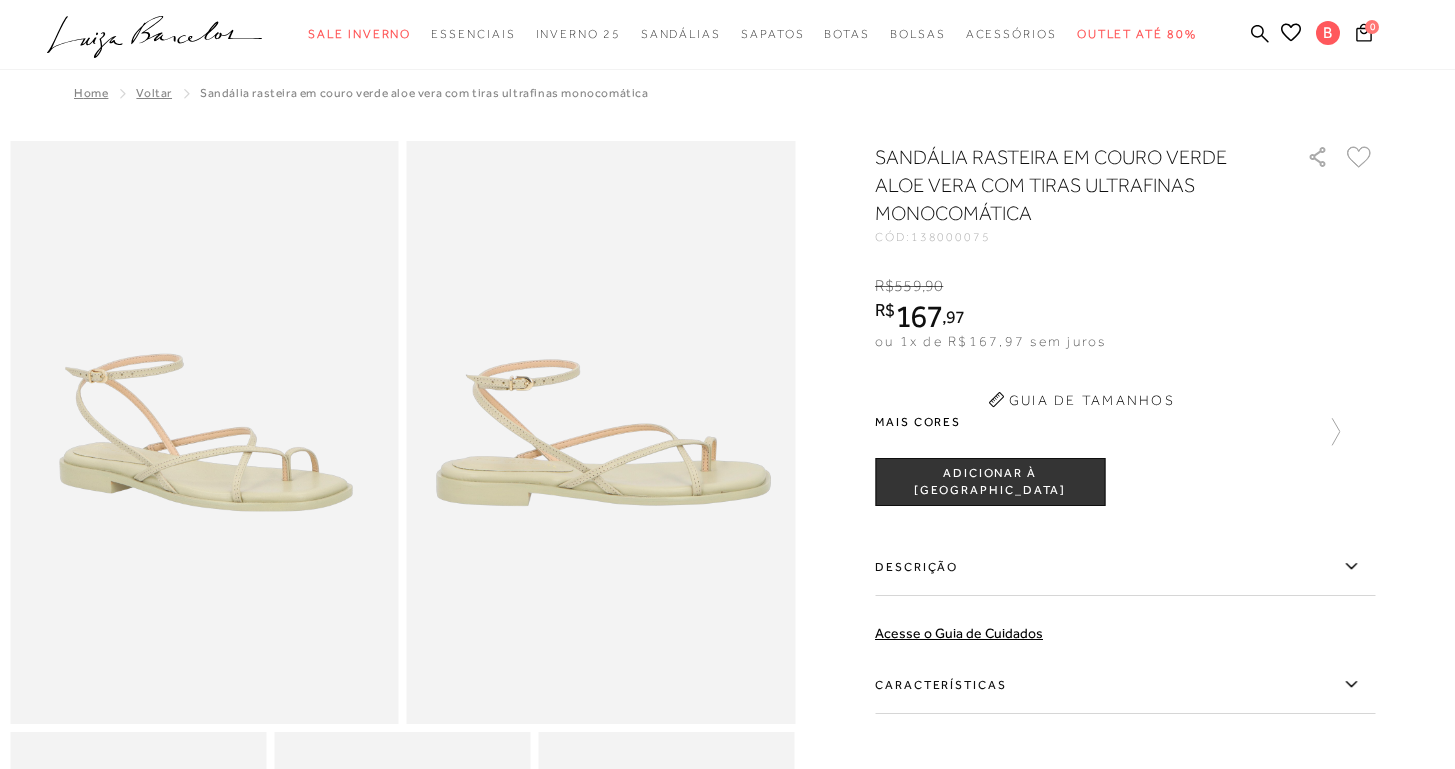 scroll, scrollTop: 0, scrollLeft: 0, axis: both 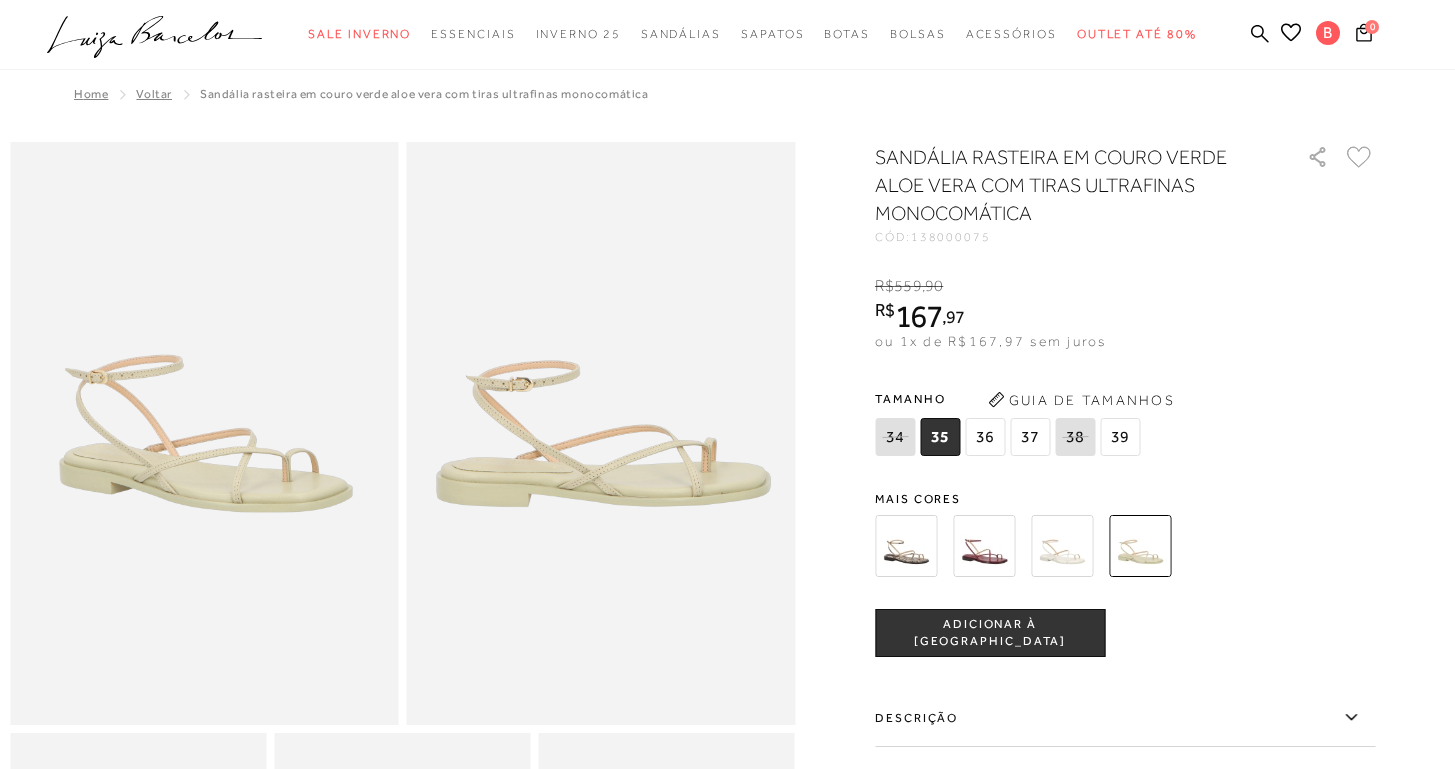 click on "Tamanho
34
35
36" at bounding box center (1125, 422) 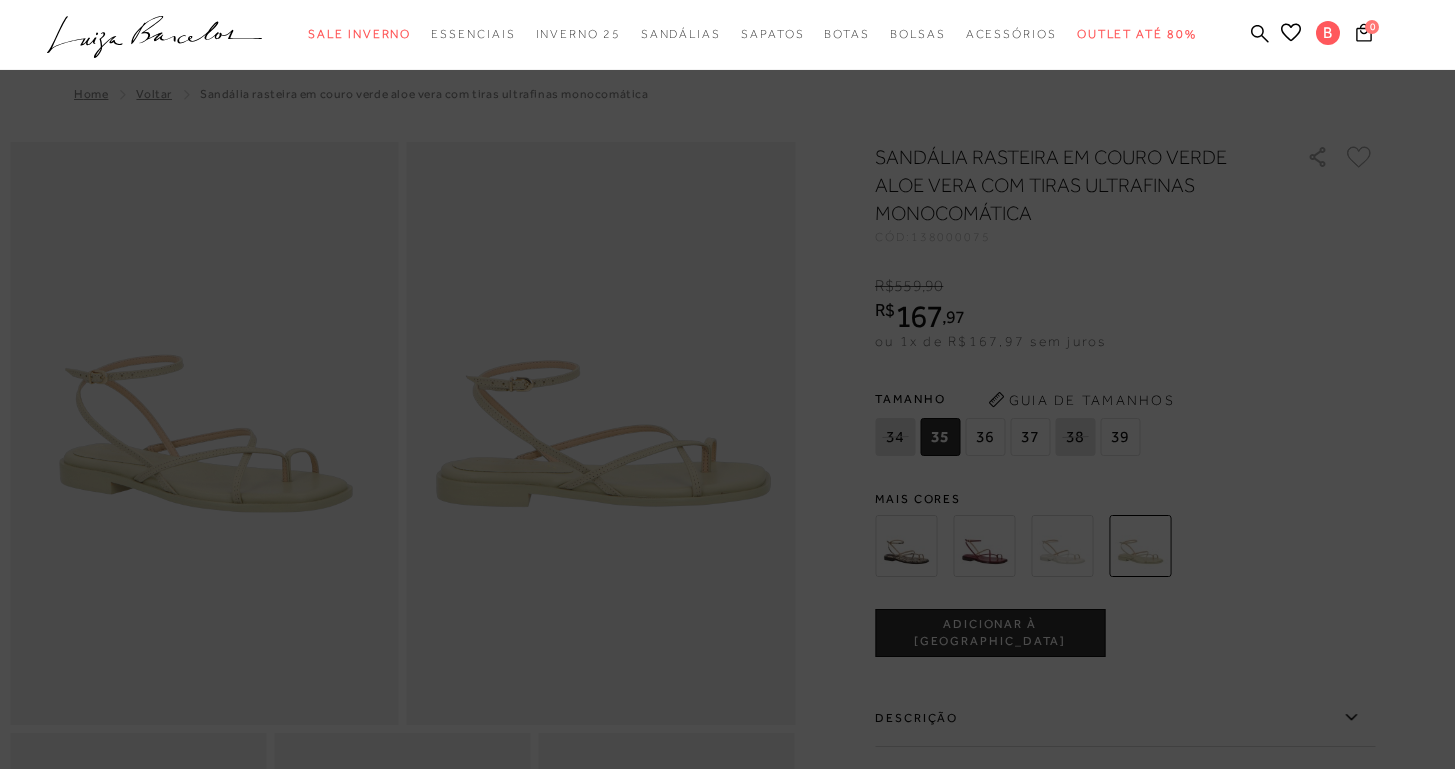 click on ".a{fill-rule:evenodd;}
Sale Inverno
Modelo
Sapatos
Sandálias
Mules
Bolsas
Acessórios Mule" at bounding box center (712, 34) 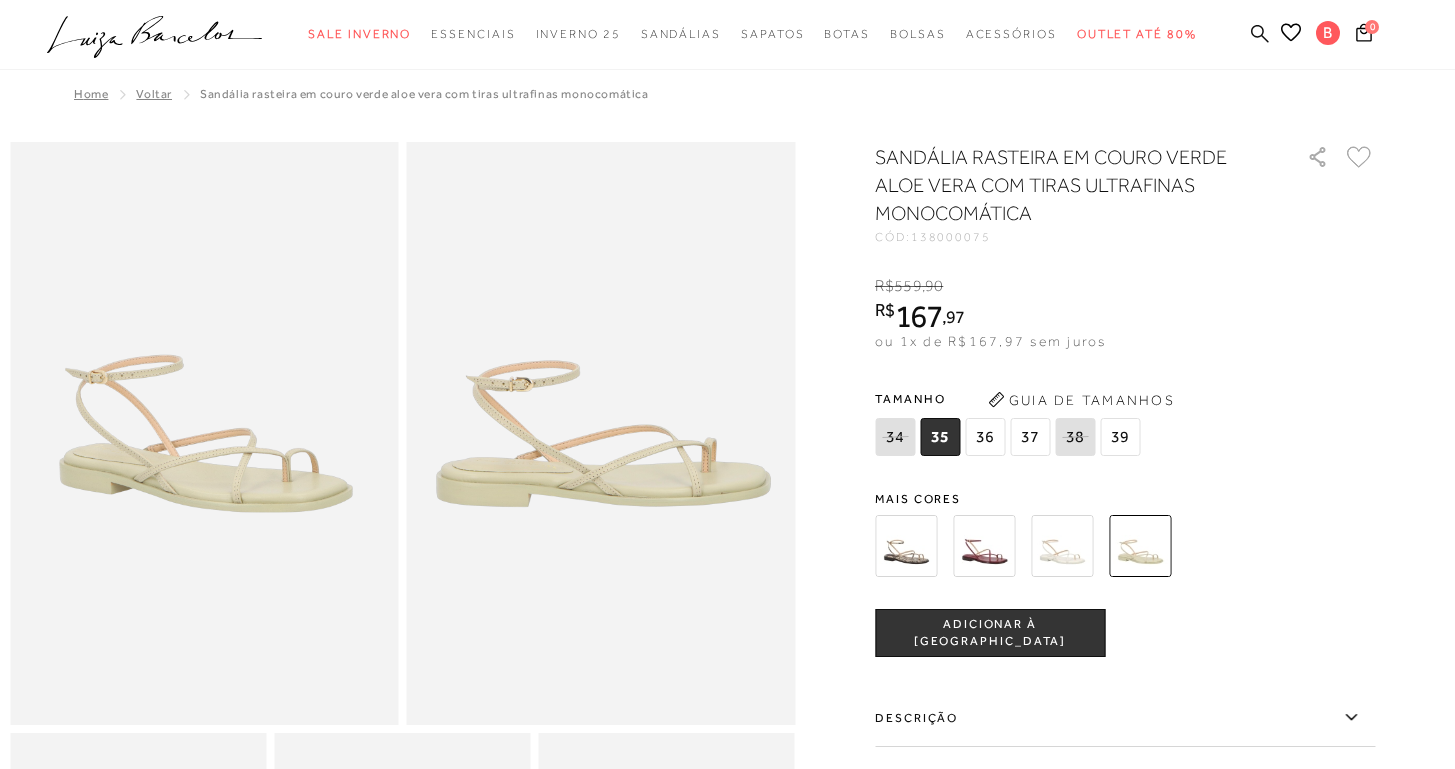 click 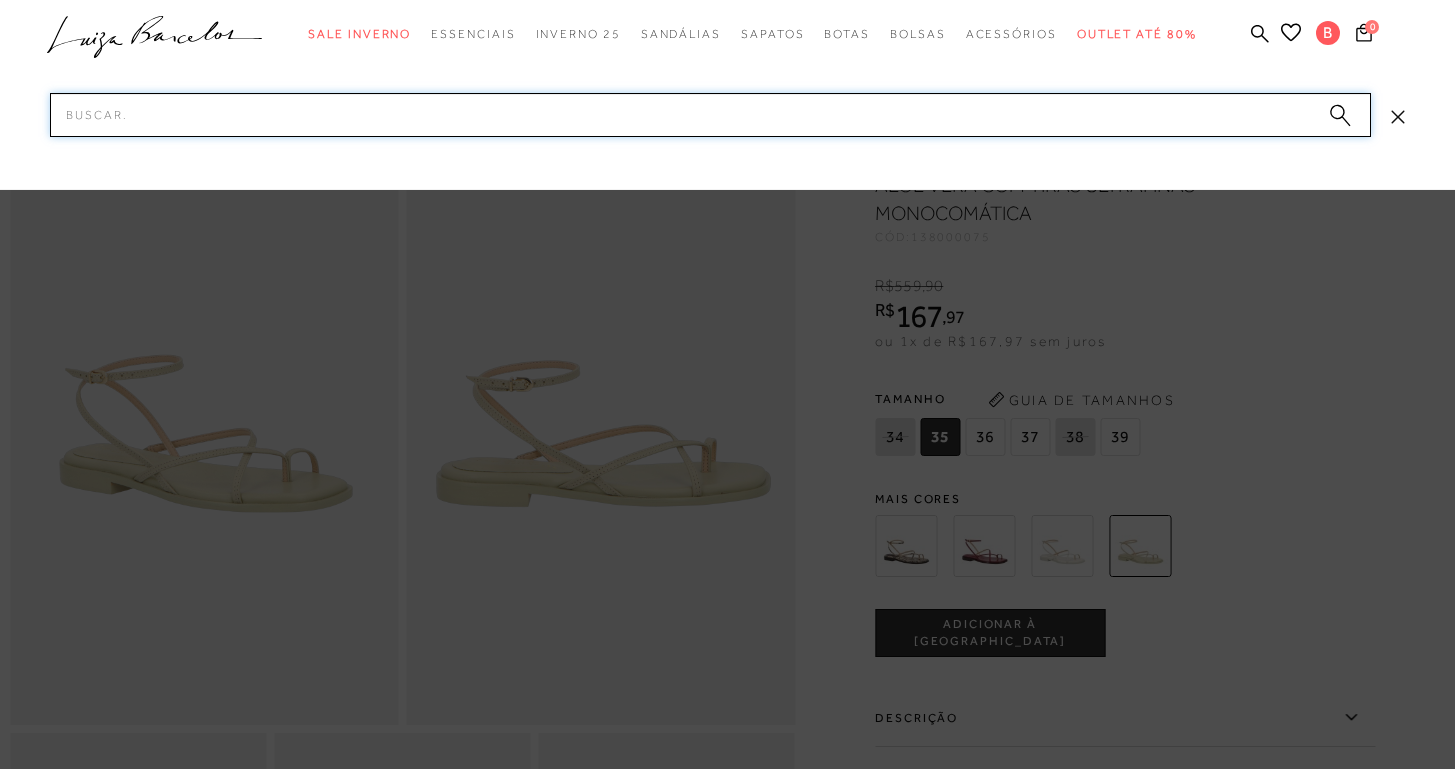 click on "Pesquisar" at bounding box center [710, 115] 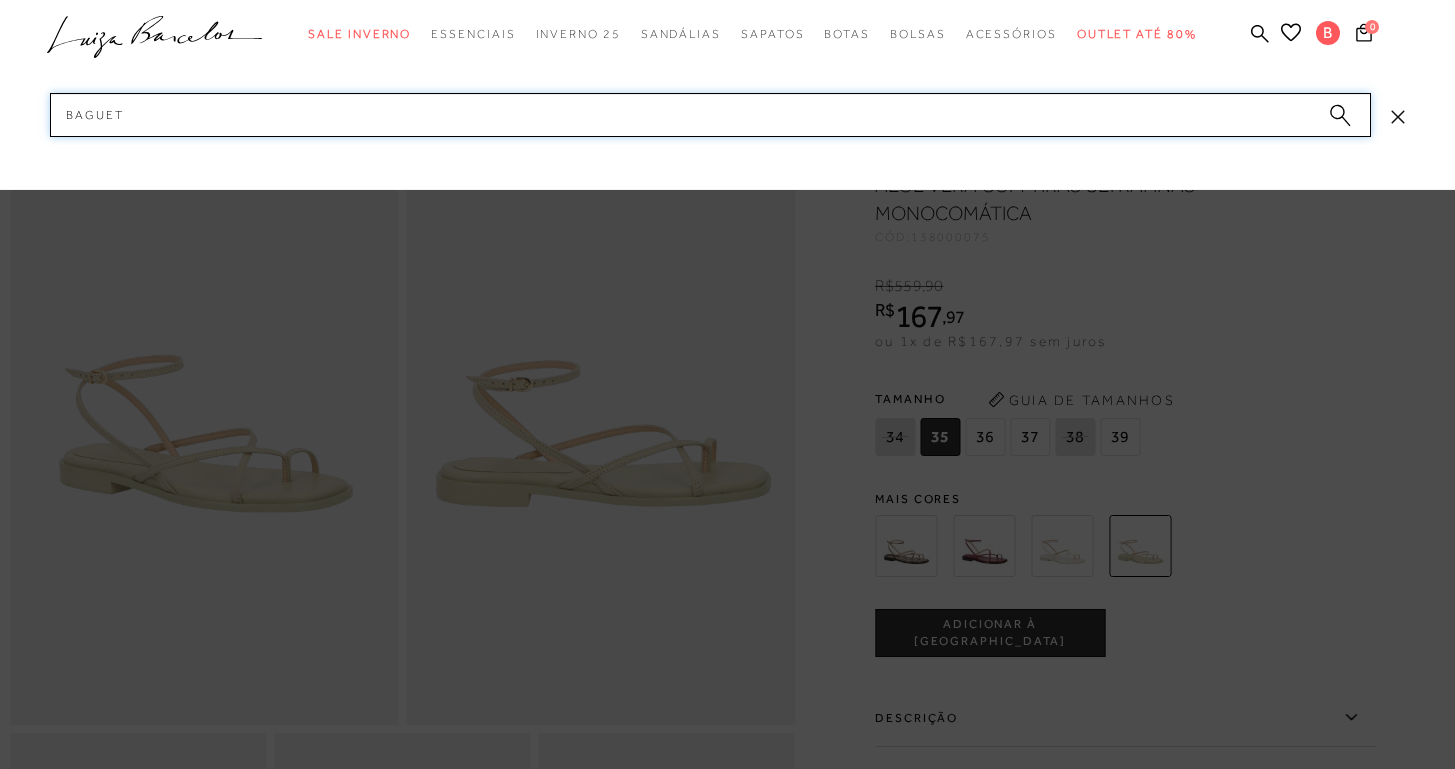 type on "baguete" 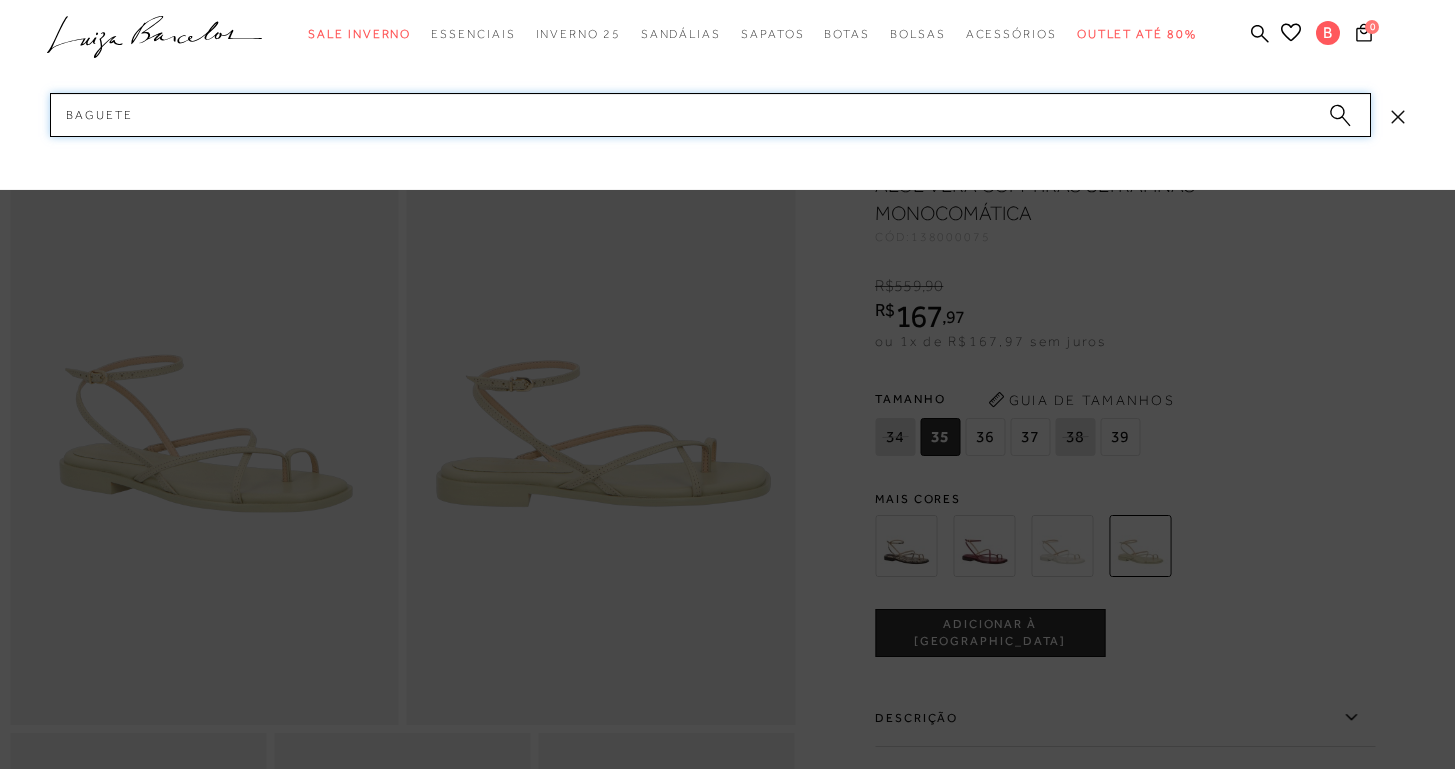 type 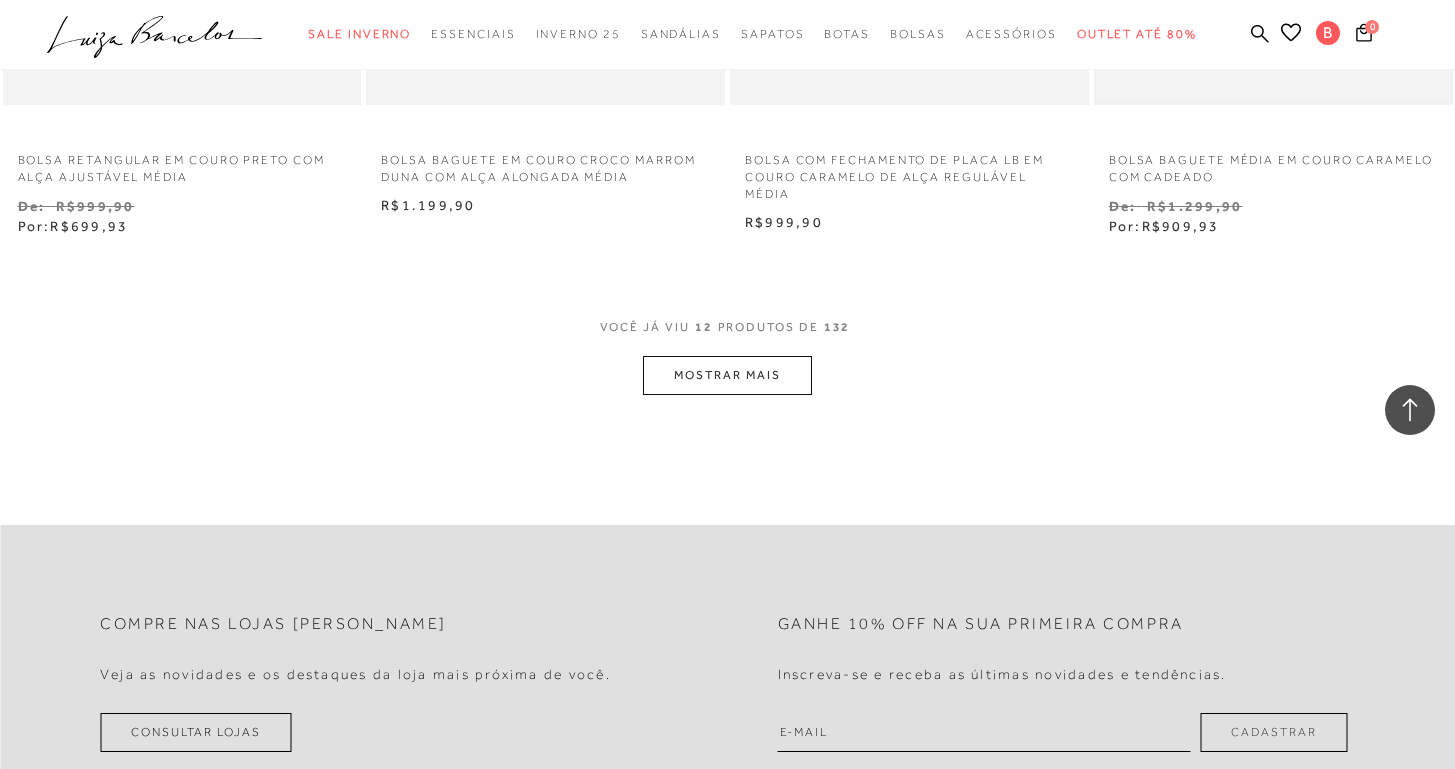 scroll, scrollTop: 1574, scrollLeft: 0, axis: vertical 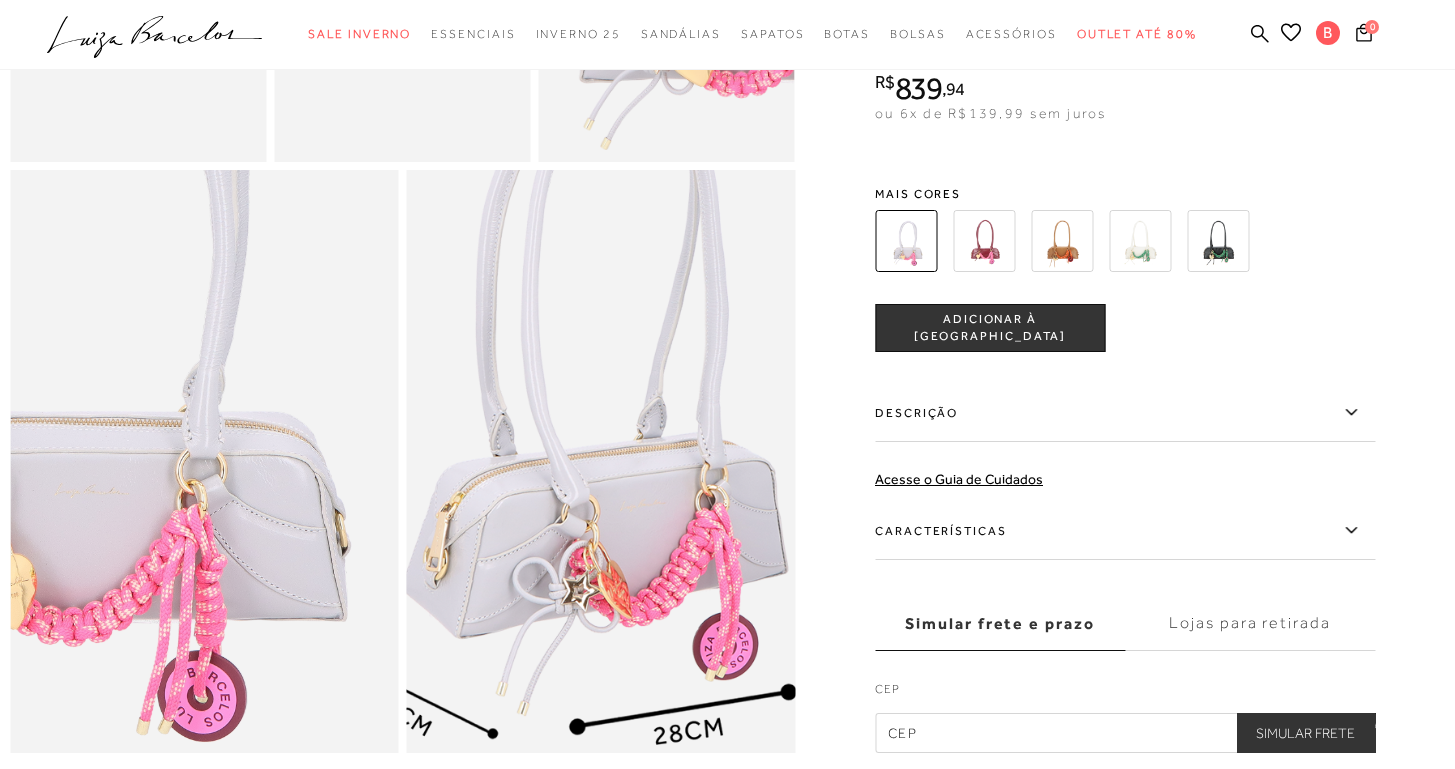 click at bounding box center (581, 494) 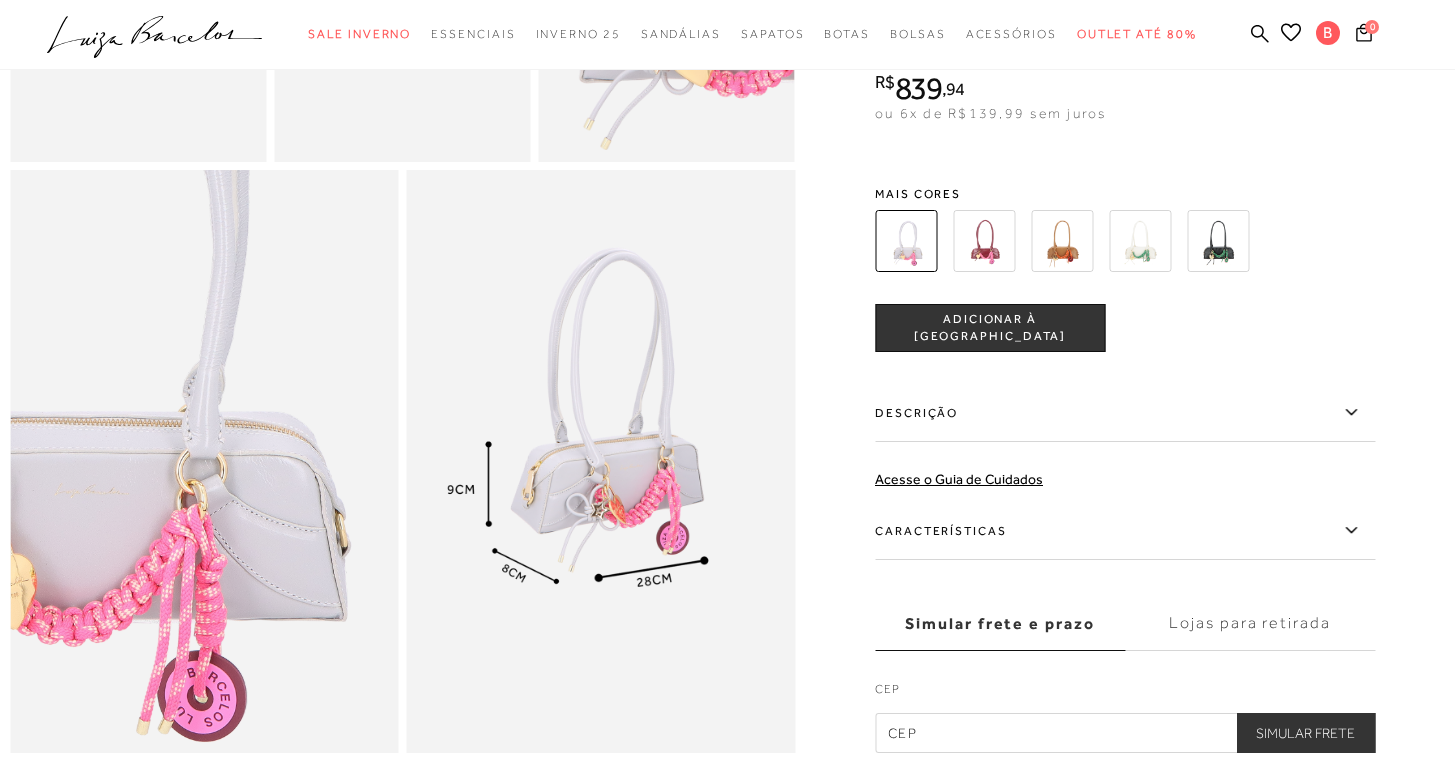 scroll, scrollTop: 993, scrollLeft: 0, axis: vertical 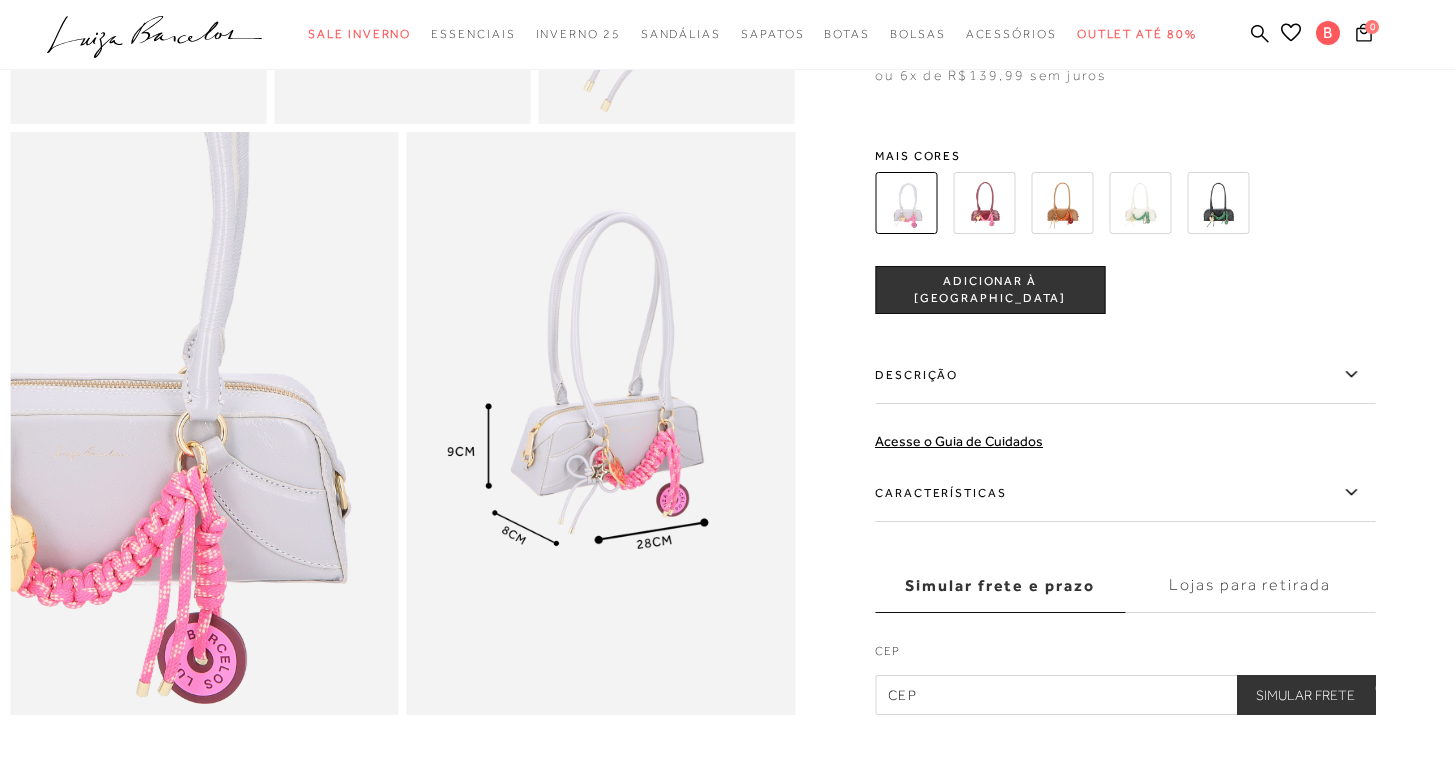 click on "BOLSA BAGUETE EM COURO CINZA ESTANHO COM ALÇA ALONGADA E CHARMS MÉDIA
CÓD:
777711218
×
É necessário selecionar um tamanho para adicionar o produto como favorito.
R$ 1.399 , 90
R$ 839 , 94
ou 6x de R$139,99 sem juros
De  R$ 1.399,90
Por:  R$ 839,94" at bounding box center (1125, 296) 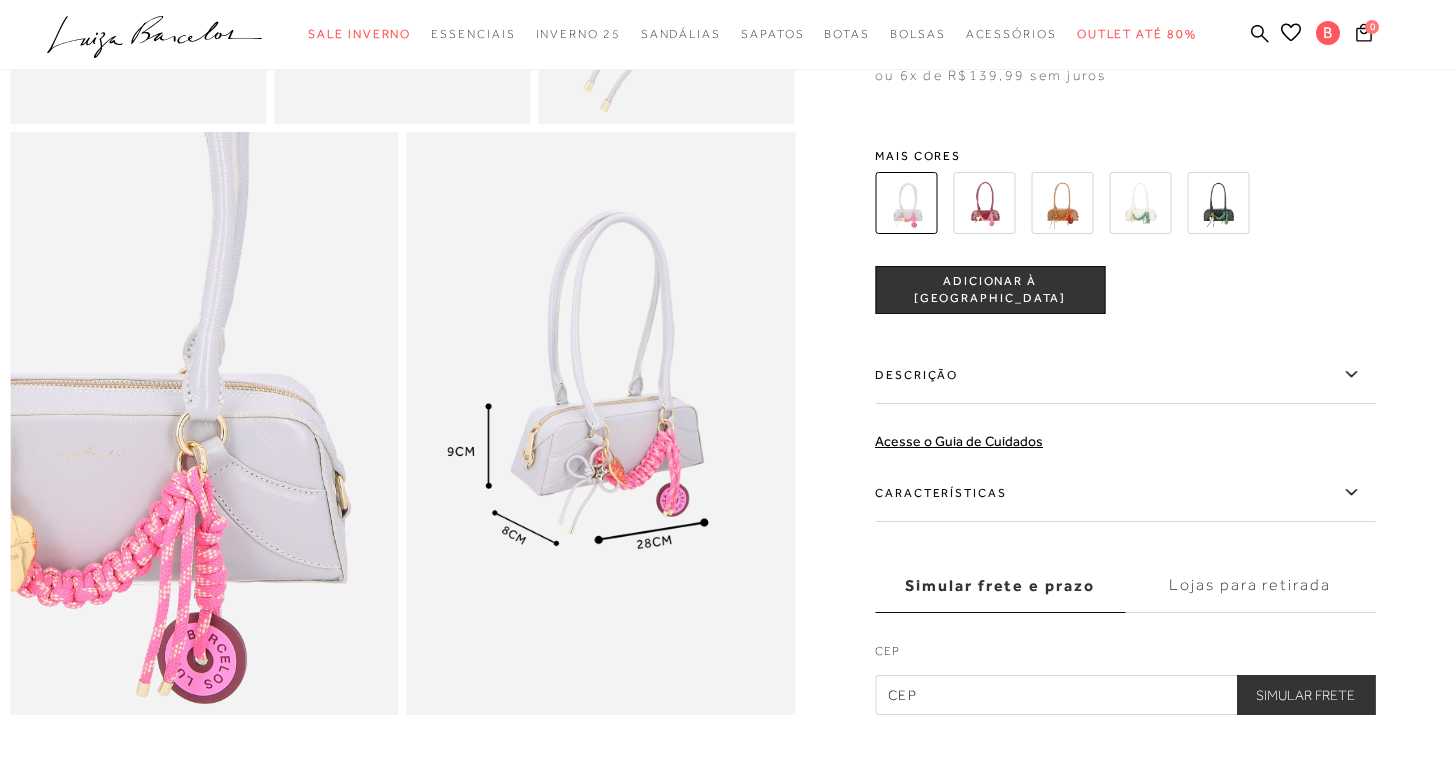 click at bounding box center [204, 423] 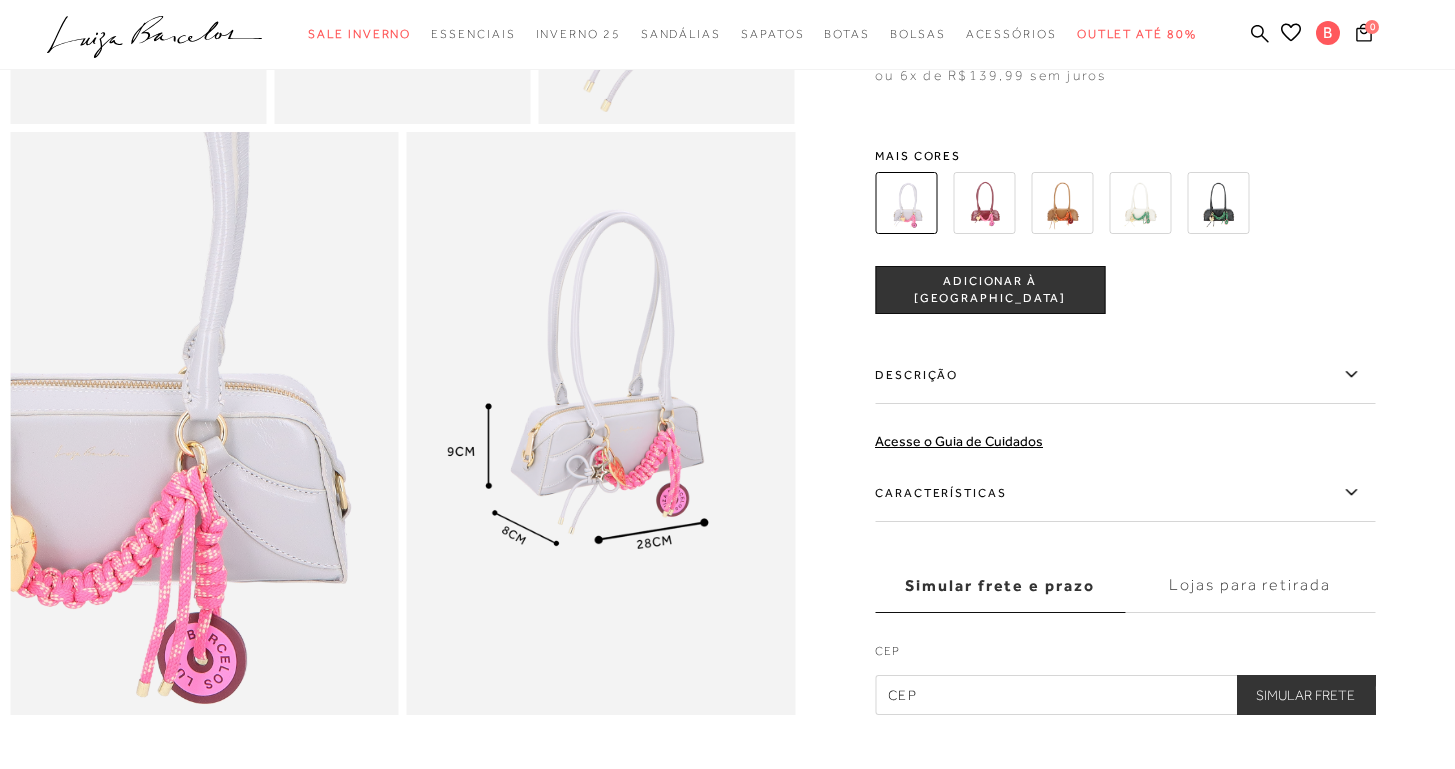 click on "BOLSA BAGUETE EM COURO CINZA ESTANHO COM ALÇA ALONGADA E CHARMS MÉDIA
CÓD:
777711218
×
É necessário selecionar um tamanho para adicionar o produto como favorito.
R$ 1.399 , 90
R$ 839 , 94
ou 6x de R$139,99 sem juros
De  R$ 1.399,90
Por:  R$ 839,94" at bounding box center [1125, 296] 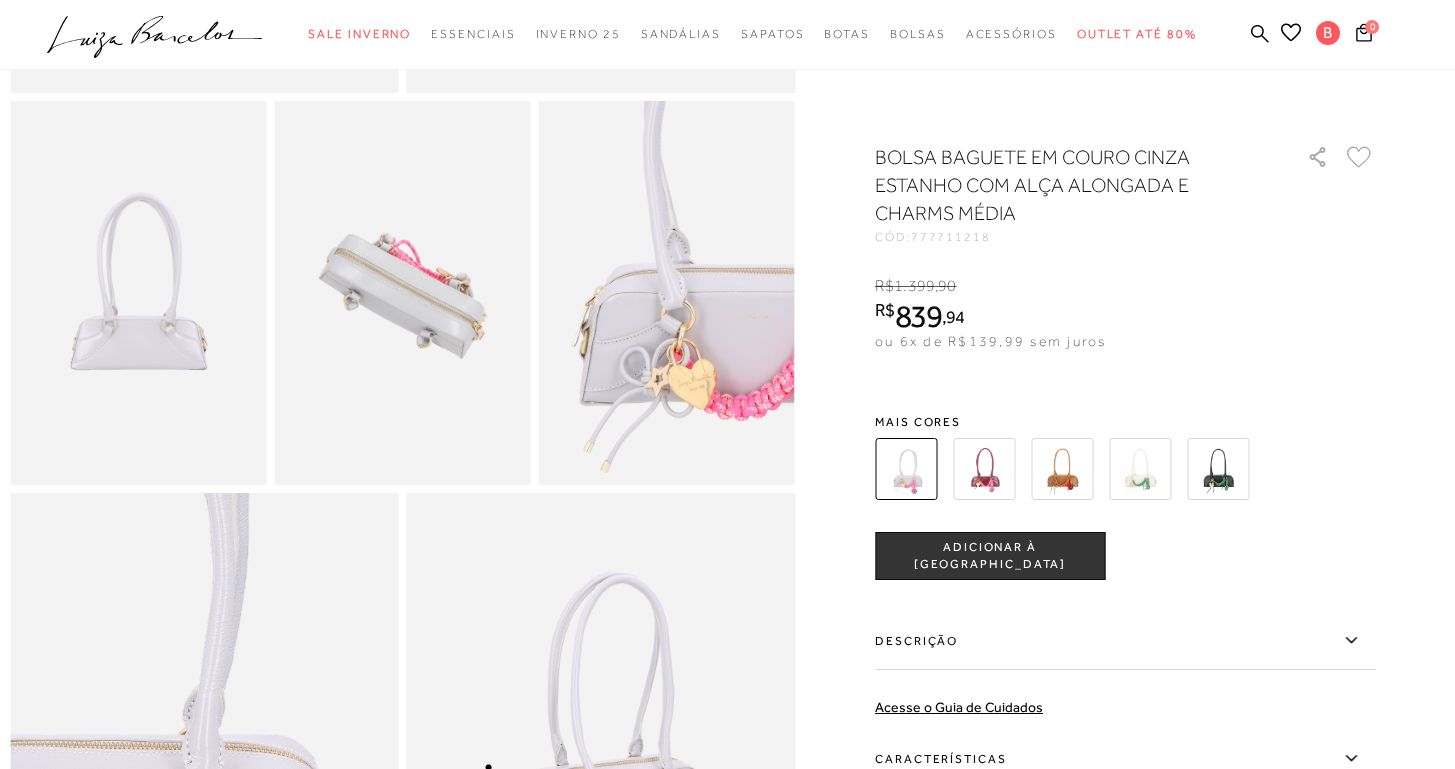 scroll, scrollTop: 216, scrollLeft: 0, axis: vertical 